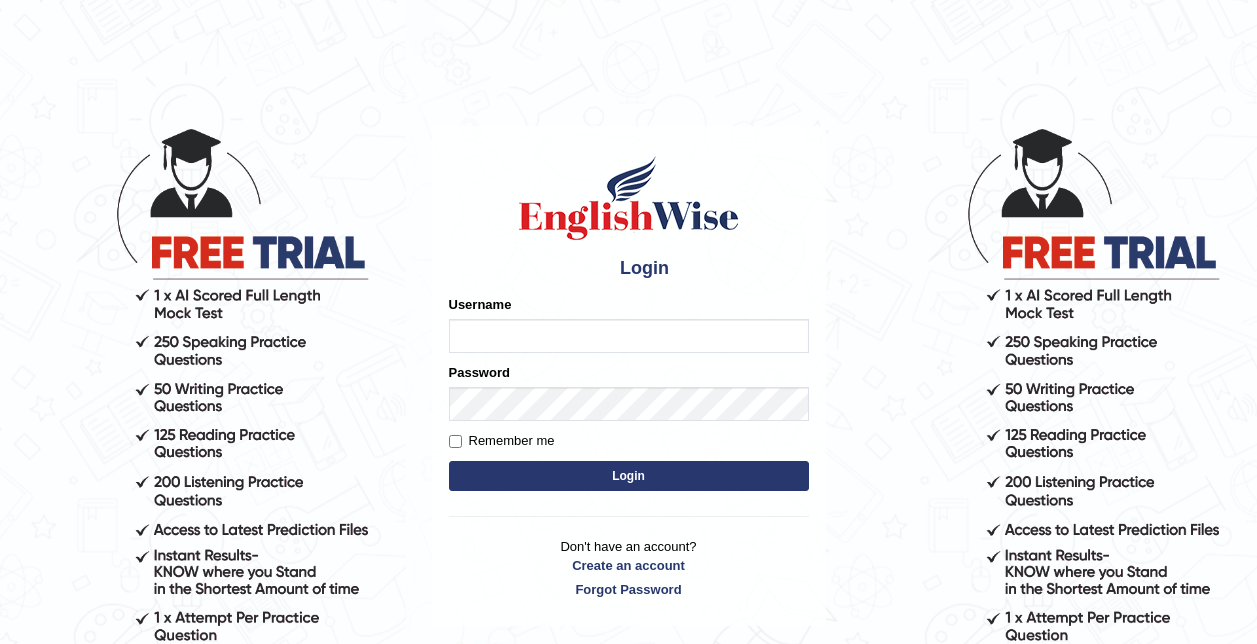 scroll, scrollTop: 0, scrollLeft: 0, axis: both 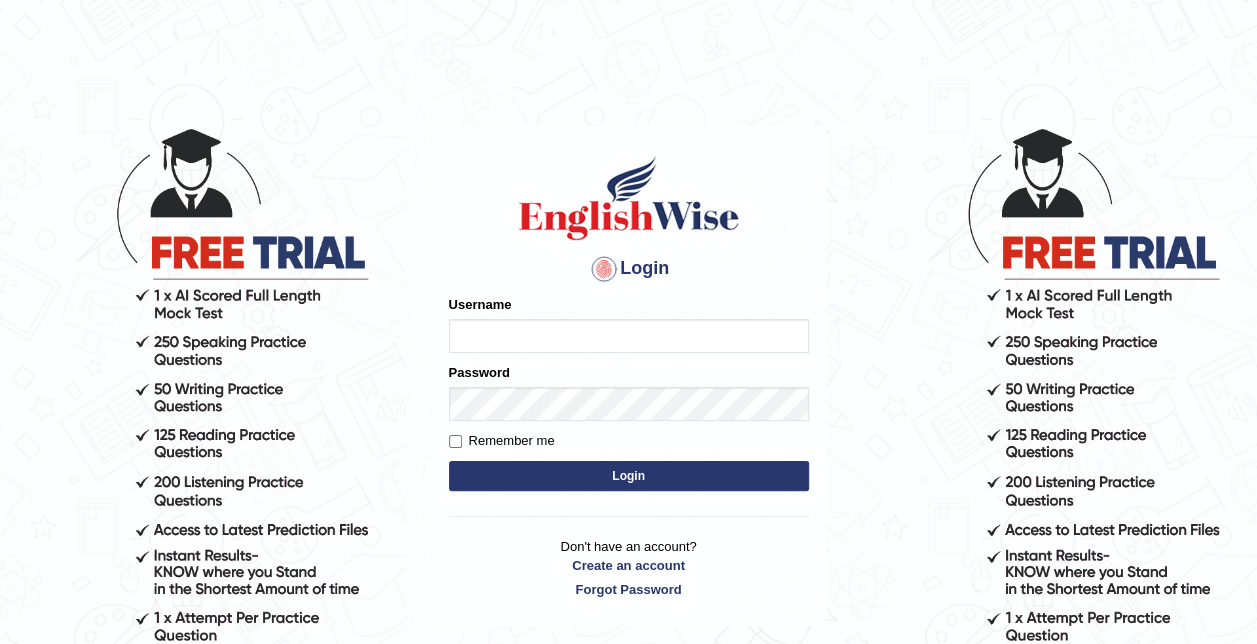 click on "Username" at bounding box center [629, 336] 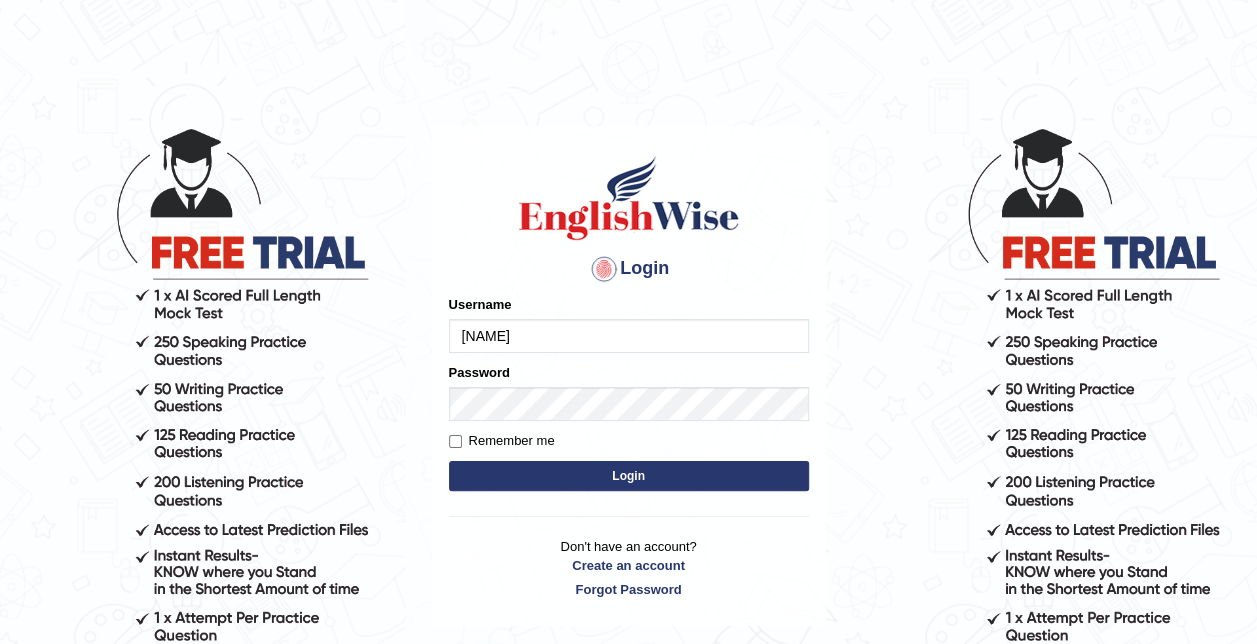 type on "saidharma1996" 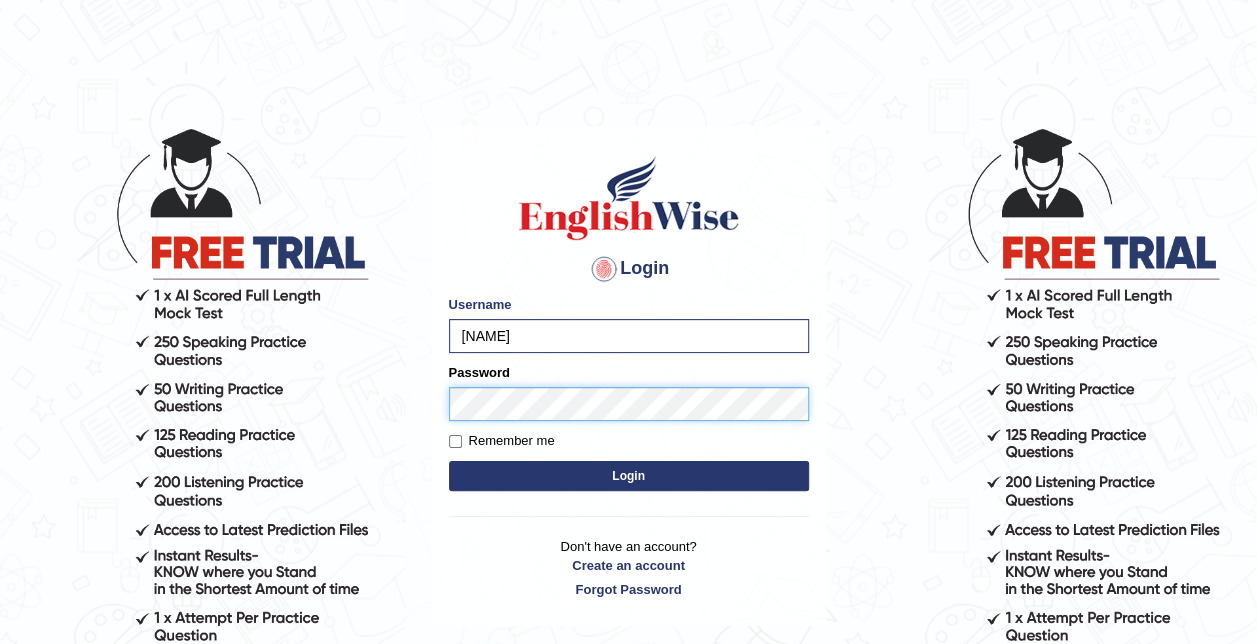 click on "Login" at bounding box center (629, 476) 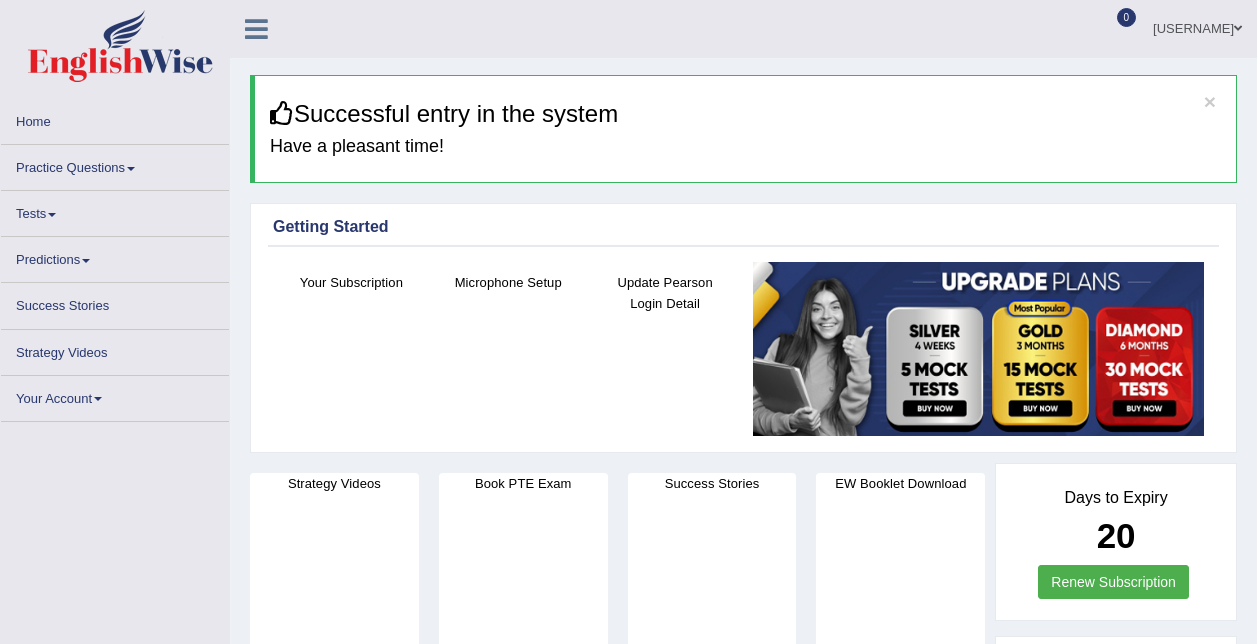 scroll, scrollTop: 0, scrollLeft: 0, axis: both 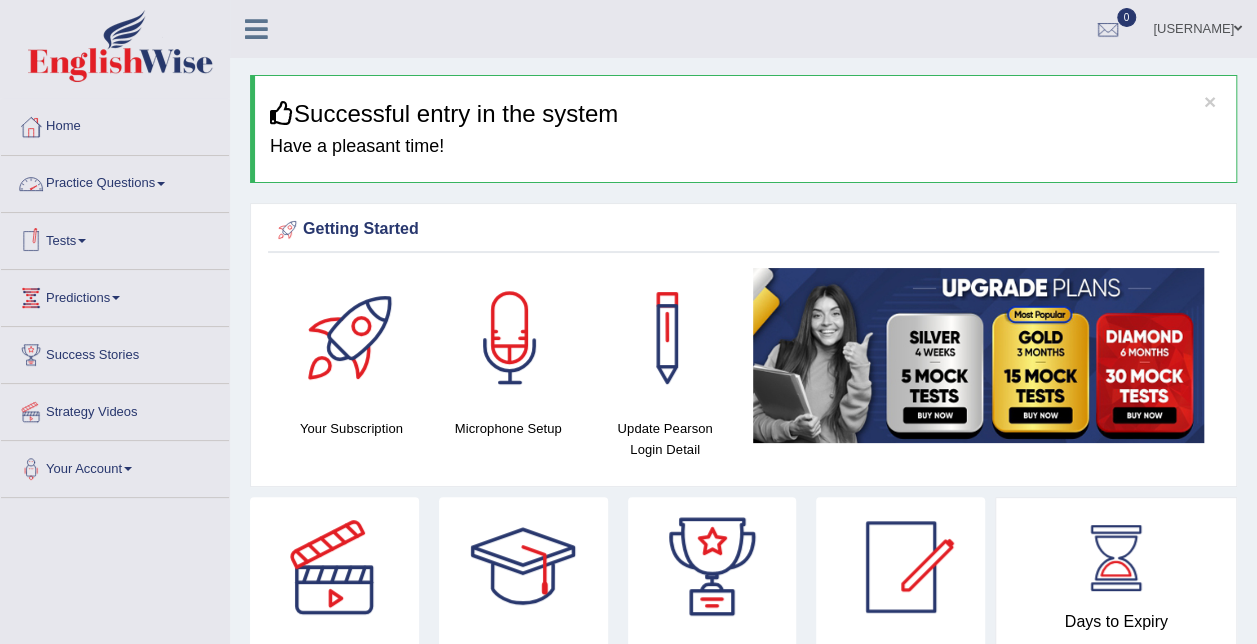 click on "Practice Questions" at bounding box center [115, 181] 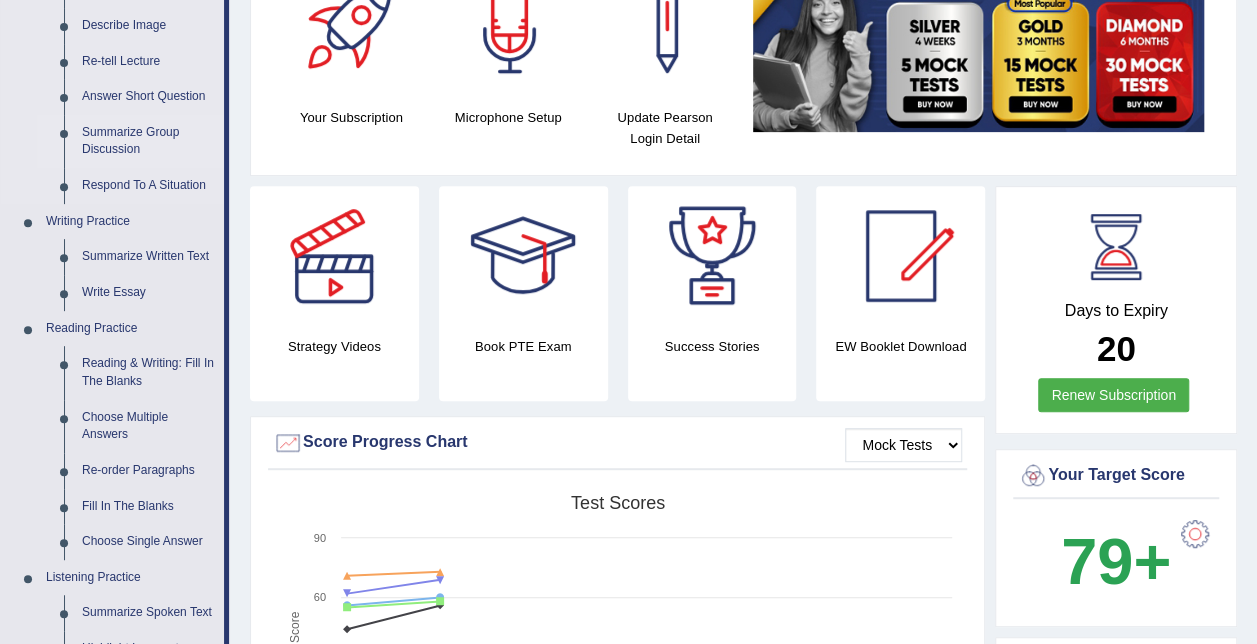 scroll, scrollTop: 312, scrollLeft: 0, axis: vertical 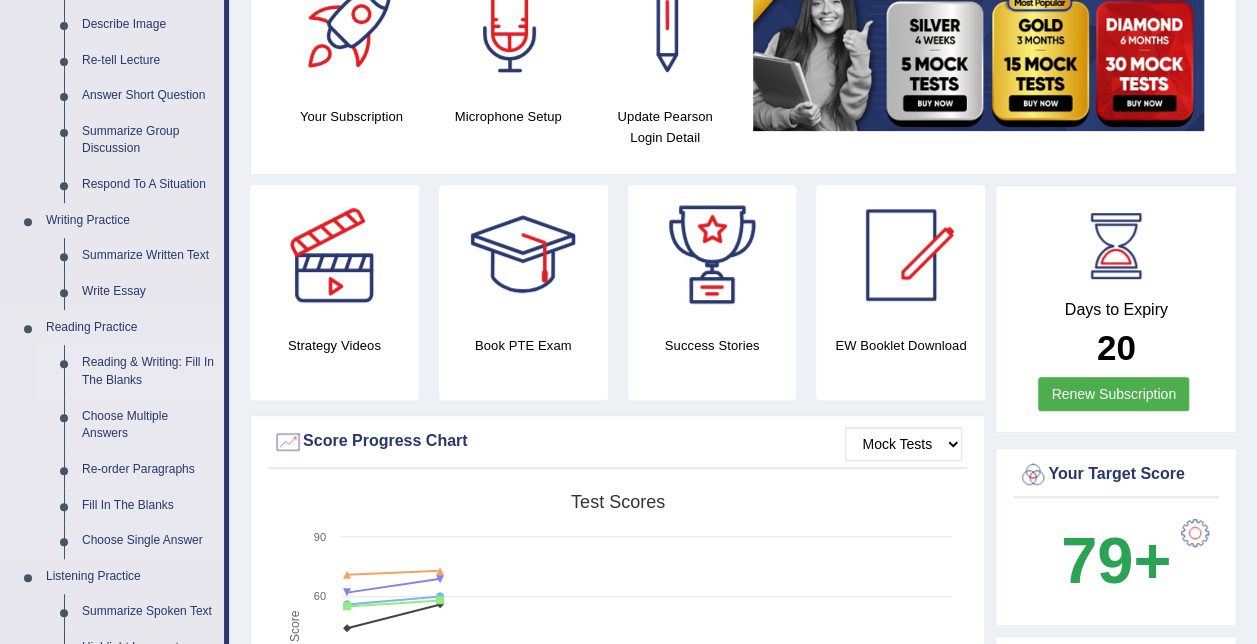 click on "Reading & Writing: Fill In The Blanks" at bounding box center (148, 371) 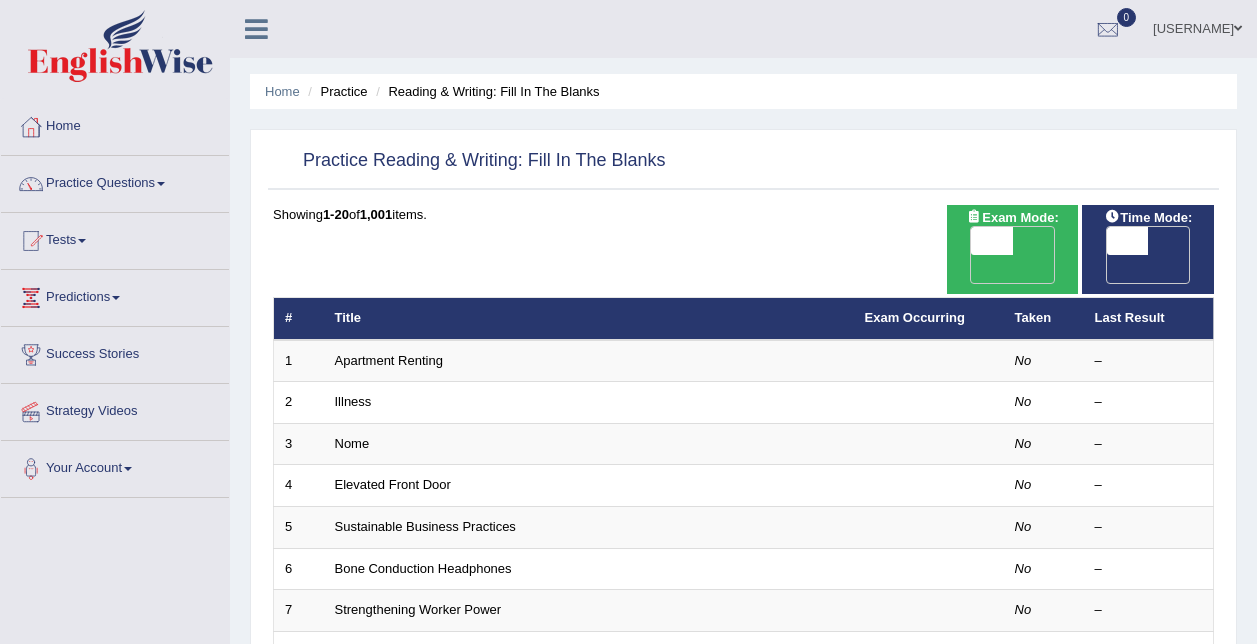 scroll, scrollTop: 0, scrollLeft: 0, axis: both 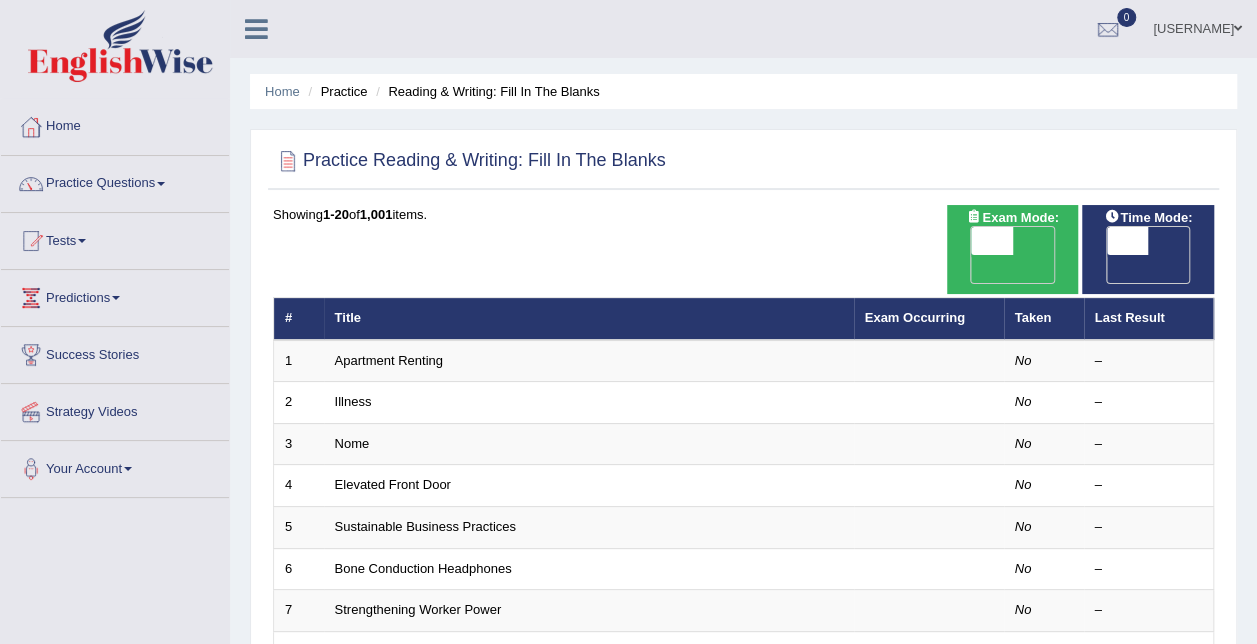 click on "OFF" at bounding box center (951, 269) 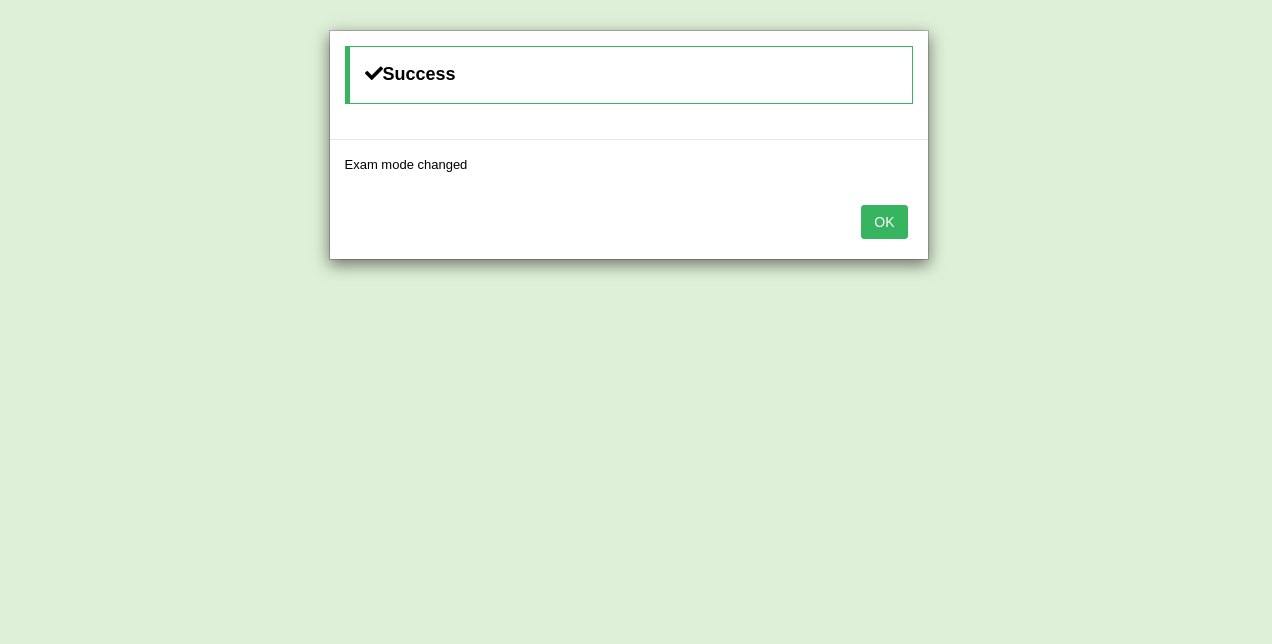 click on "OK" at bounding box center (884, 222) 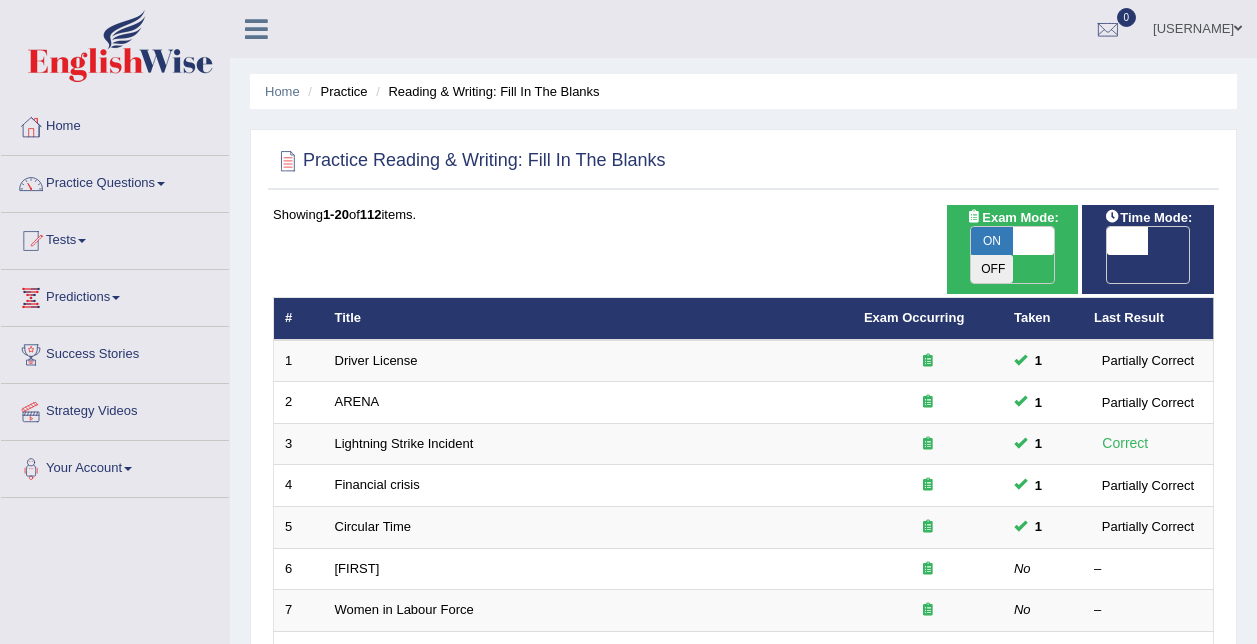 scroll, scrollTop: 0, scrollLeft: 0, axis: both 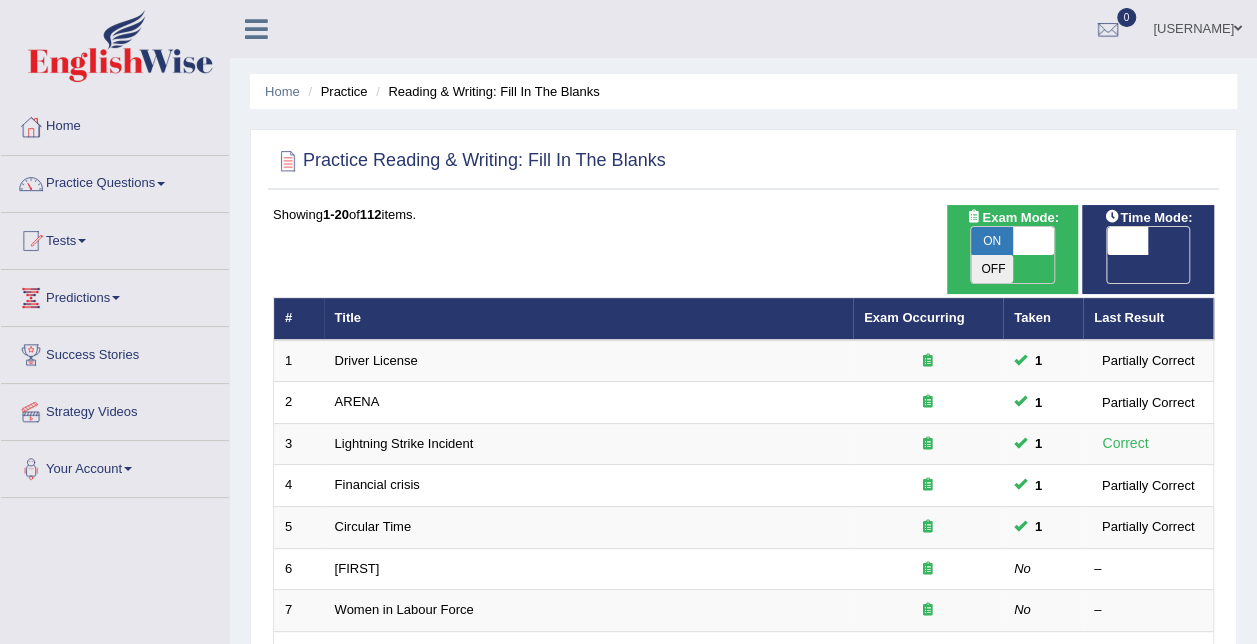click on "OFF" at bounding box center (1086, 269) 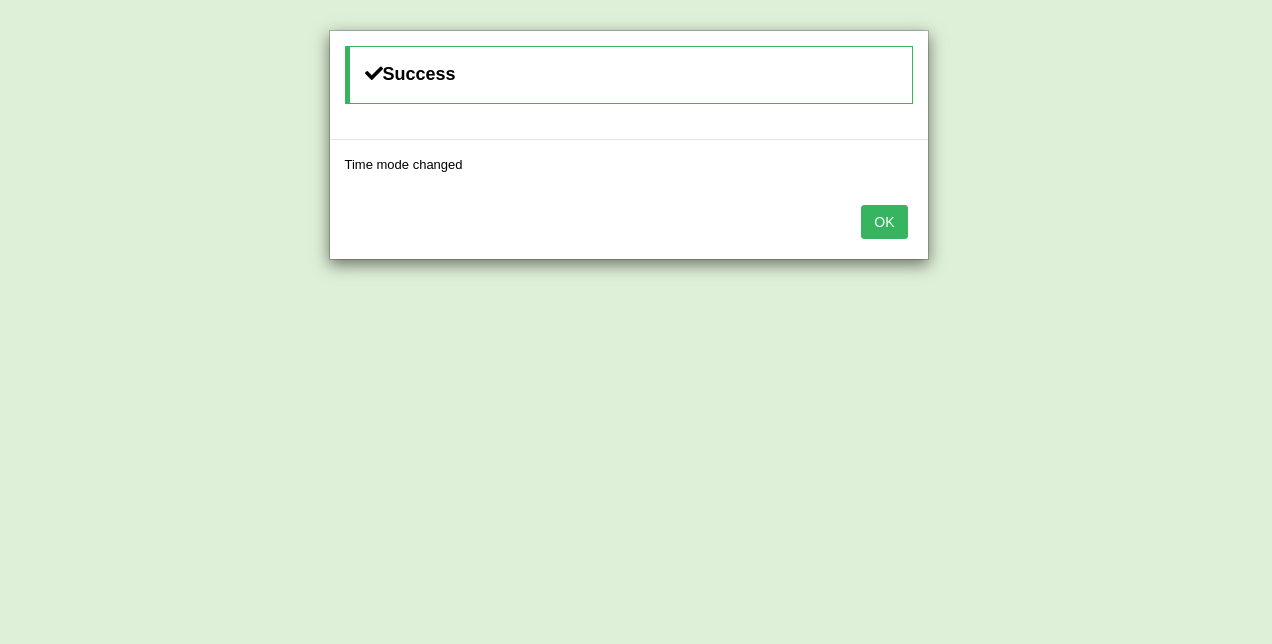 click on "OK" at bounding box center (884, 222) 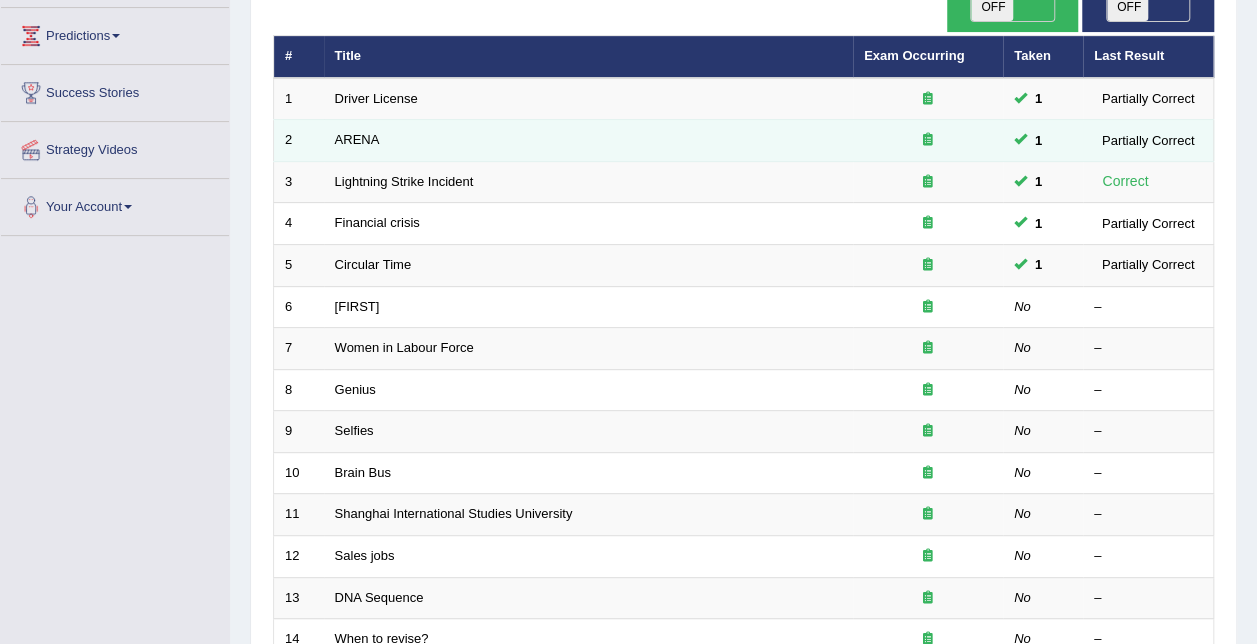 scroll, scrollTop: 270, scrollLeft: 0, axis: vertical 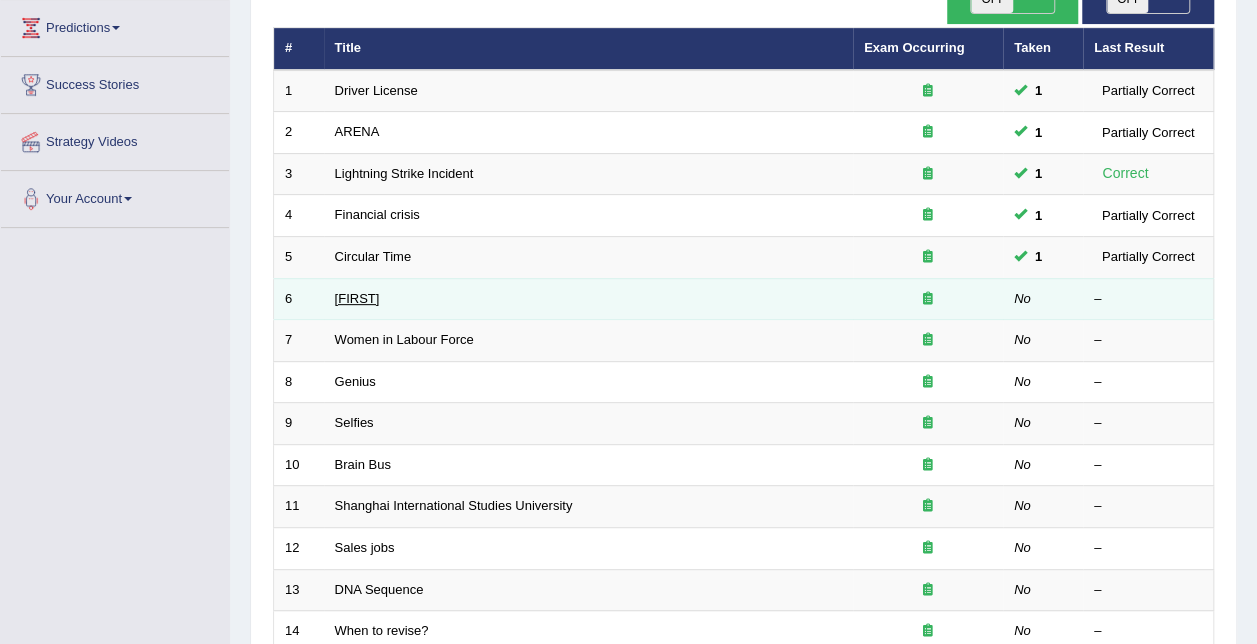 click on "Maya" at bounding box center [357, 298] 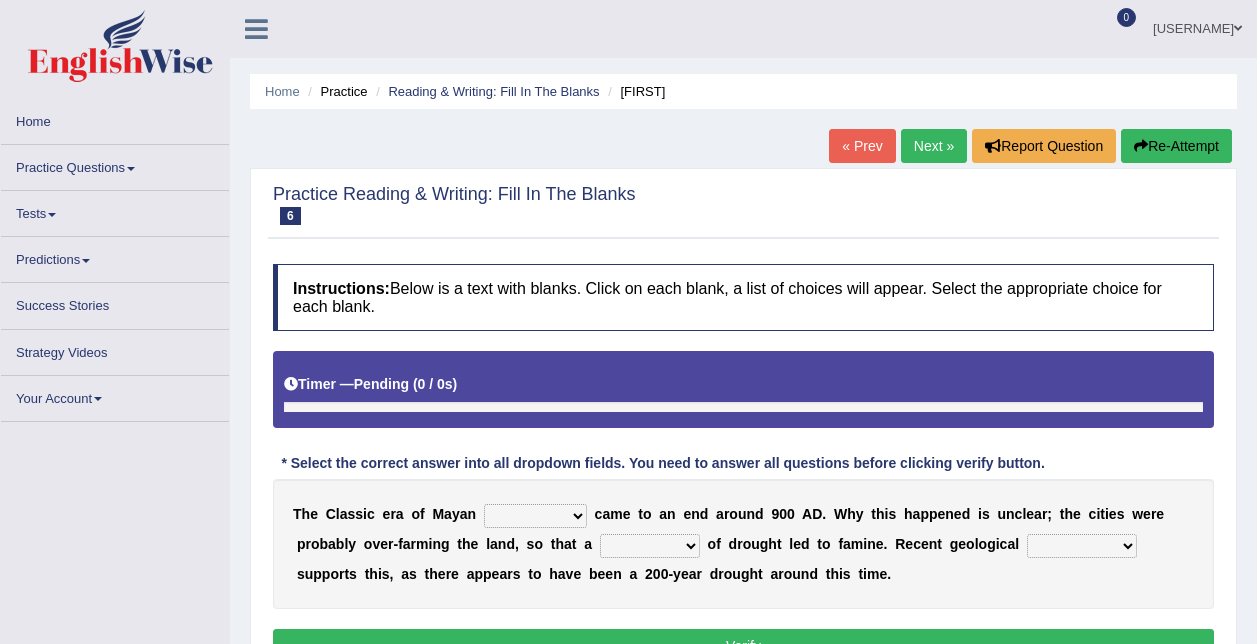 scroll, scrollTop: 0, scrollLeft: 0, axis: both 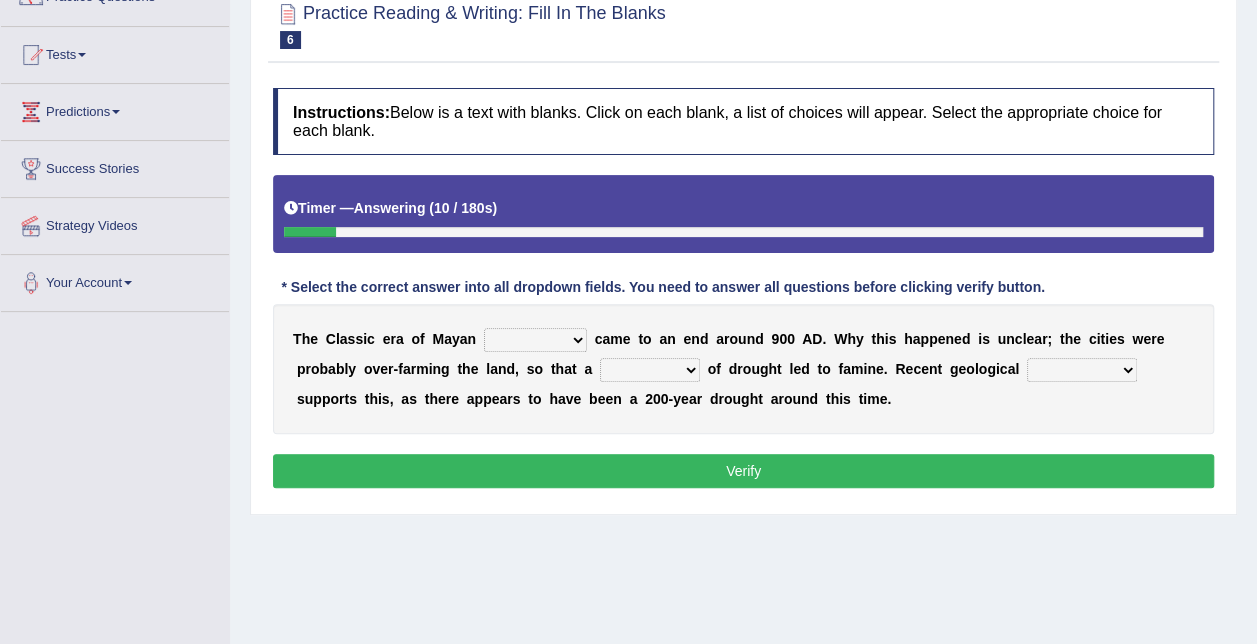 click on "community society civilization class" at bounding box center [535, 340] 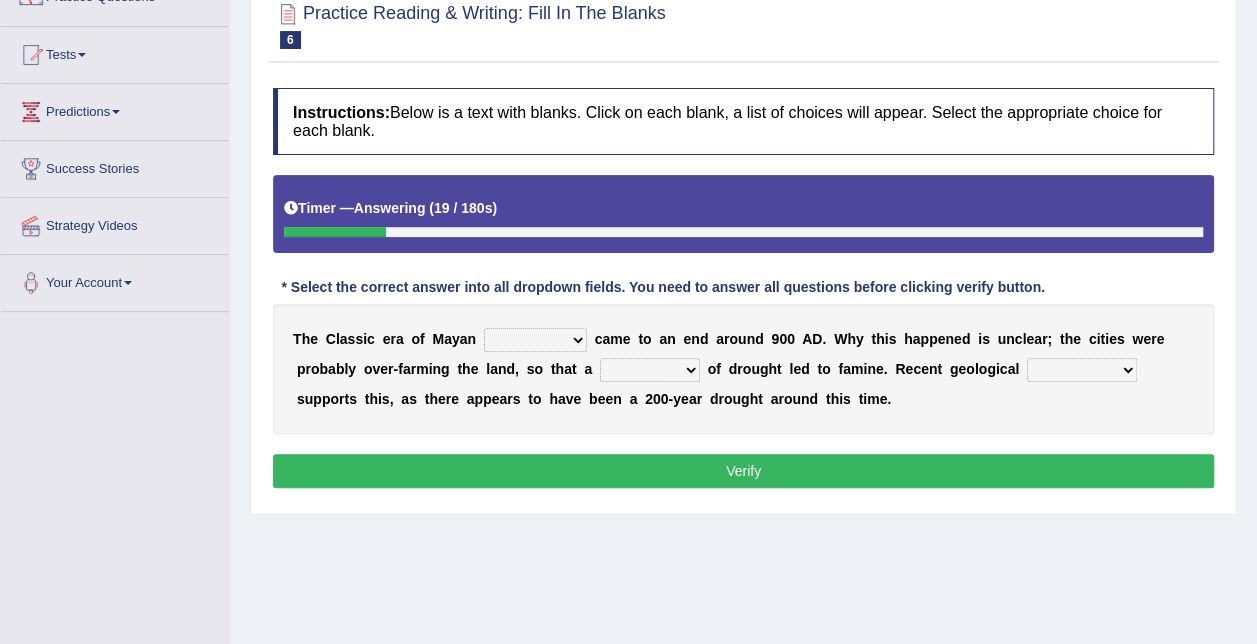 select on "civilization" 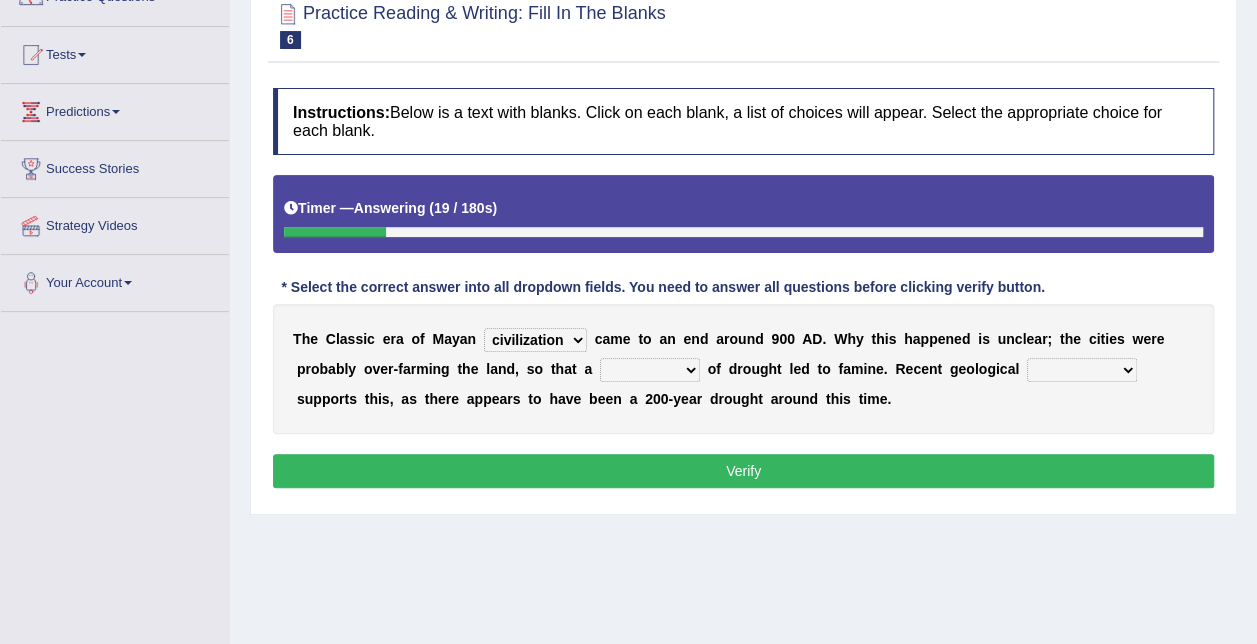 click on "community society civilization class" at bounding box center [535, 340] 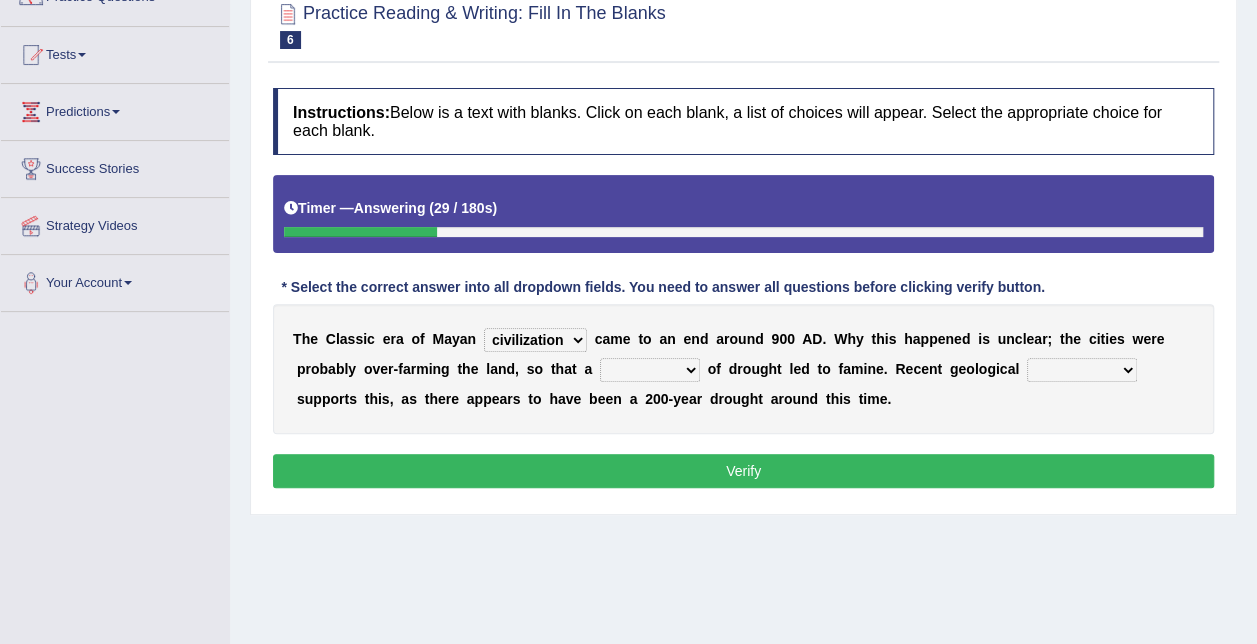 click on "time period range phase" at bounding box center [650, 370] 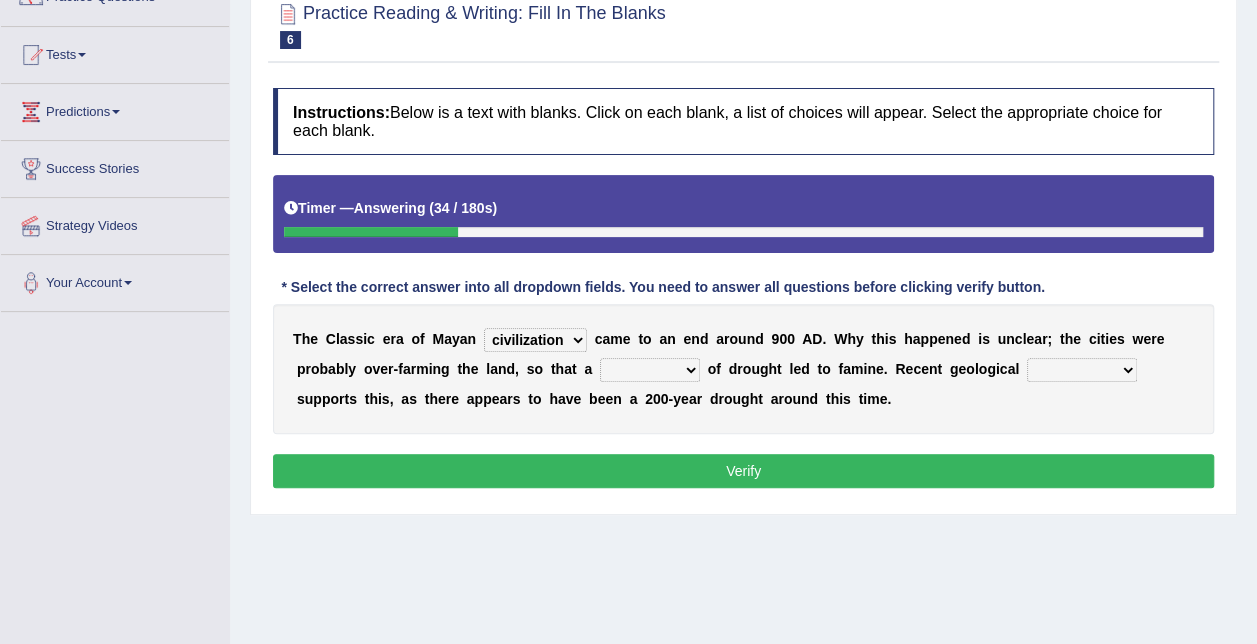 click on "time period range phase" at bounding box center [650, 370] 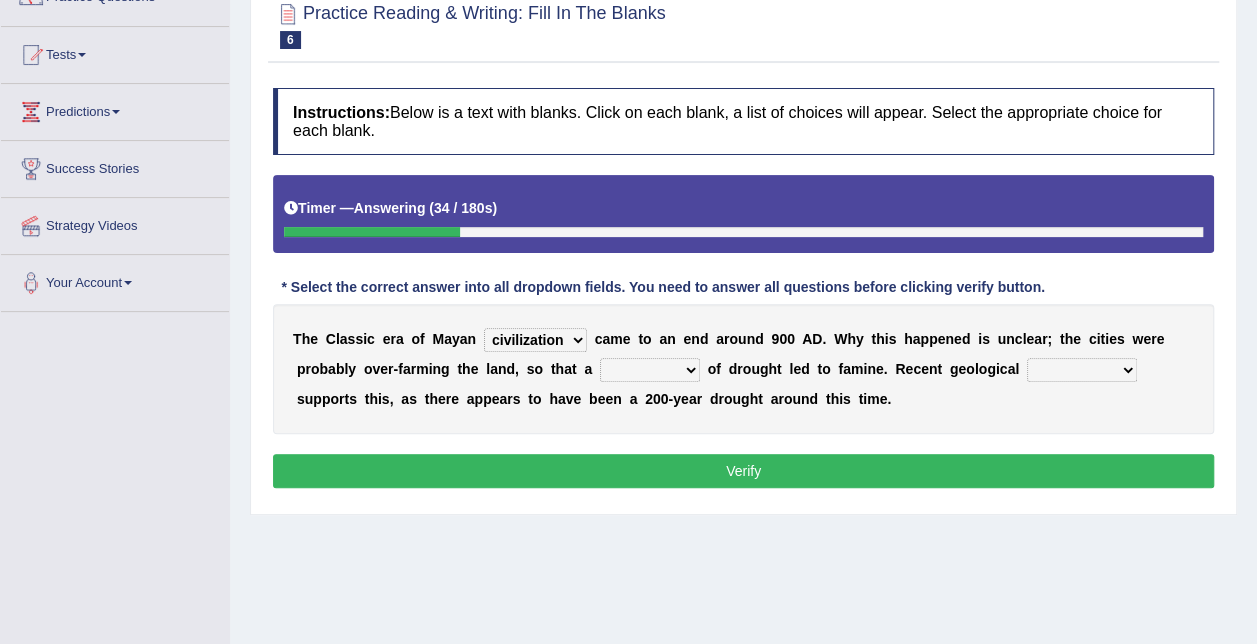 click on "time period range phase" at bounding box center [650, 370] 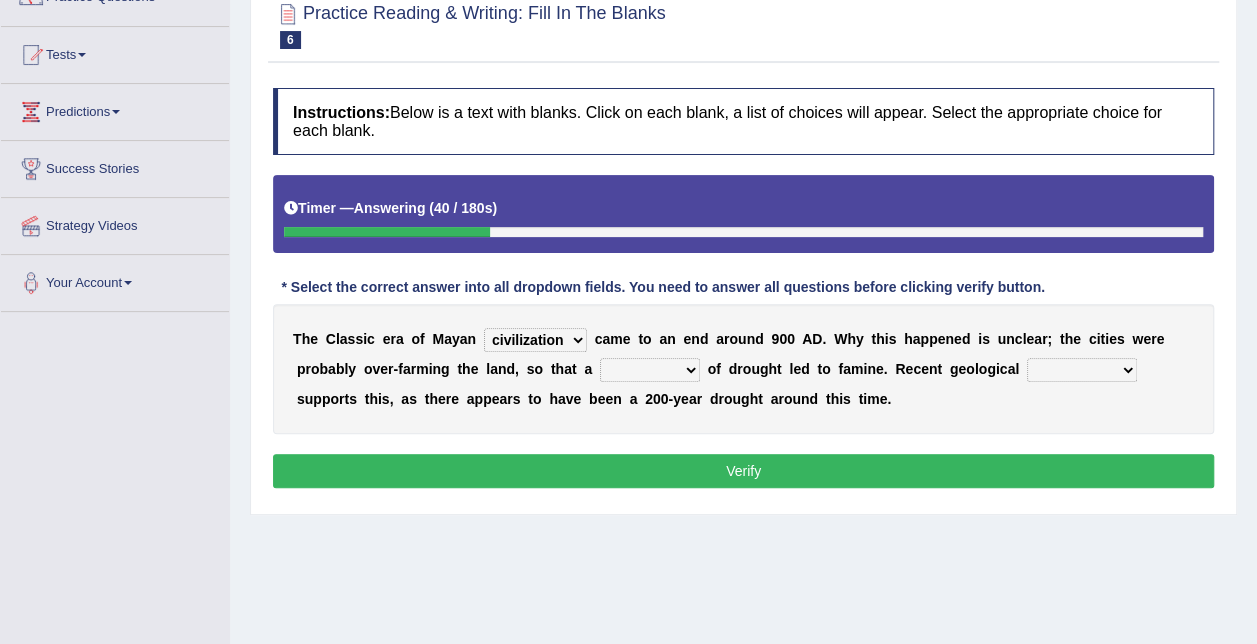 select on "period" 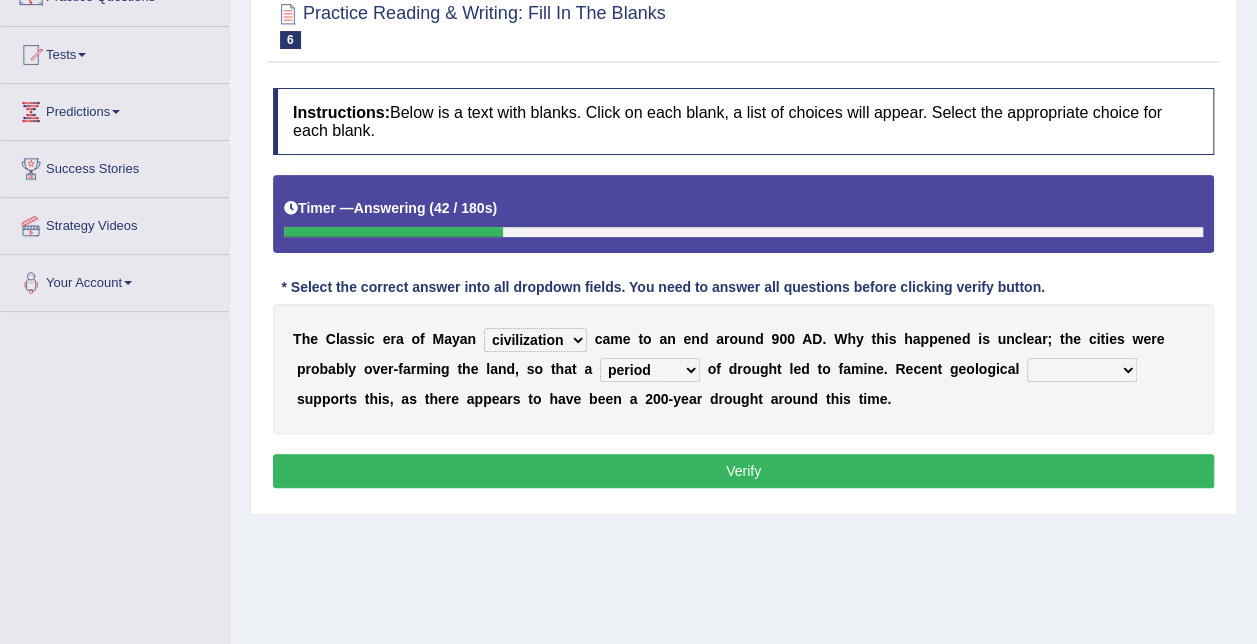 click on "research test examination exploitation" at bounding box center [1082, 370] 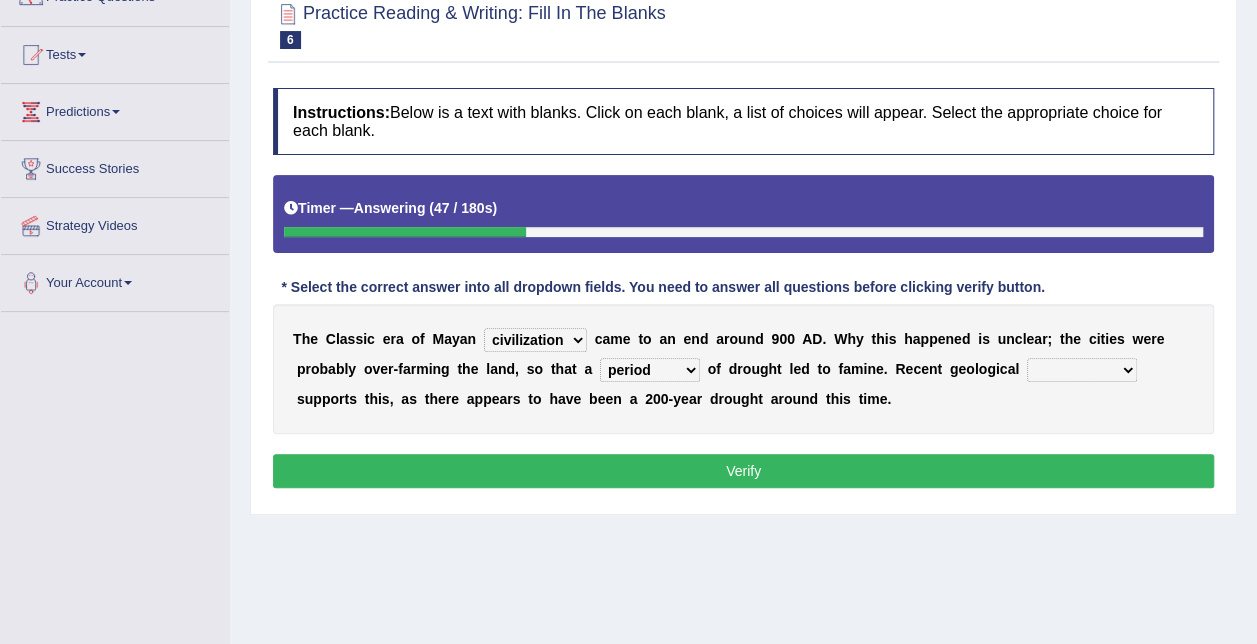 select on "research" 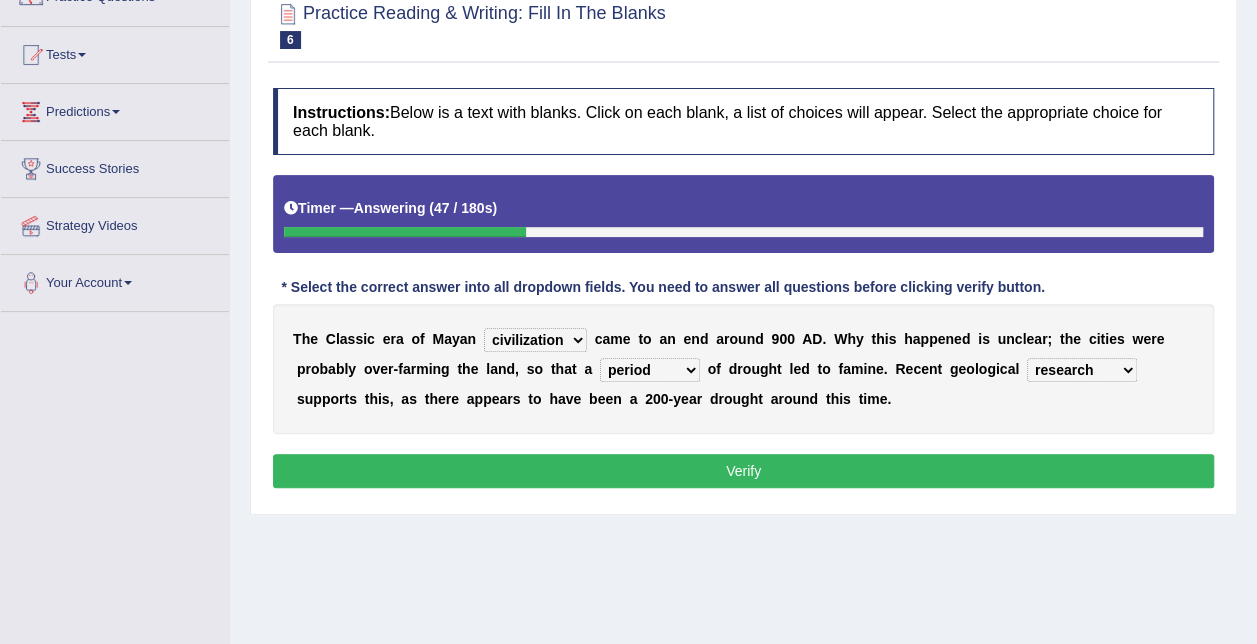 click on "research test examination exploitation" at bounding box center (1082, 370) 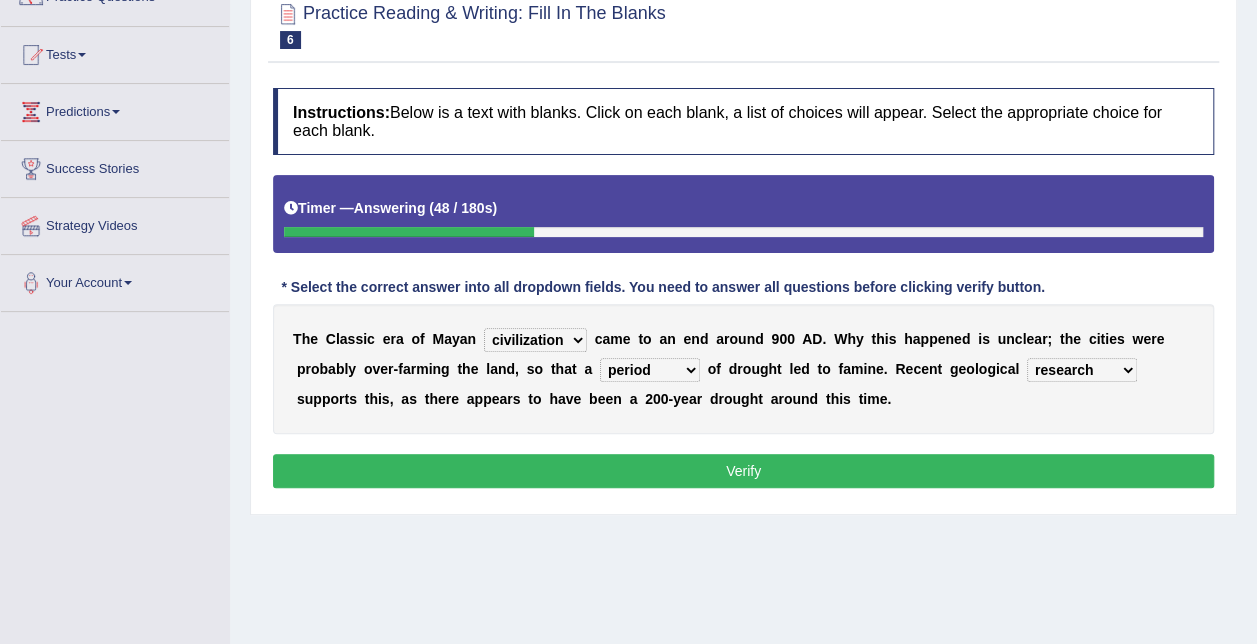 click on "Verify" at bounding box center (743, 471) 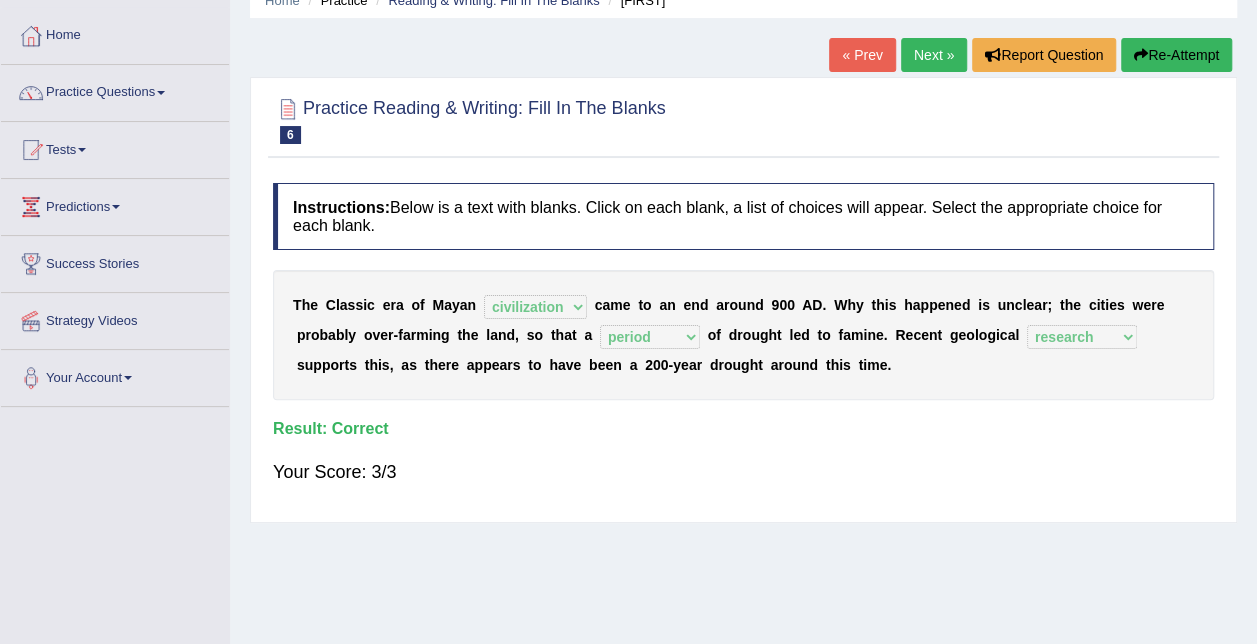 scroll, scrollTop: 0, scrollLeft: 0, axis: both 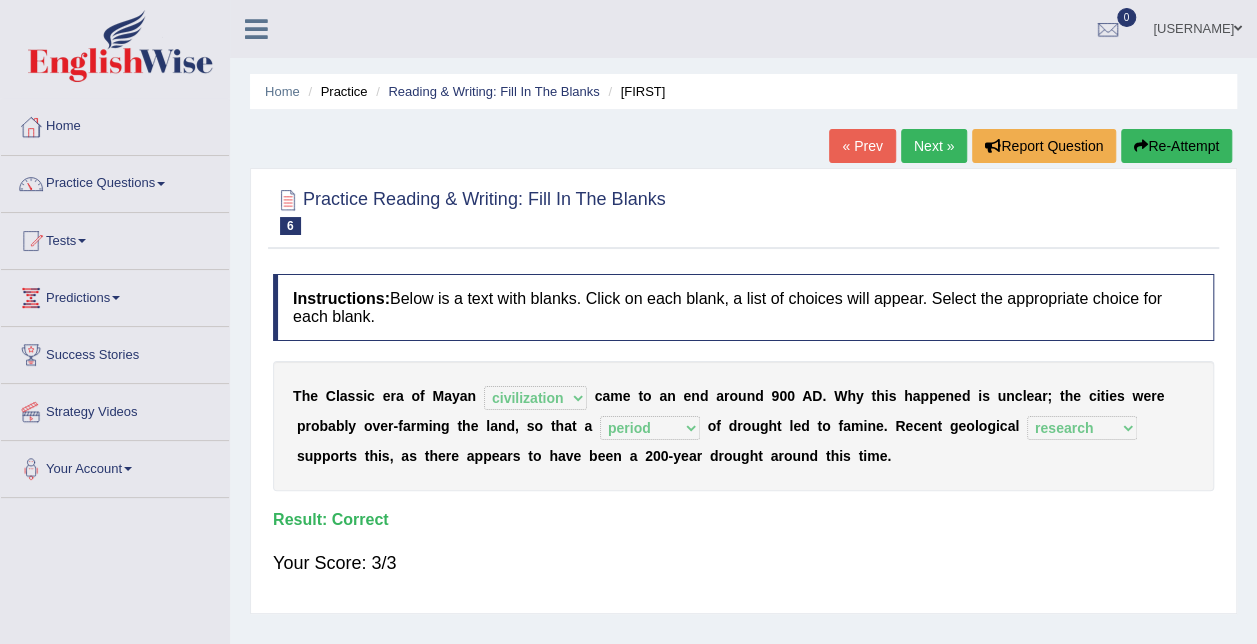 click on "Next »" at bounding box center [934, 146] 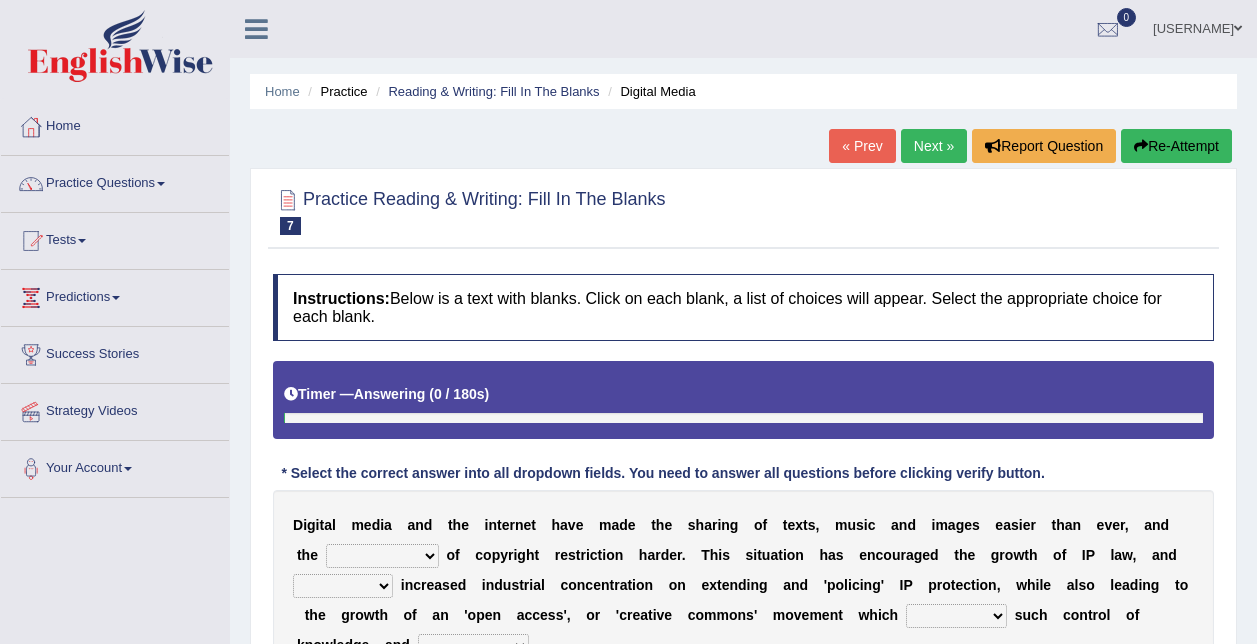 scroll, scrollTop: 0, scrollLeft: 0, axis: both 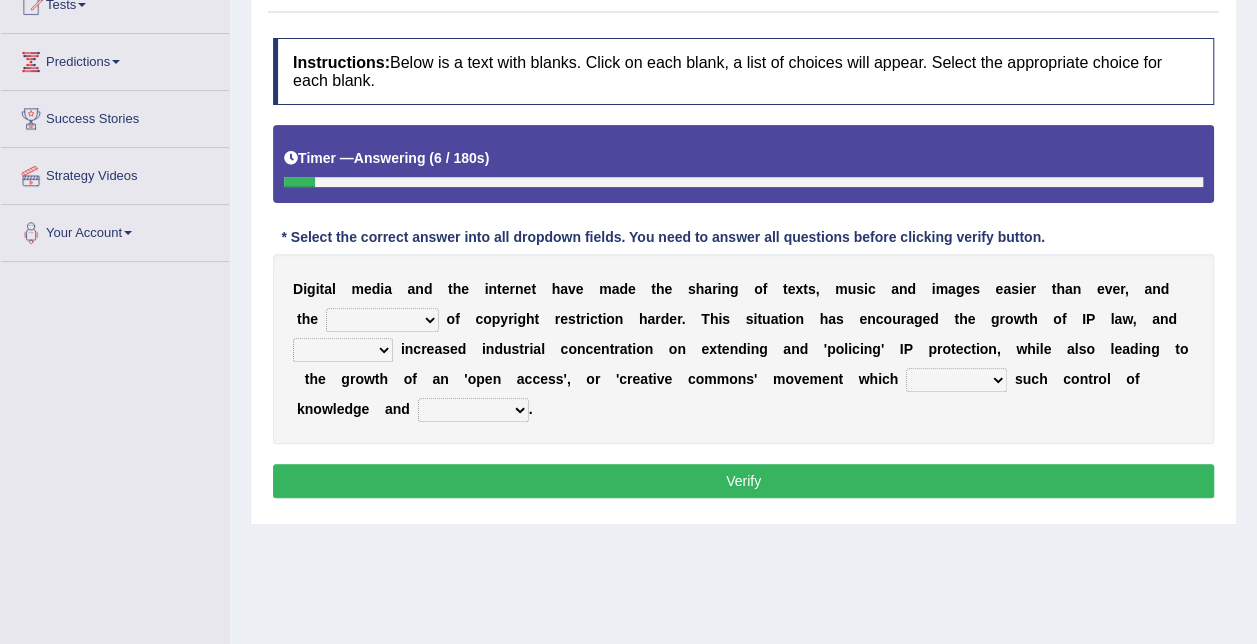 click on "detriment solstice enforcement commissary" at bounding box center [382, 320] 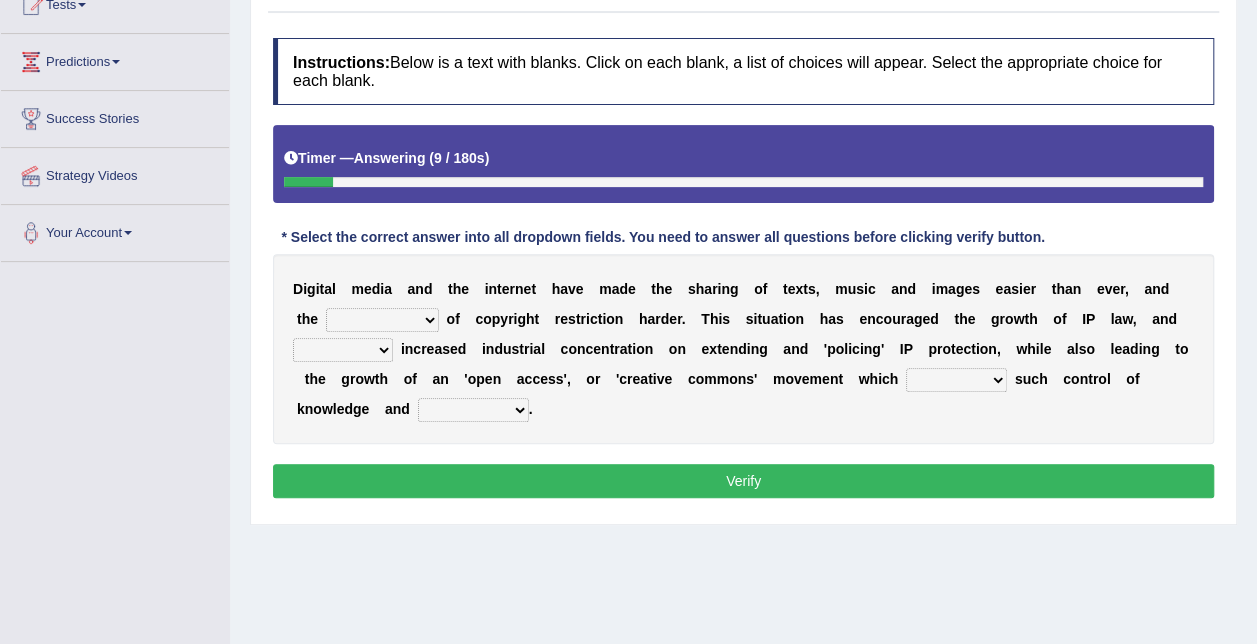 click on "Toggle navigation
Home
Practice Questions   Speaking Practice Read Aloud
Repeat Sentence
Describe Image
Re-tell Lecture
Answer Short Question
Summarize Group Discussion
Respond To A Situation
Writing Practice  Summarize Written Text
Write Essay
Reading Practice  Reading & Writing: Fill In The Blanks
Choose Multiple Answers
Re-order Paragraphs
Fill In The Blanks
Choose Single Answer
Listening Practice  Summarize Spoken Text
Highlight Incorrect Words
Highlight Correct Summary
Select Missing Word
Choose Single Answer
Choose Multiple Answers
Fill In The Blanks
Write From Dictation
Pronunciation
Tests  Take Practice Sectional Test
Take Mock Test" at bounding box center (628, 284) 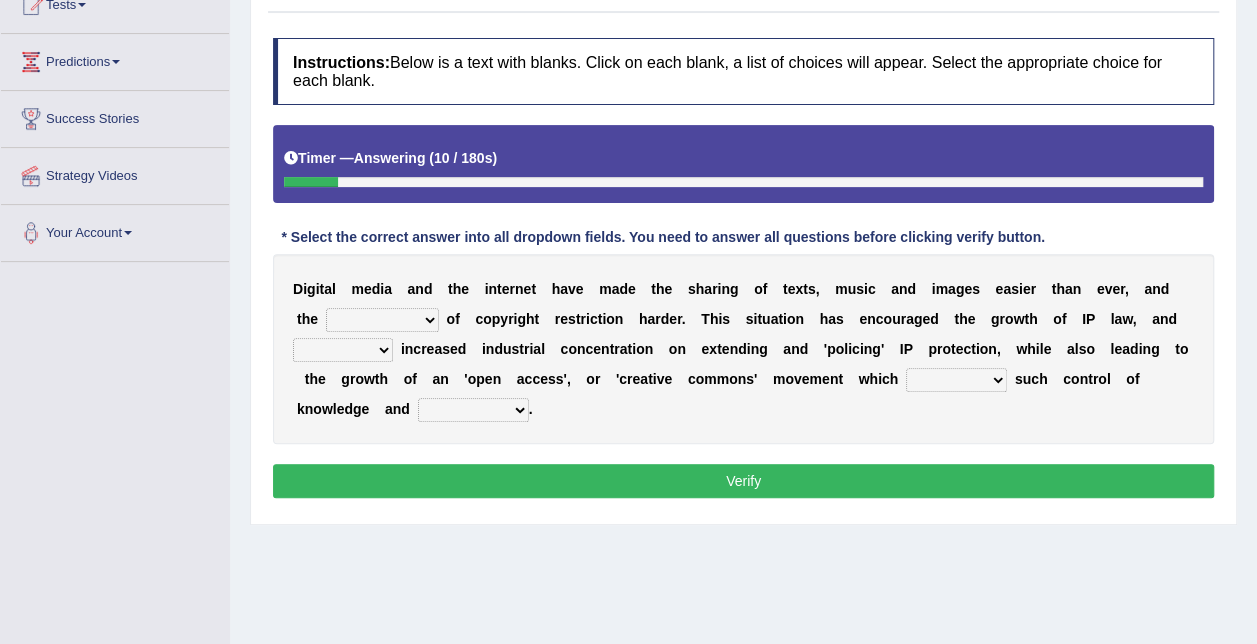 click on "detriment solstice enforcement commissary" at bounding box center (382, 320) 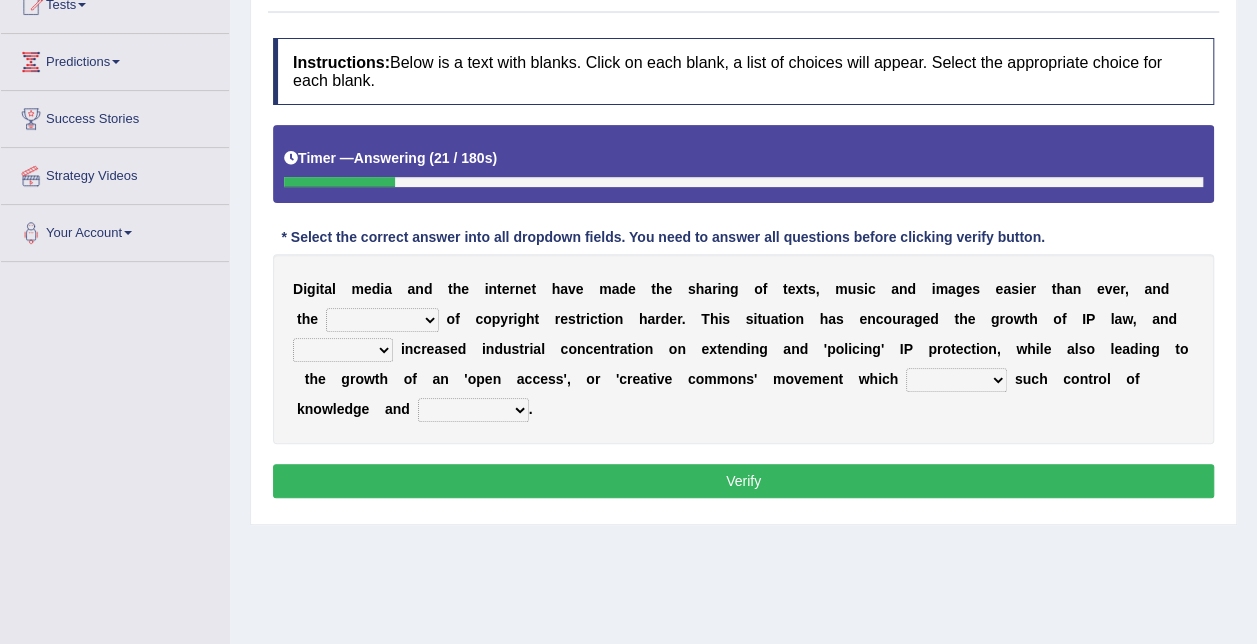 select on "detriment" 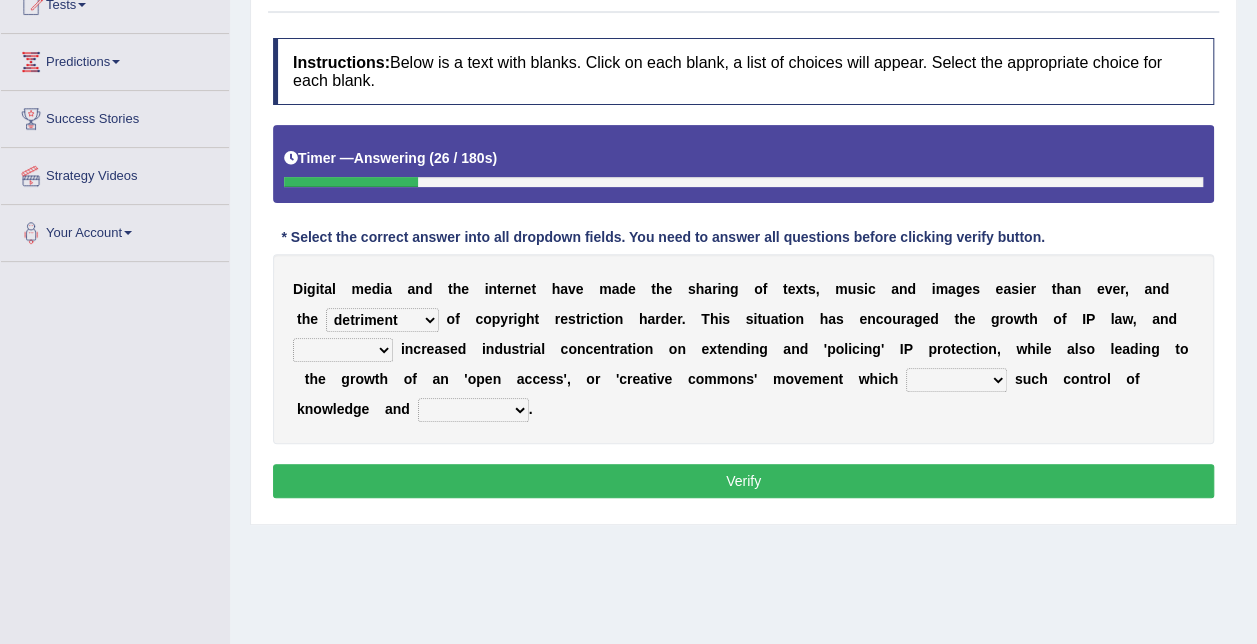 click on "staggled prompted equated grappled" at bounding box center [343, 350] 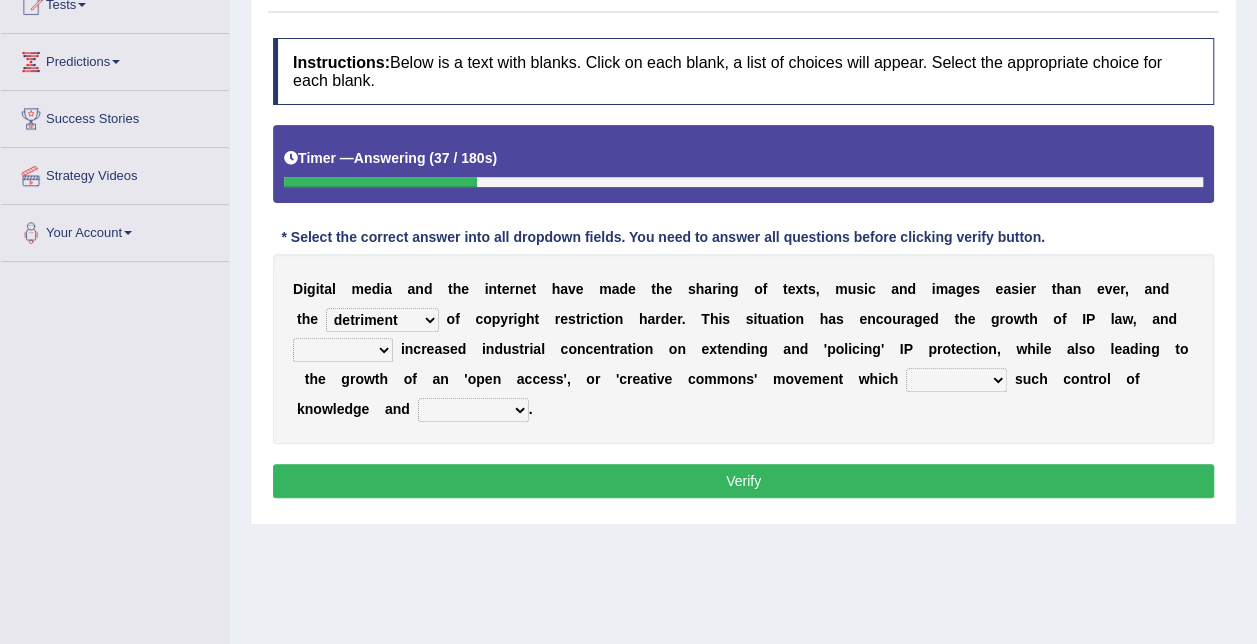 select on "prompted" 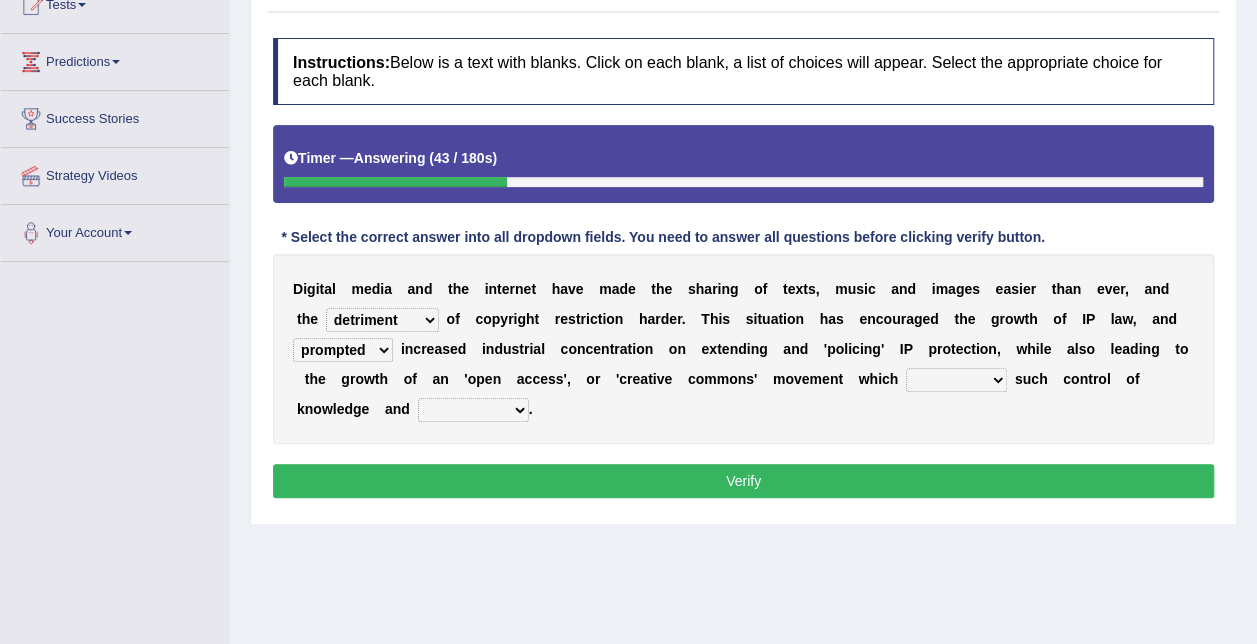 click on "challenges hankered allowed compelled" at bounding box center [956, 380] 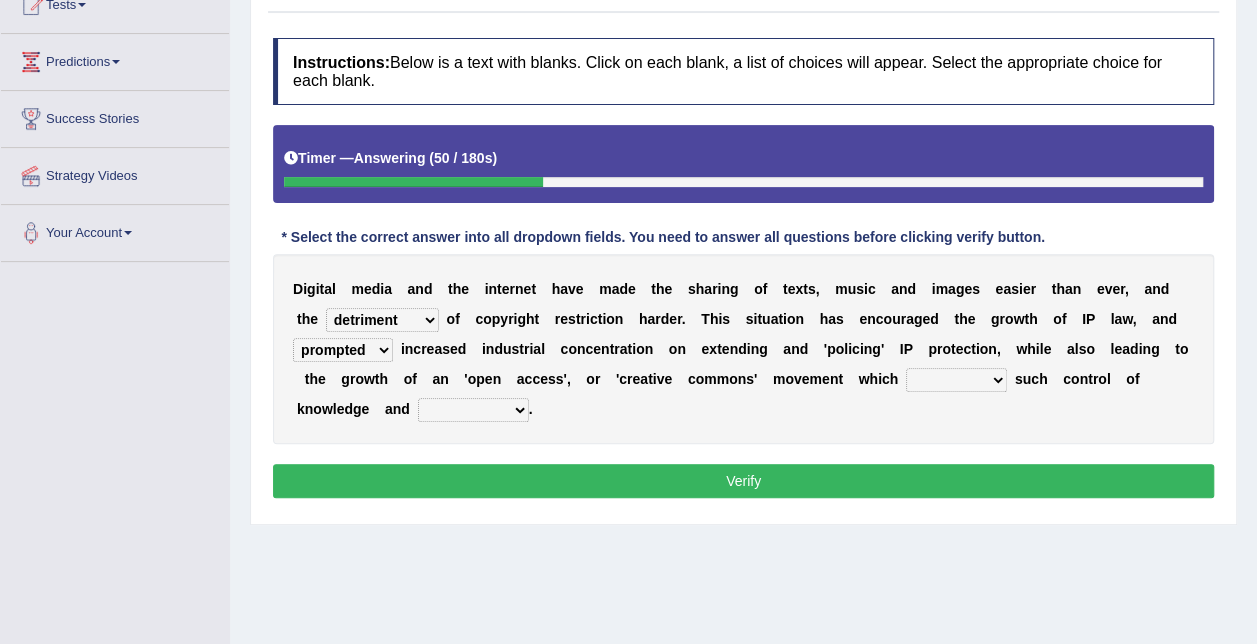 select on "compelled" 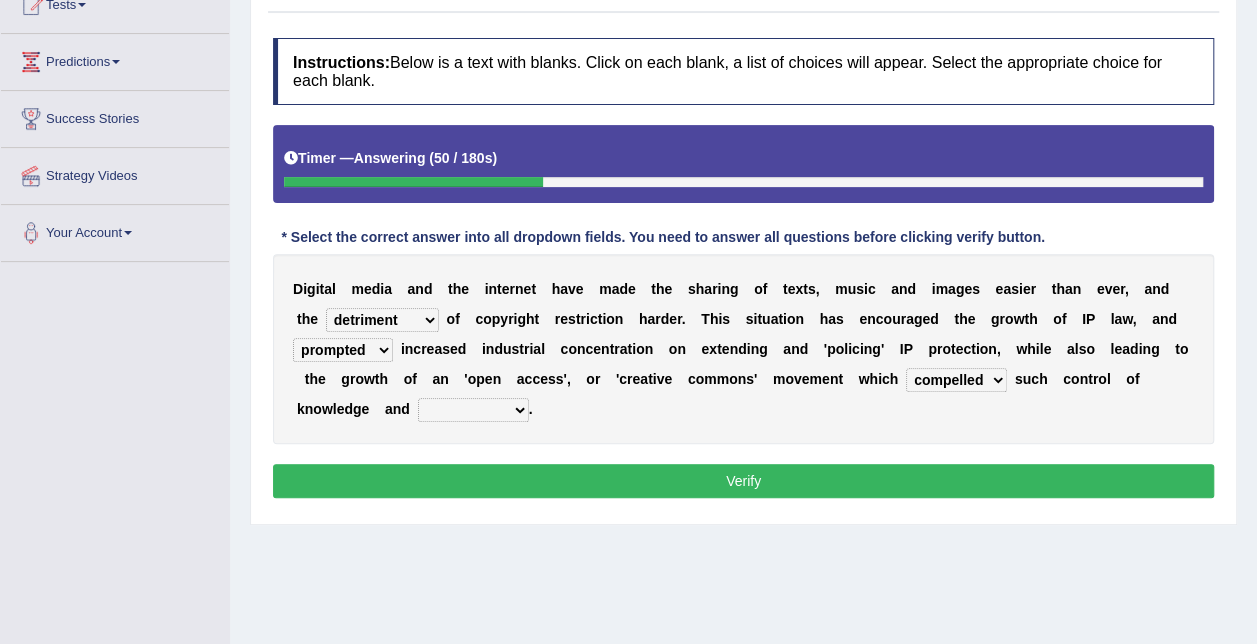 click on "challenges hankered allowed compelled" at bounding box center [956, 380] 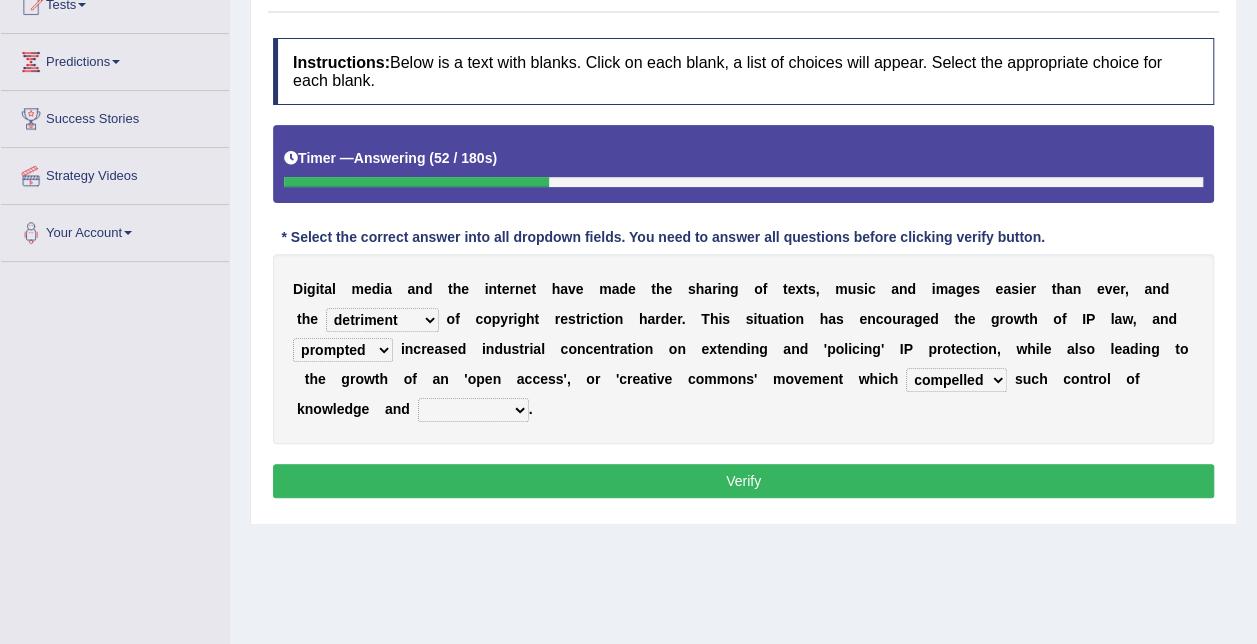 click on "comparison penmanship quotient creativity" at bounding box center [473, 410] 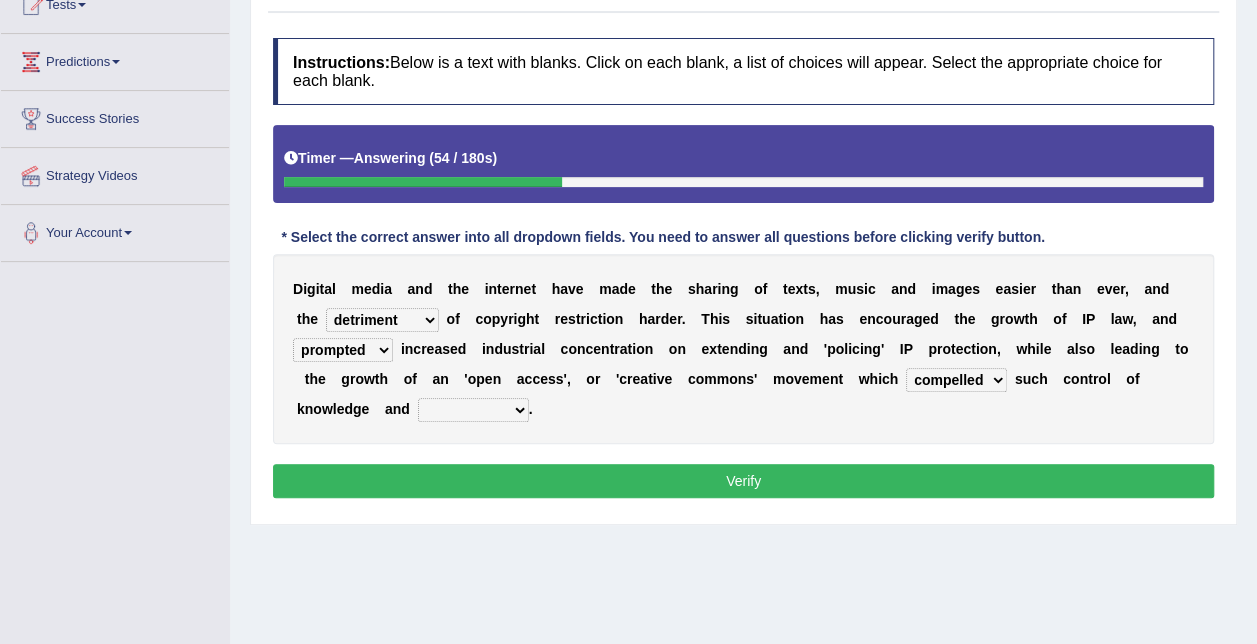 select on "creativity" 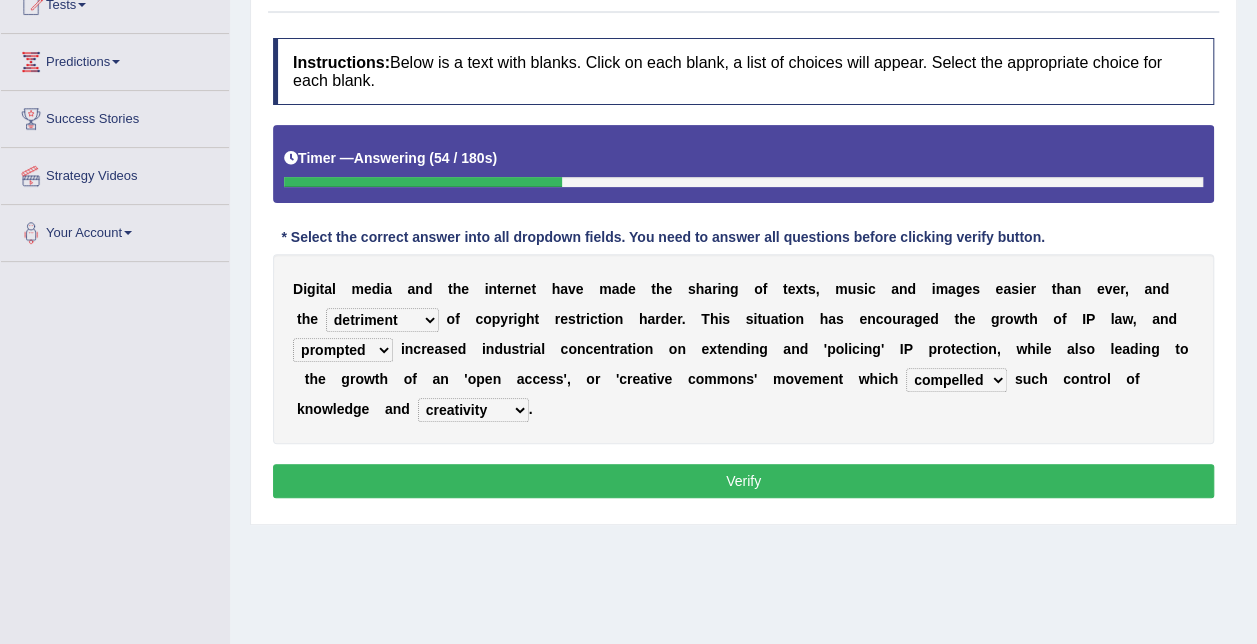 click on "comparison penmanship quotient creativity" at bounding box center [473, 410] 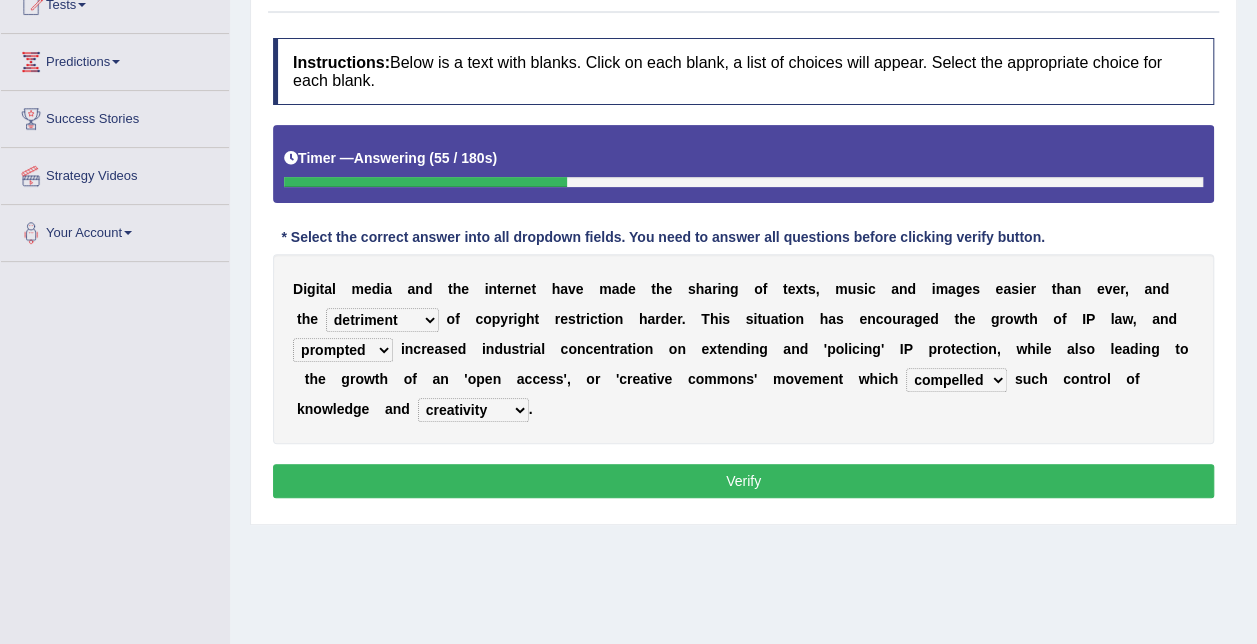 click on "Verify" at bounding box center [743, 481] 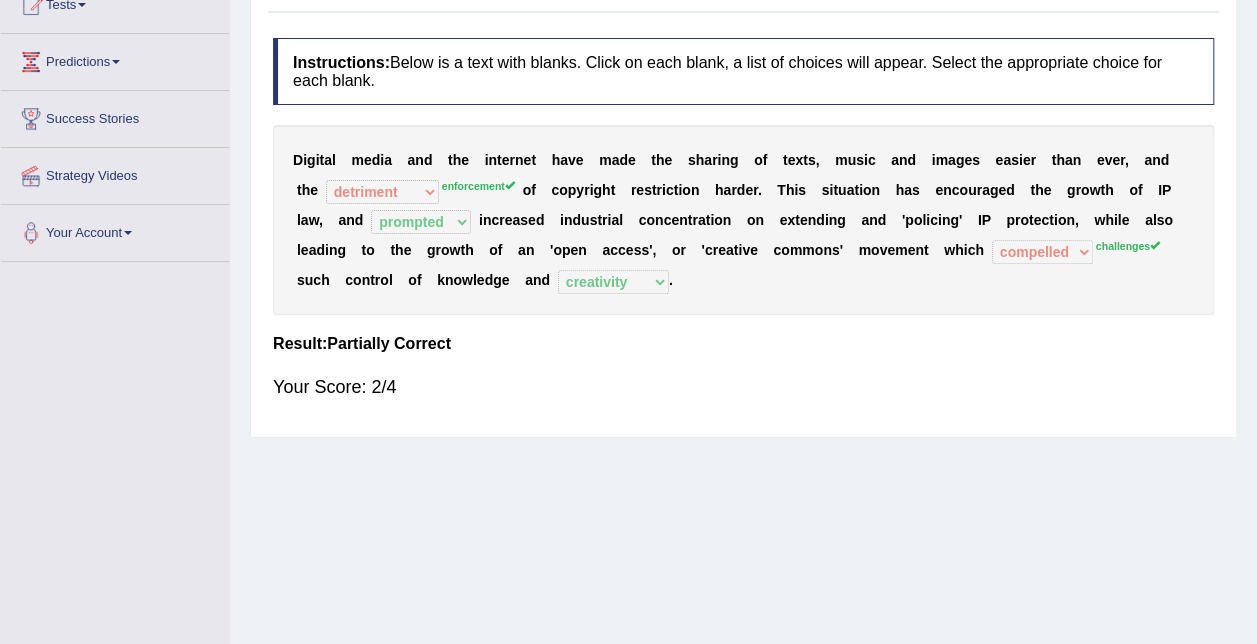 scroll, scrollTop: 0, scrollLeft: 0, axis: both 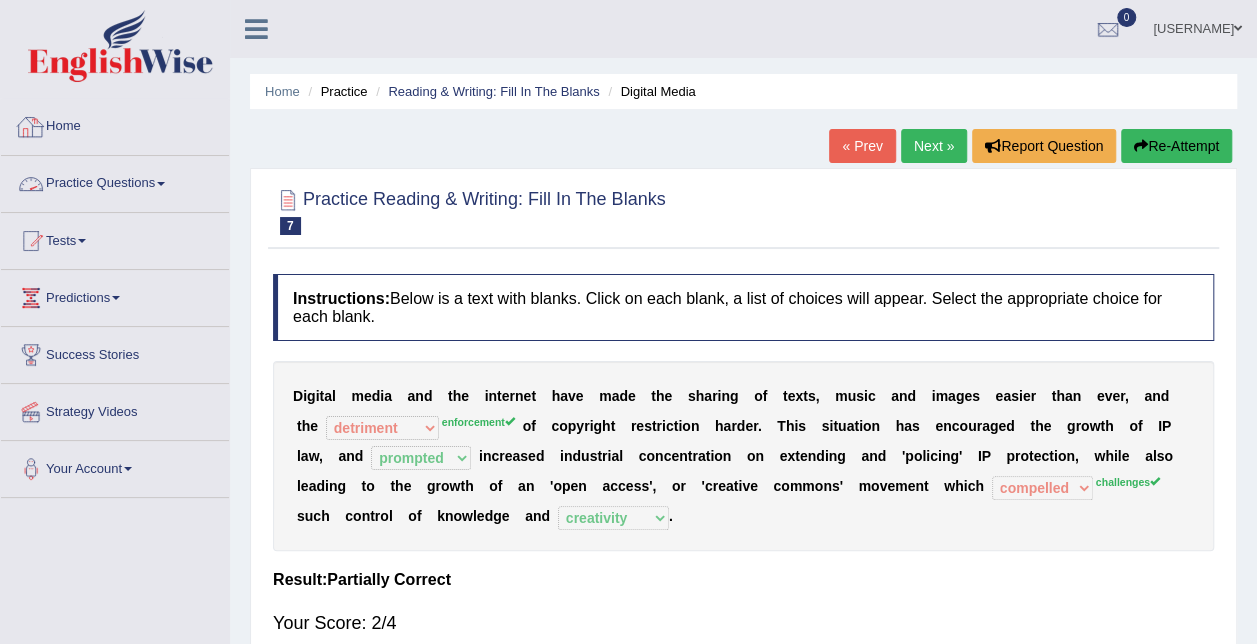 click at bounding box center (31, 127) 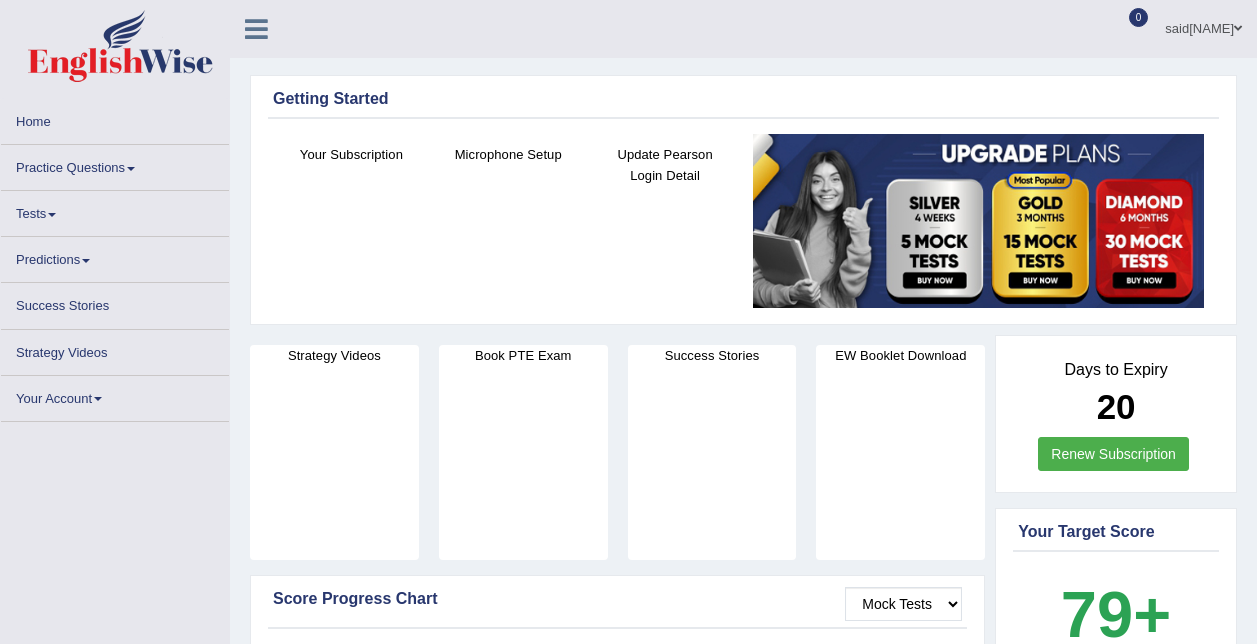 scroll, scrollTop: 0, scrollLeft: 0, axis: both 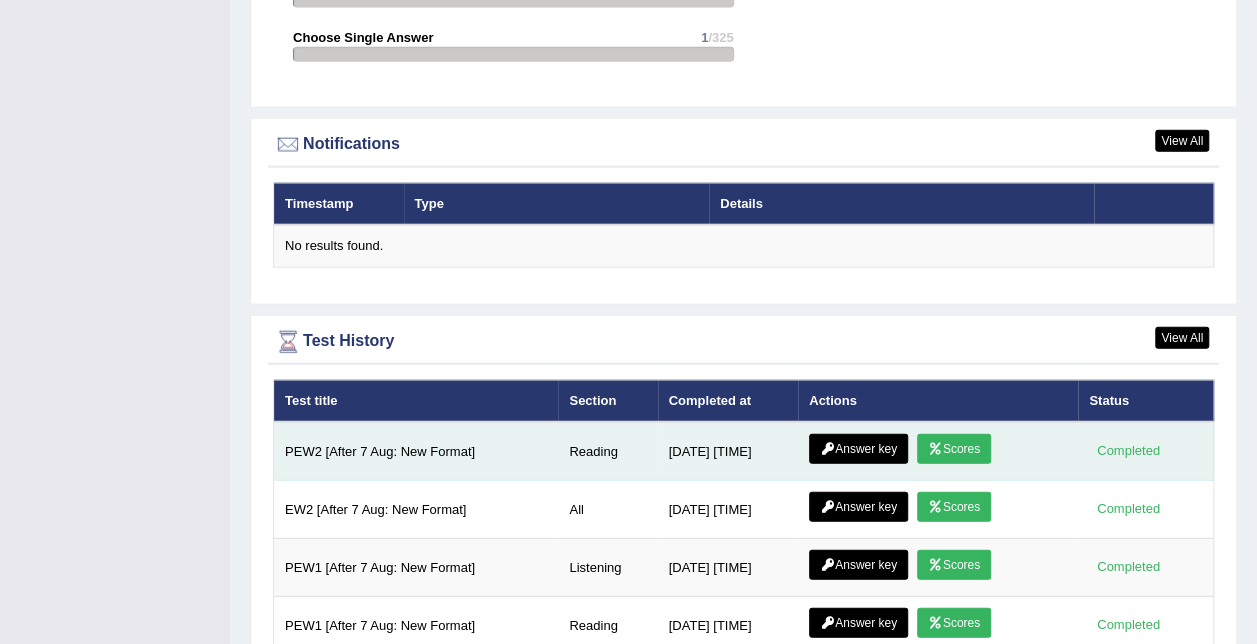 click on "Scores" at bounding box center [954, 449] 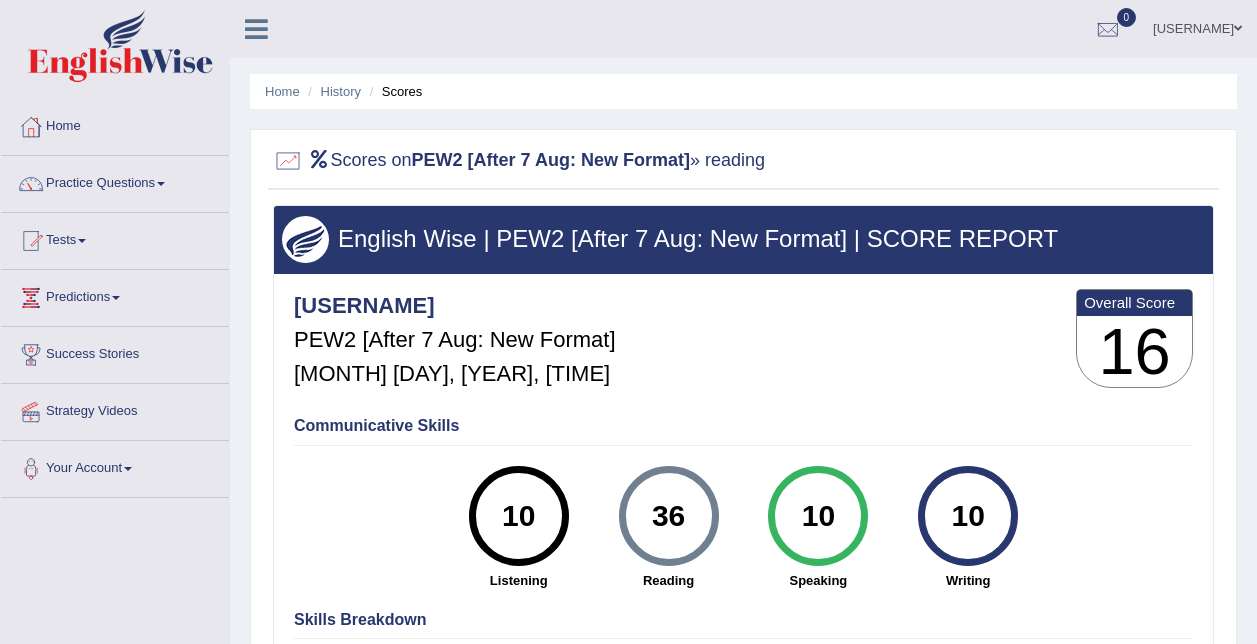 scroll, scrollTop: 0, scrollLeft: 0, axis: both 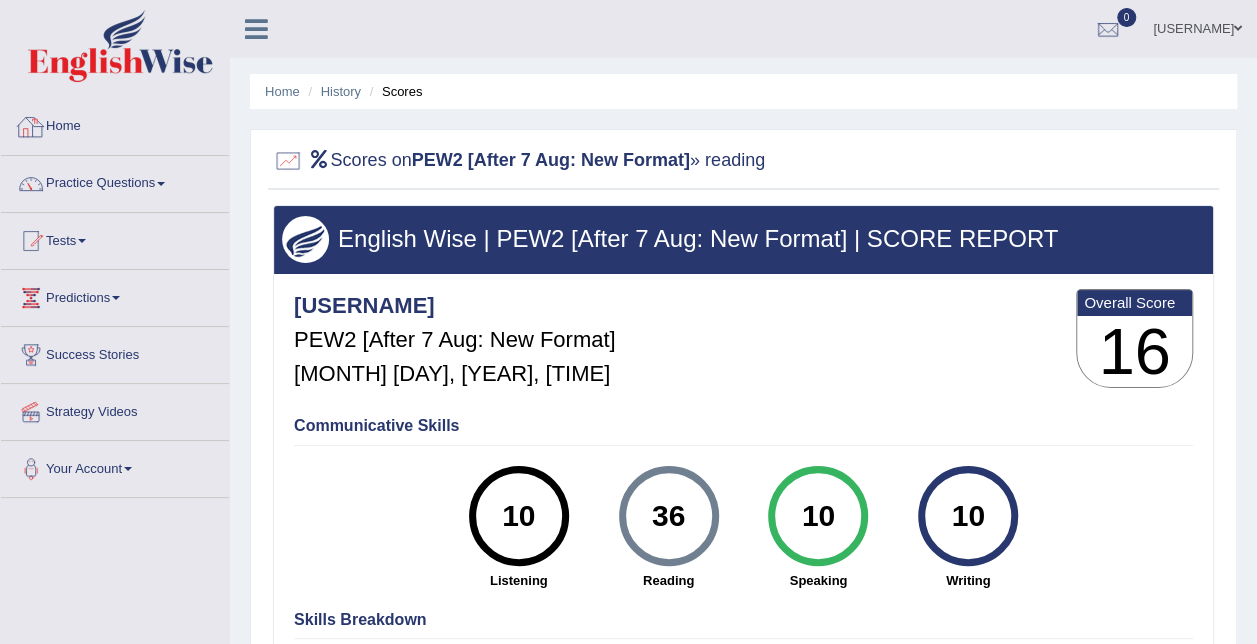 click on "Home" at bounding box center [115, 124] 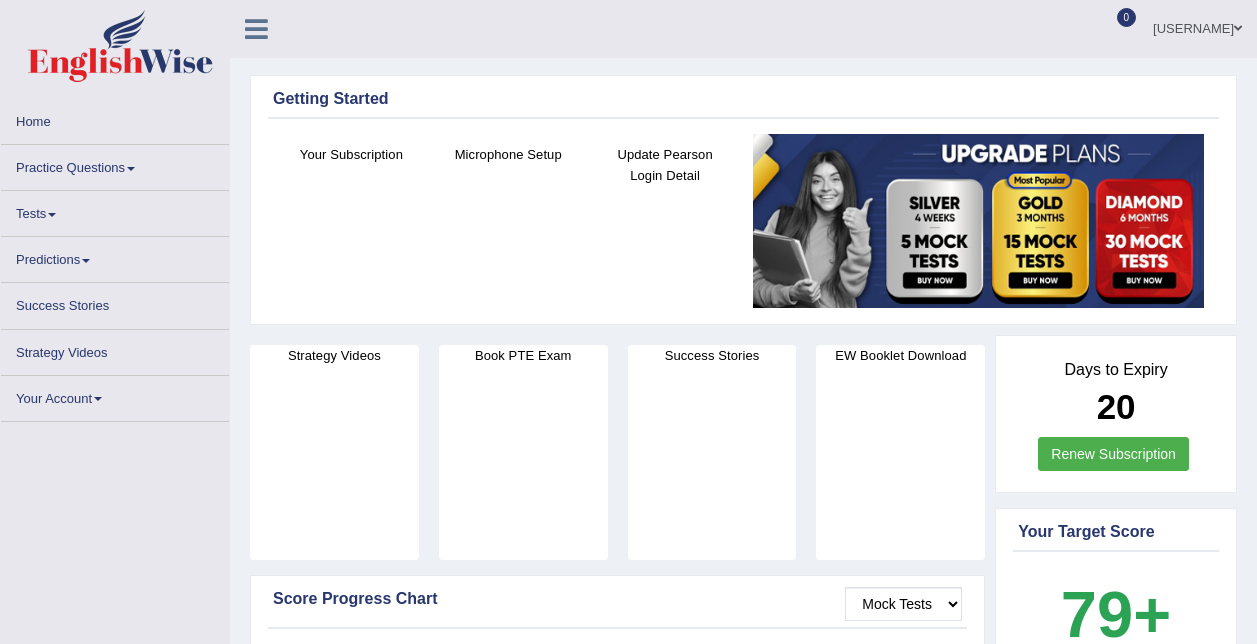 scroll, scrollTop: 0, scrollLeft: 0, axis: both 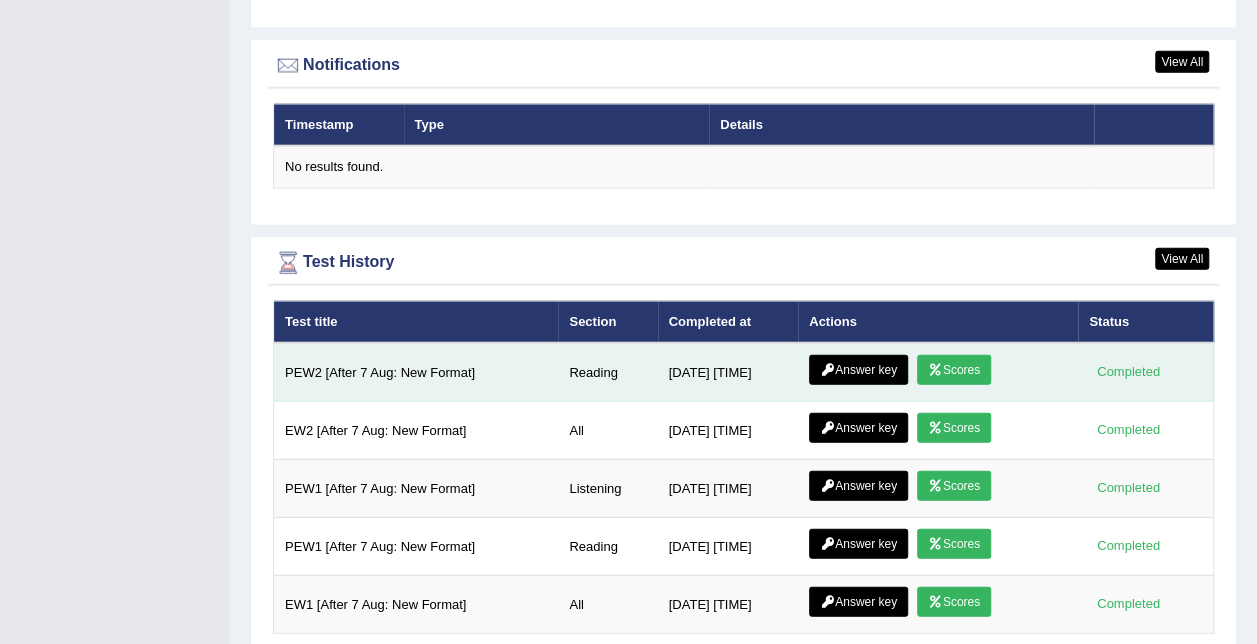 click at bounding box center (827, 370) 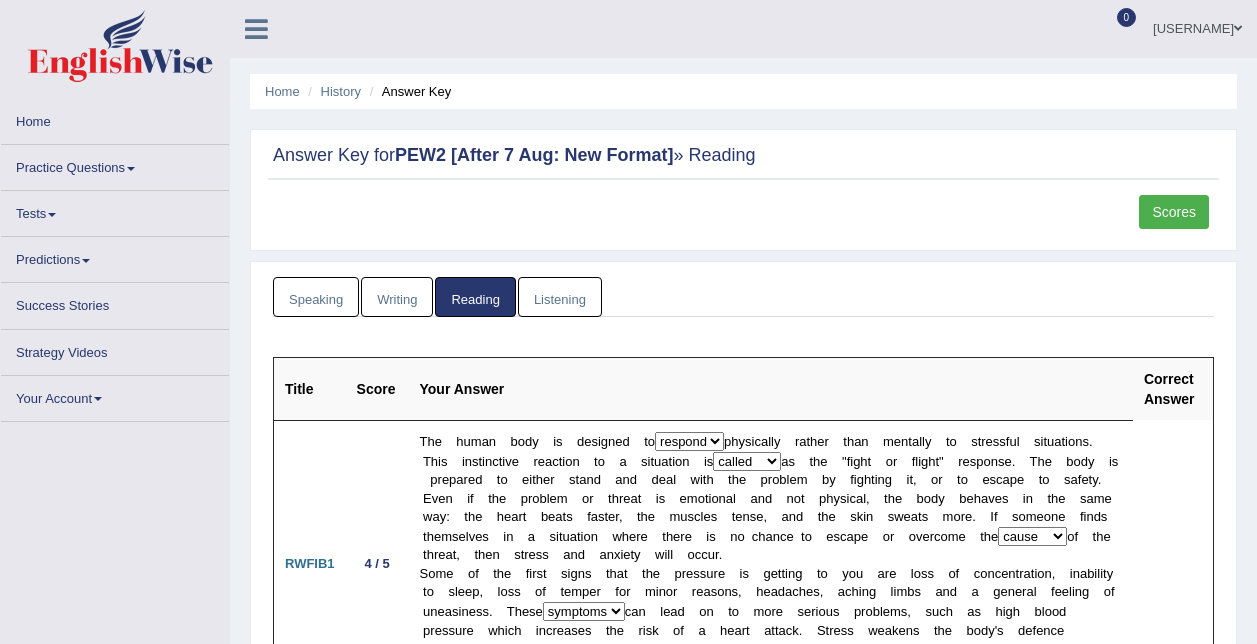 scroll, scrollTop: 0, scrollLeft: 0, axis: both 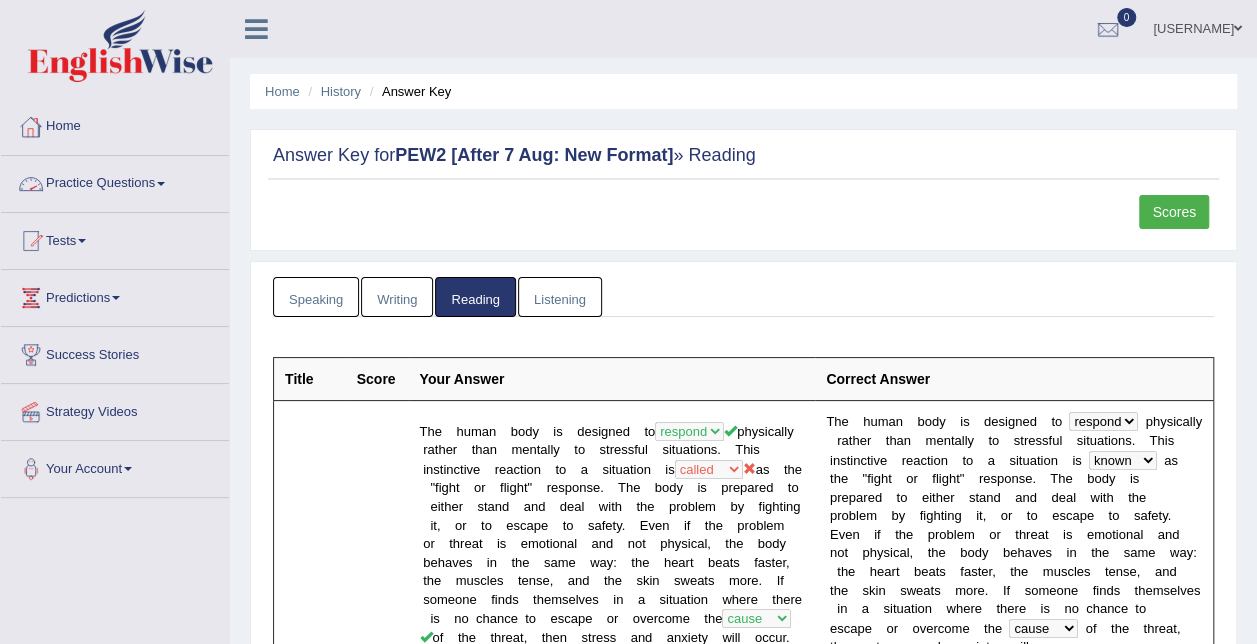 click on "Practice Questions" at bounding box center (115, 181) 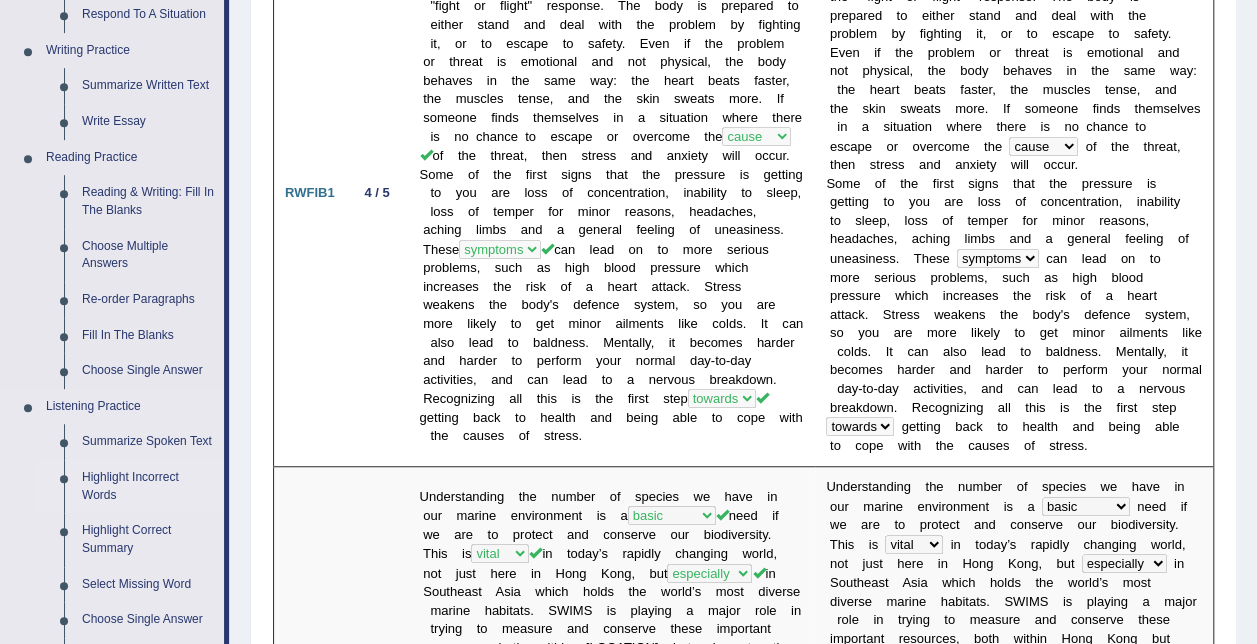 scroll, scrollTop: 481, scrollLeft: 0, axis: vertical 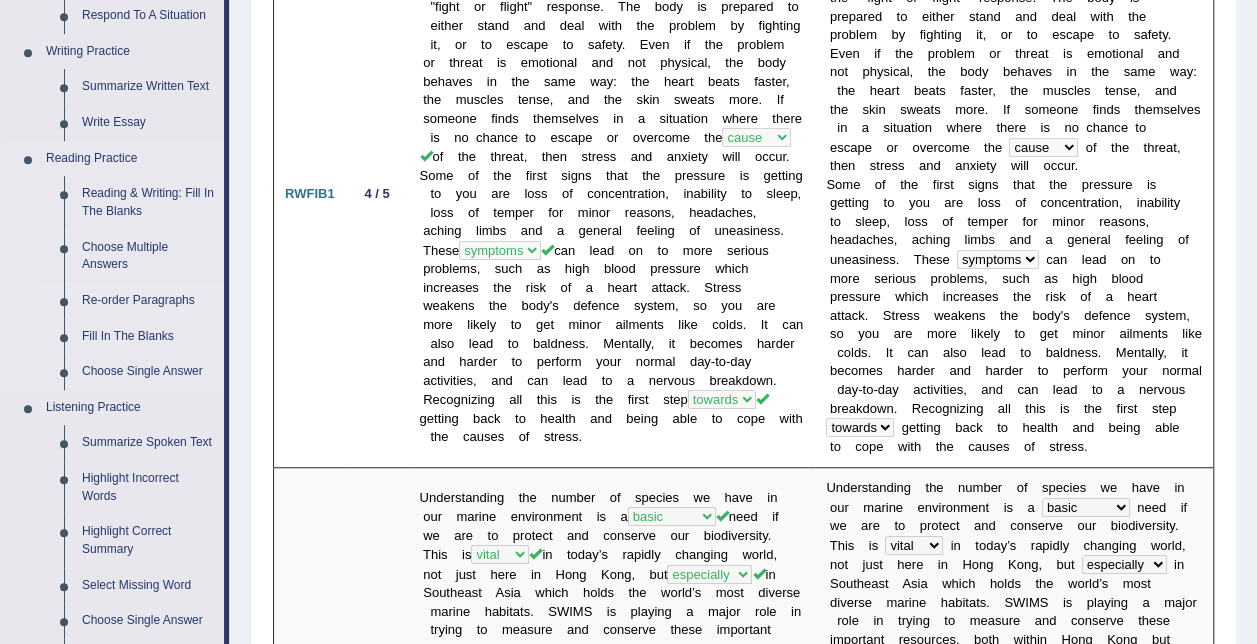 click on "Re-order Paragraphs" at bounding box center (148, 301) 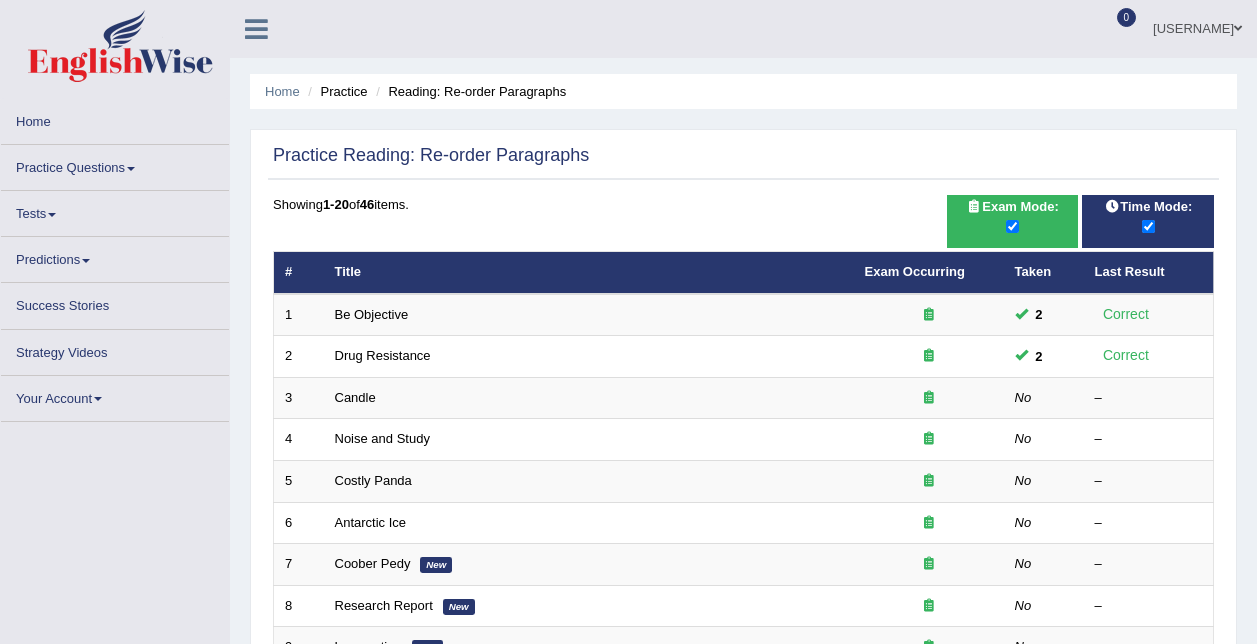 scroll, scrollTop: 0, scrollLeft: 0, axis: both 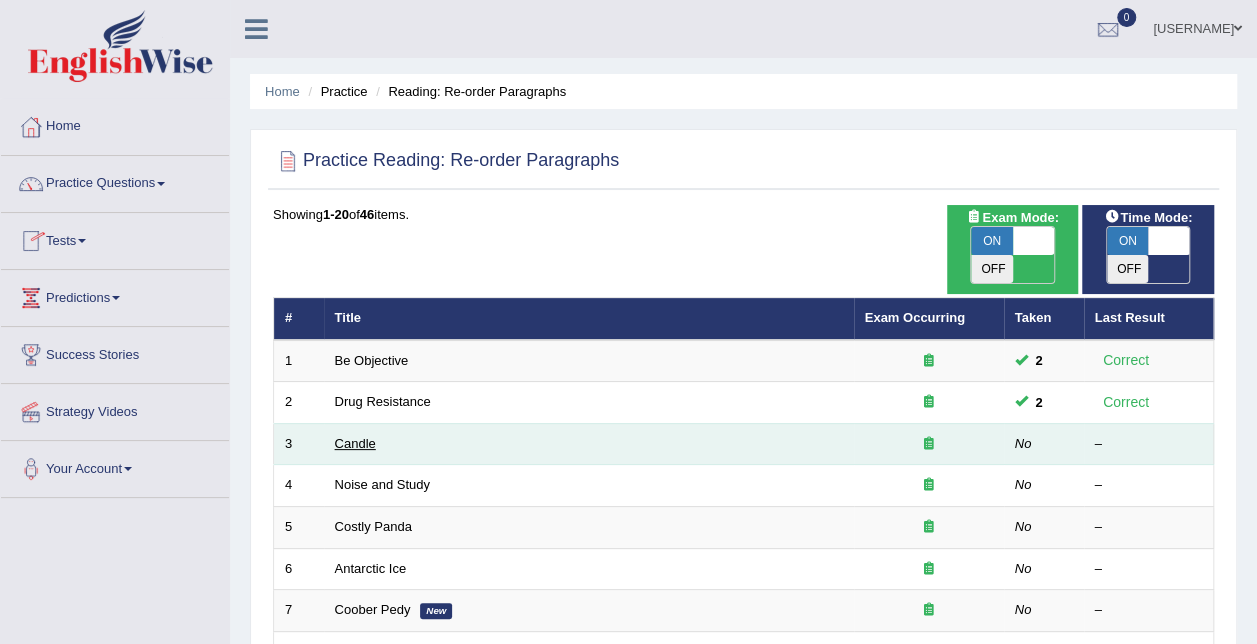 click on "Candle" at bounding box center (355, 443) 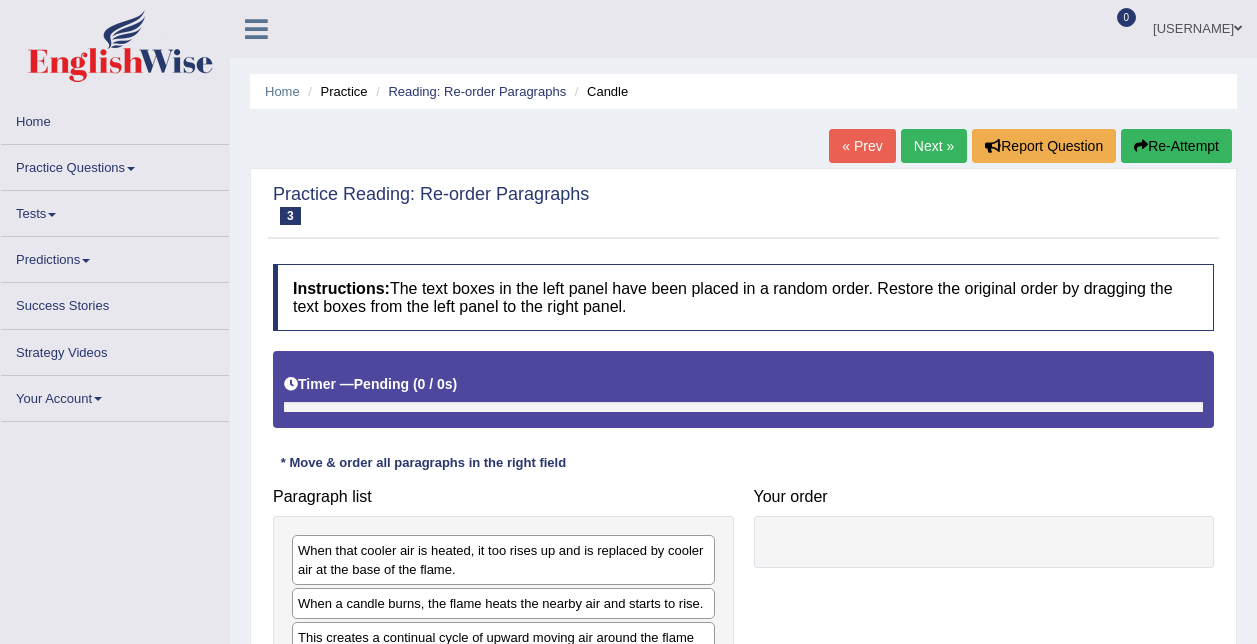 scroll, scrollTop: 0, scrollLeft: 0, axis: both 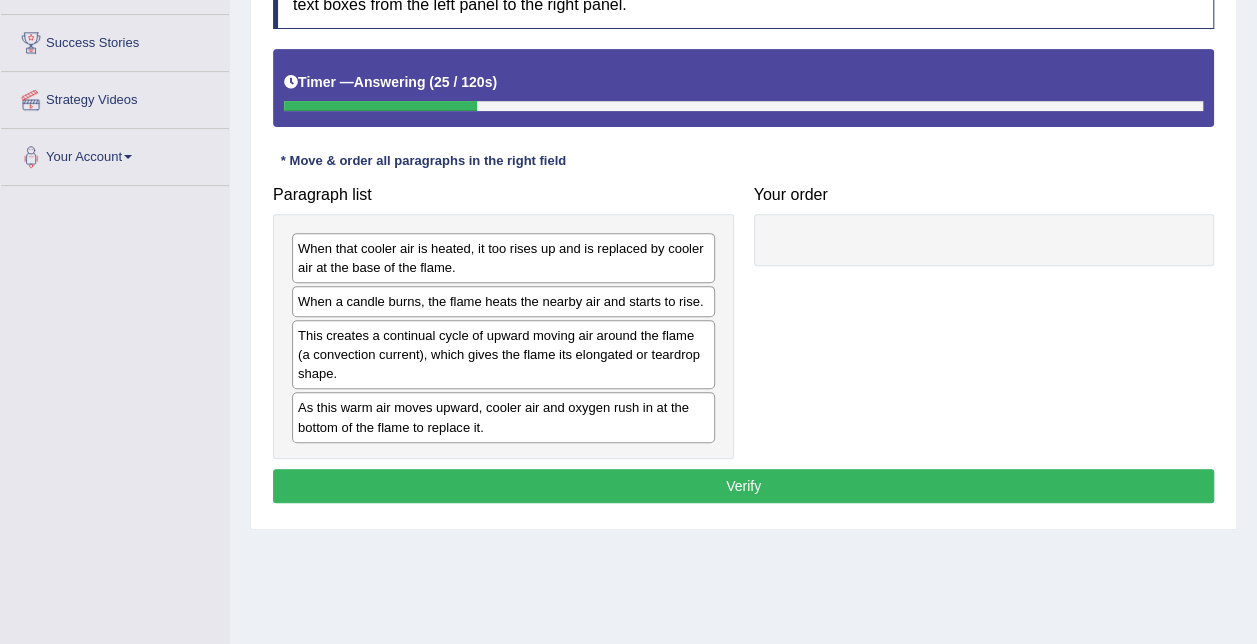 drag, startPoint x: 437, startPoint y: 293, endPoint x: 798, endPoint y: 269, distance: 361.7969 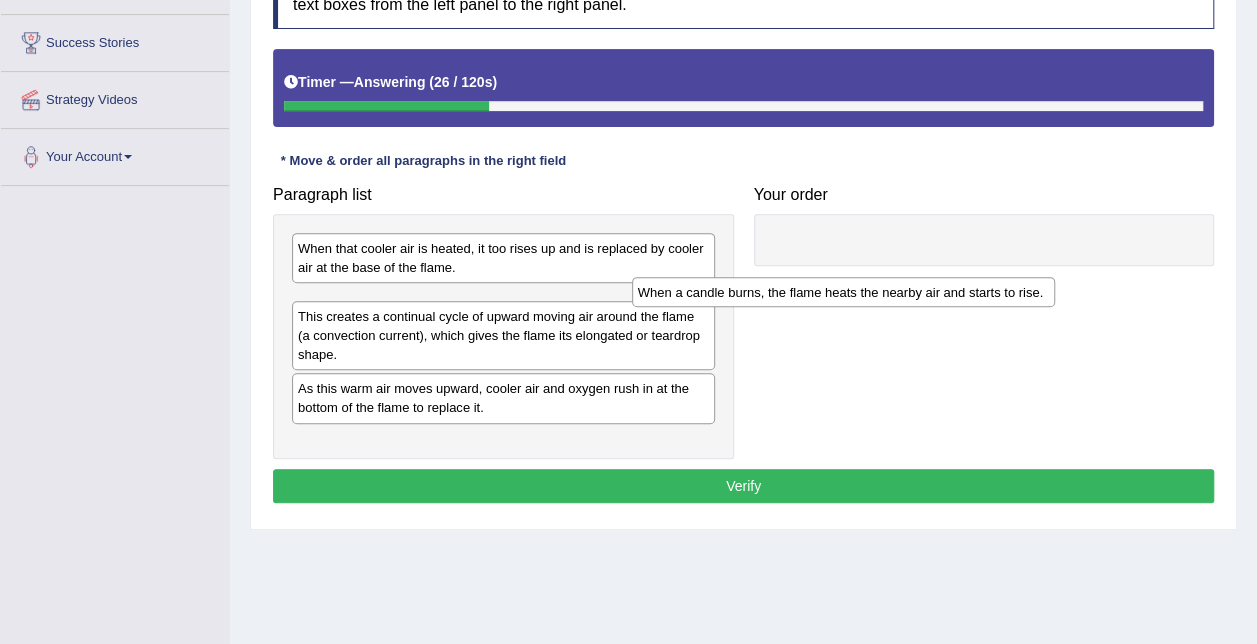 drag, startPoint x: 636, startPoint y: 297, endPoint x: 977, endPoint y: 288, distance: 341.11874 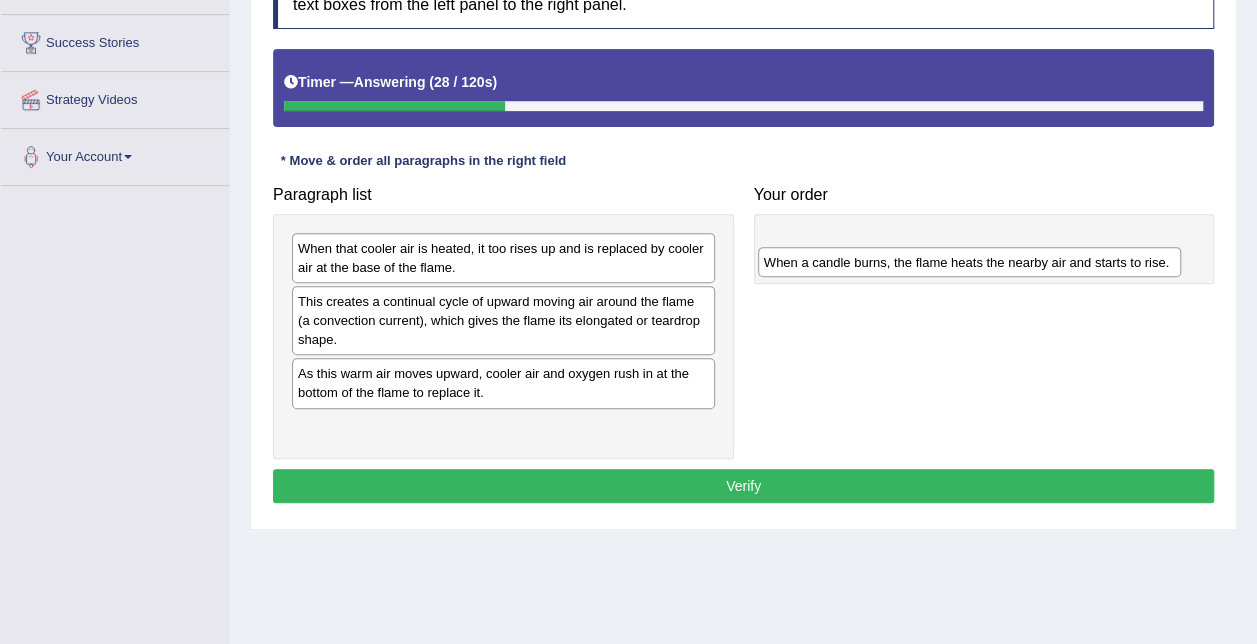 drag, startPoint x: 664, startPoint y: 300, endPoint x: 1140, endPoint y: 250, distance: 478.61884 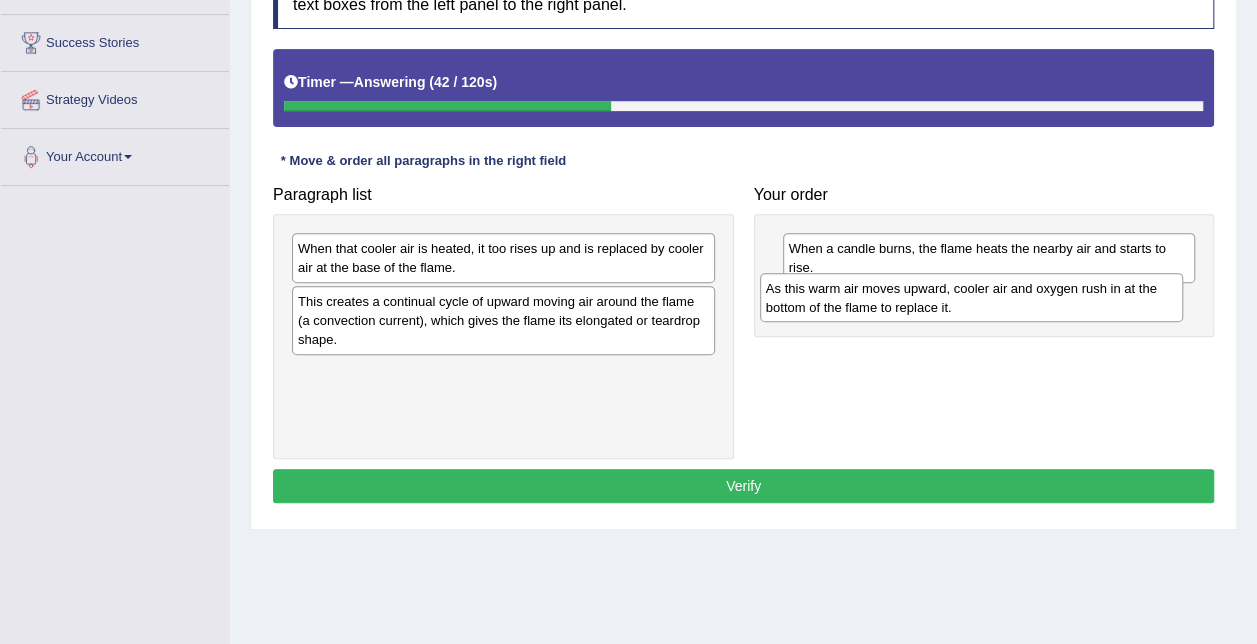 drag, startPoint x: 470, startPoint y: 380, endPoint x: 939, endPoint y: 293, distance: 477.00104 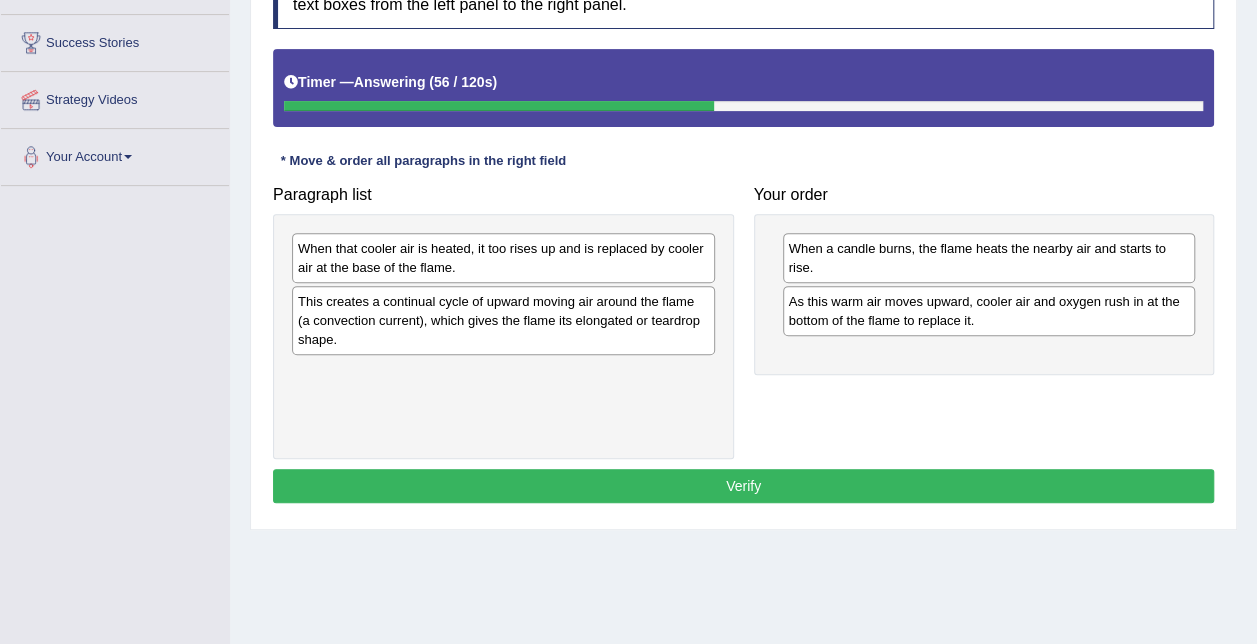 drag, startPoint x: 452, startPoint y: 252, endPoint x: 801, endPoint y: 299, distance: 352.15054 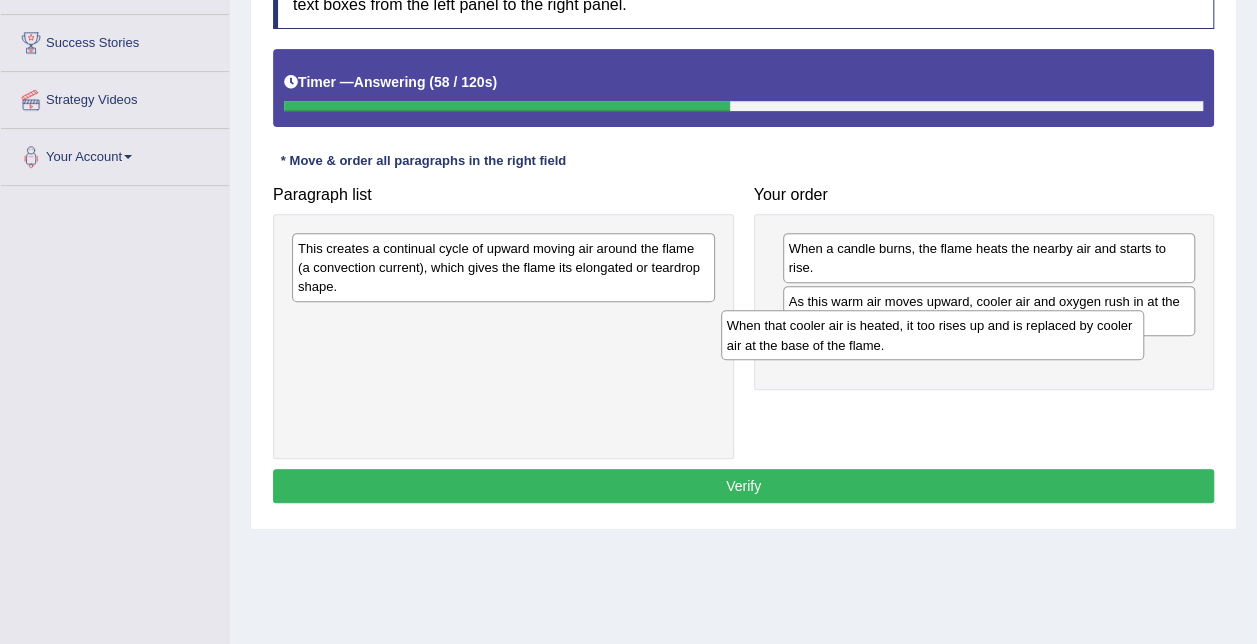 drag, startPoint x: 635, startPoint y: 242, endPoint x: 1106, endPoint y: 331, distance: 479.33496 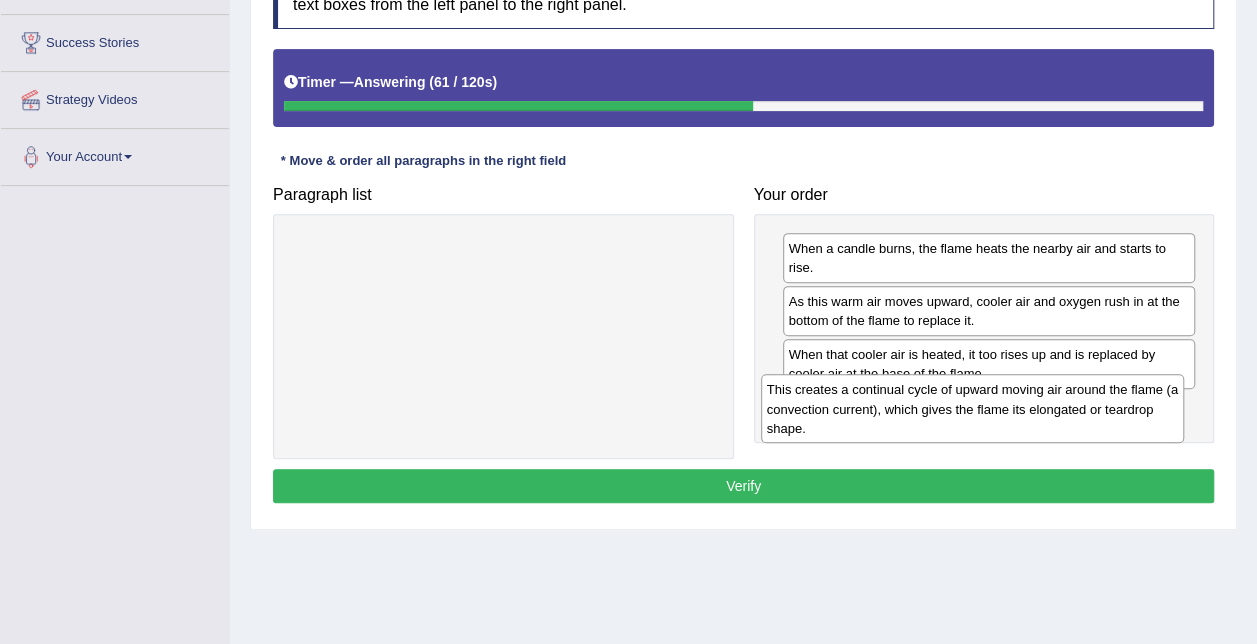 drag, startPoint x: 489, startPoint y: 260, endPoint x: 968, endPoint y: 398, distance: 498.4827 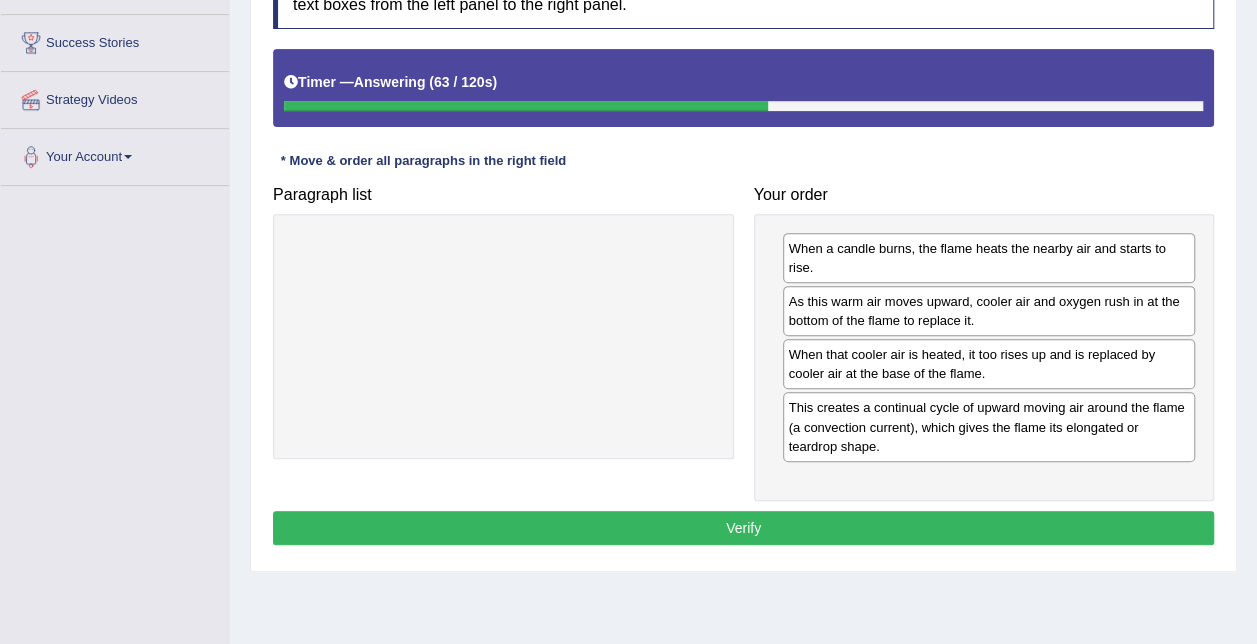click on "Verify" at bounding box center (743, 528) 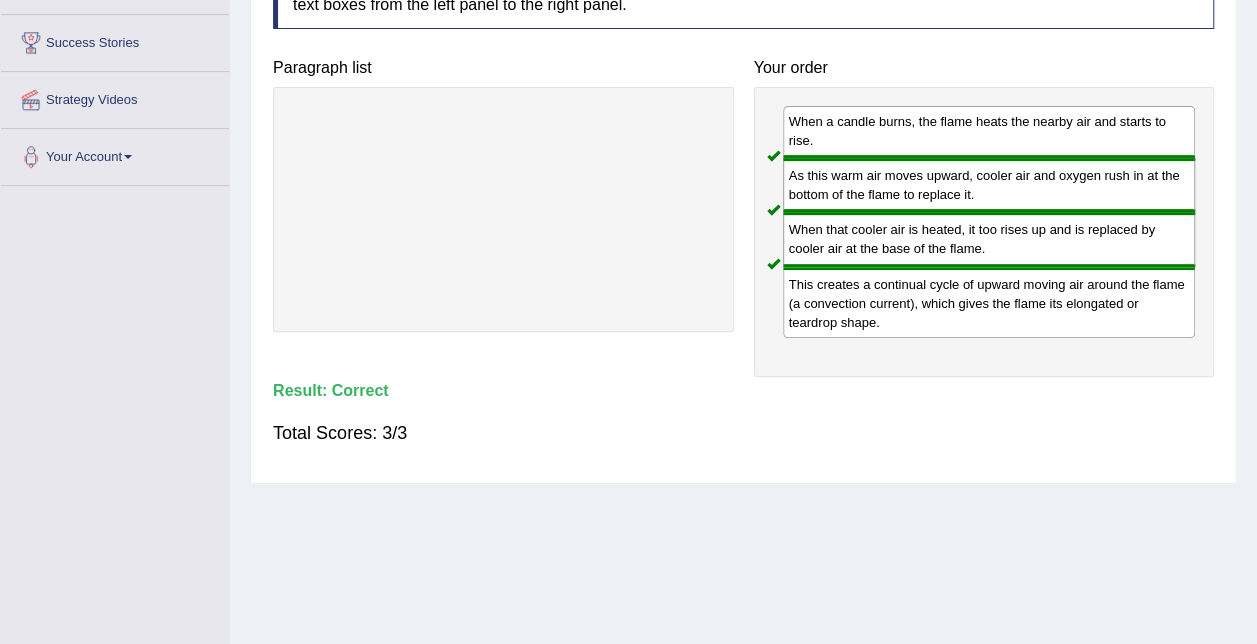 scroll, scrollTop: 0, scrollLeft: 0, axis: both 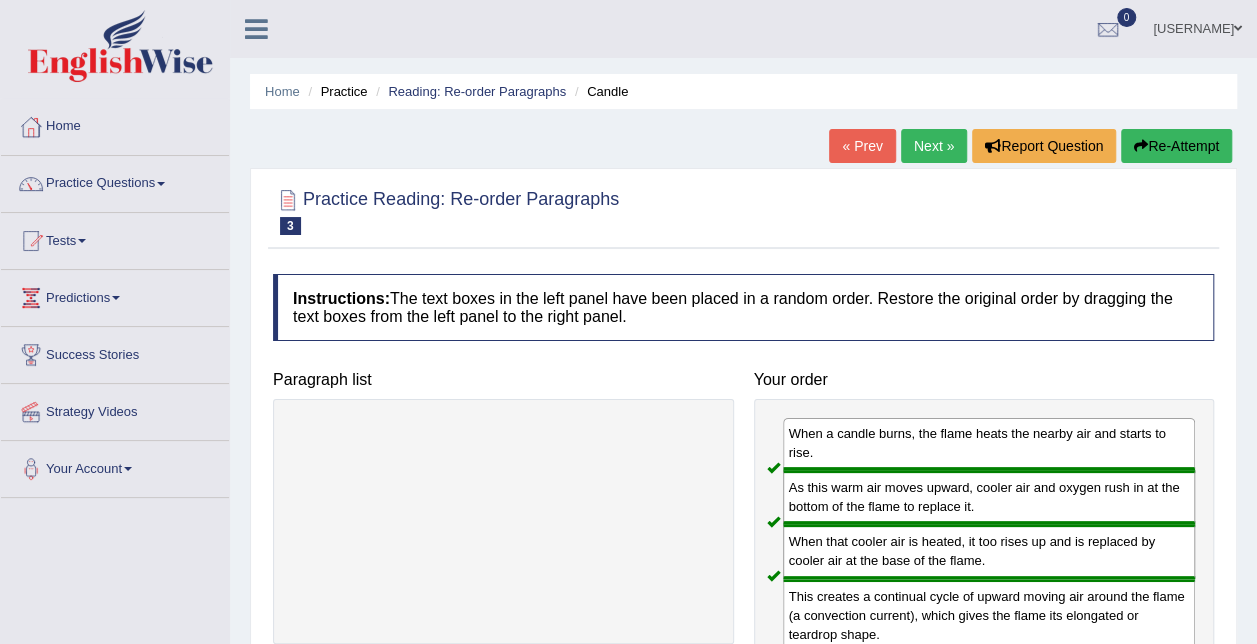 click on "Next »" at bounding box center [934, 146] 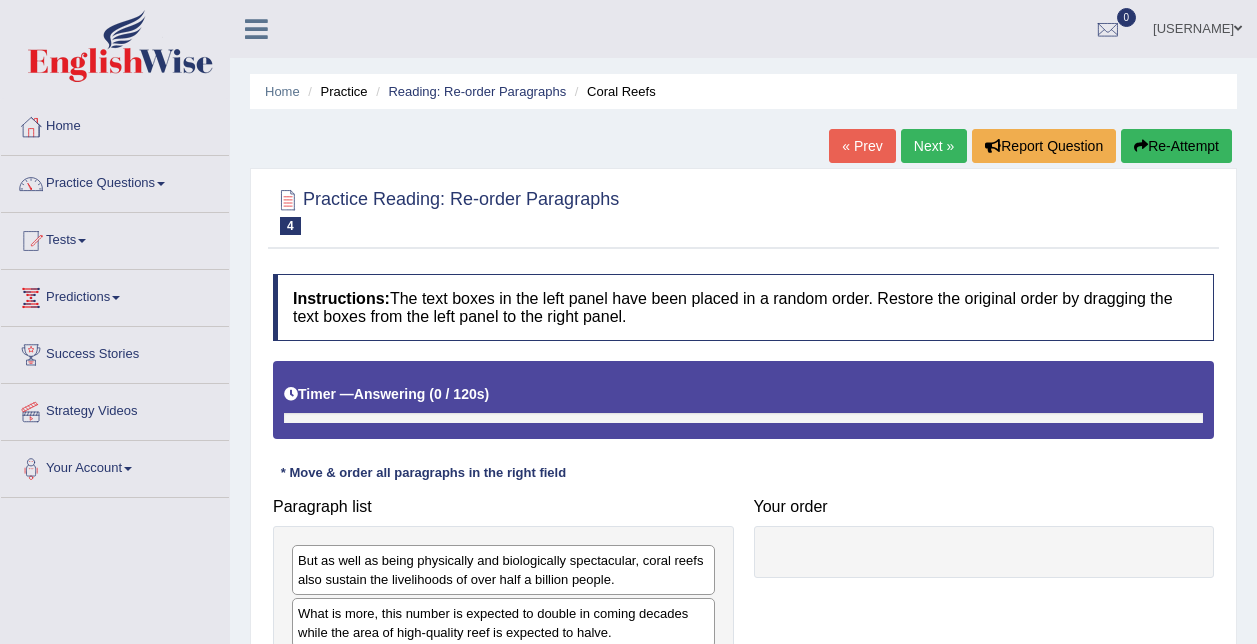 scroll, scrollTop: 0, scrollLeft: 0, axis: both 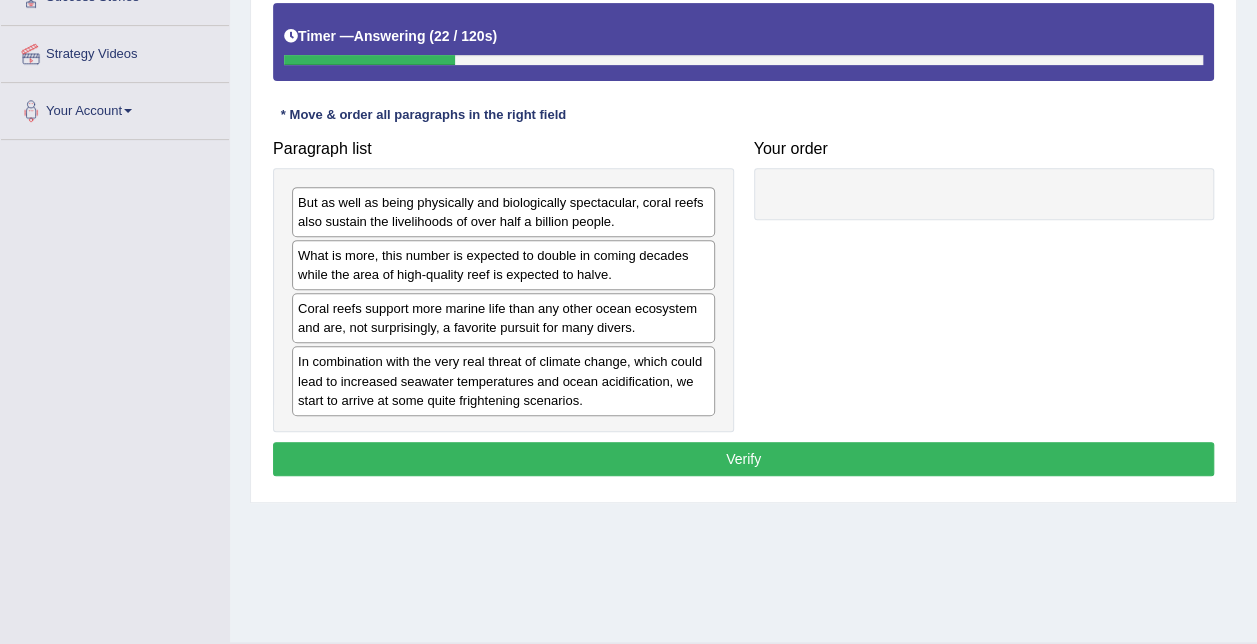 click on "Coral reefs support more marine life than any other ocean ecosystem and are, not surprisingly, a favorite pursuit for
many divers." at bounding box center (503, 318) 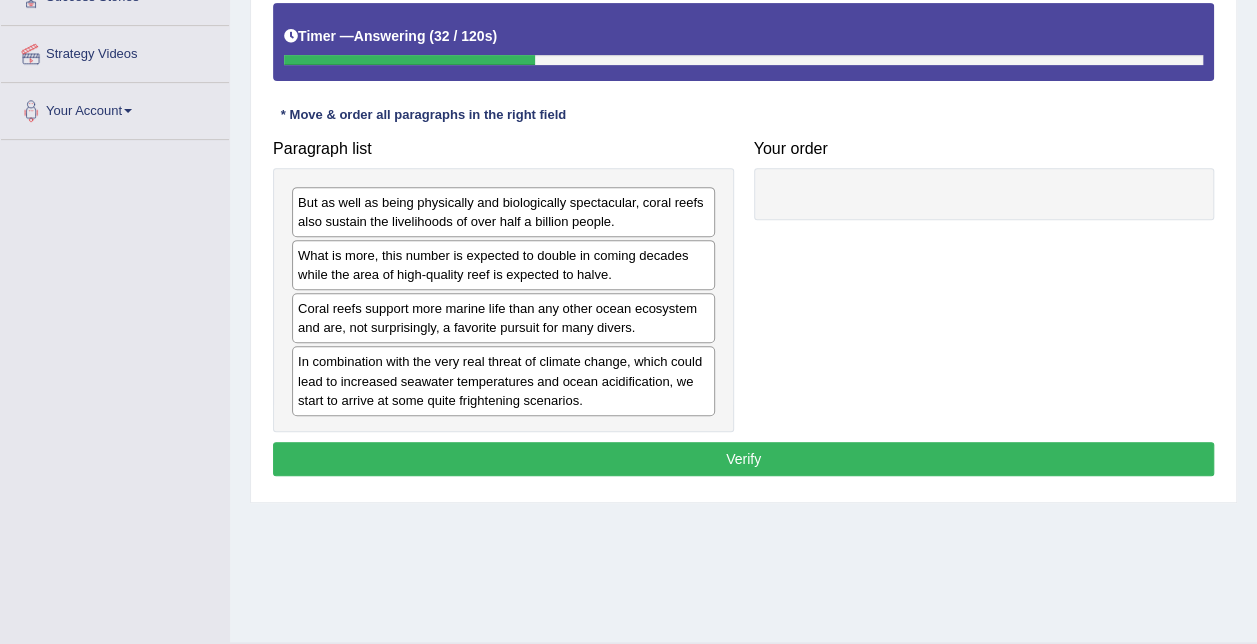 click on "In combination with the very real threat of climate change, which could lead to increased seawater temperatures and
ocean acidification, we start to arrive at some quite frightening scenarios." at bounding box center (503, 380) 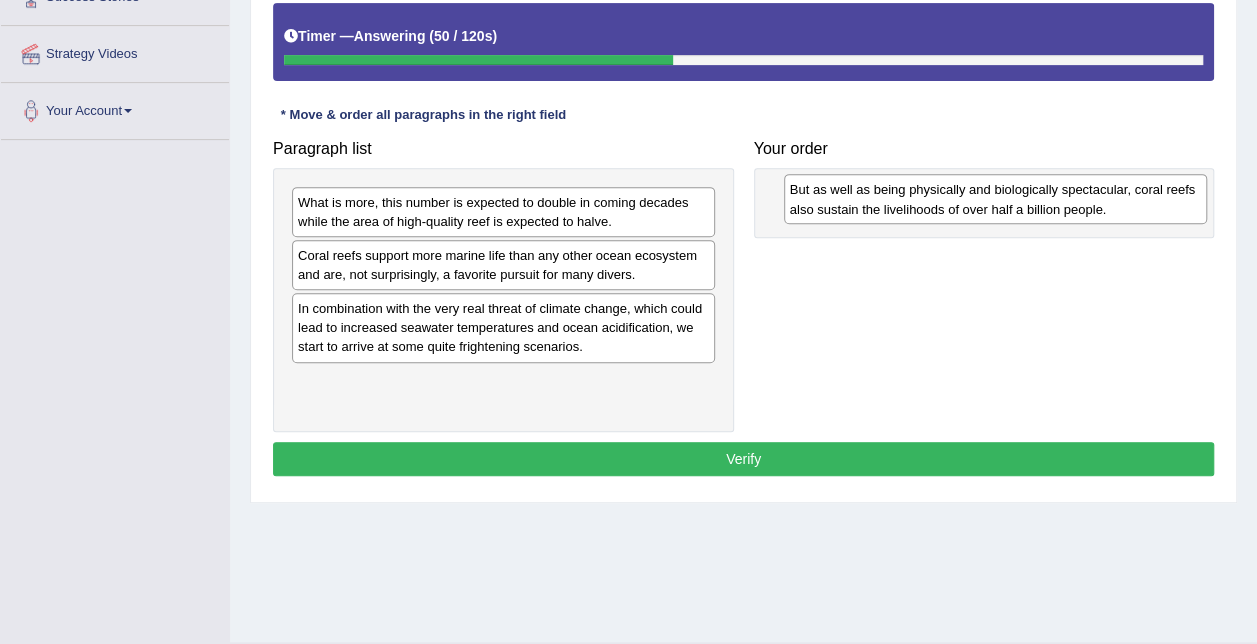 drag, startPoint x: 466, startPoint y: 205, endPoint x: 960, endPoint y: 192, distance: 494.17102 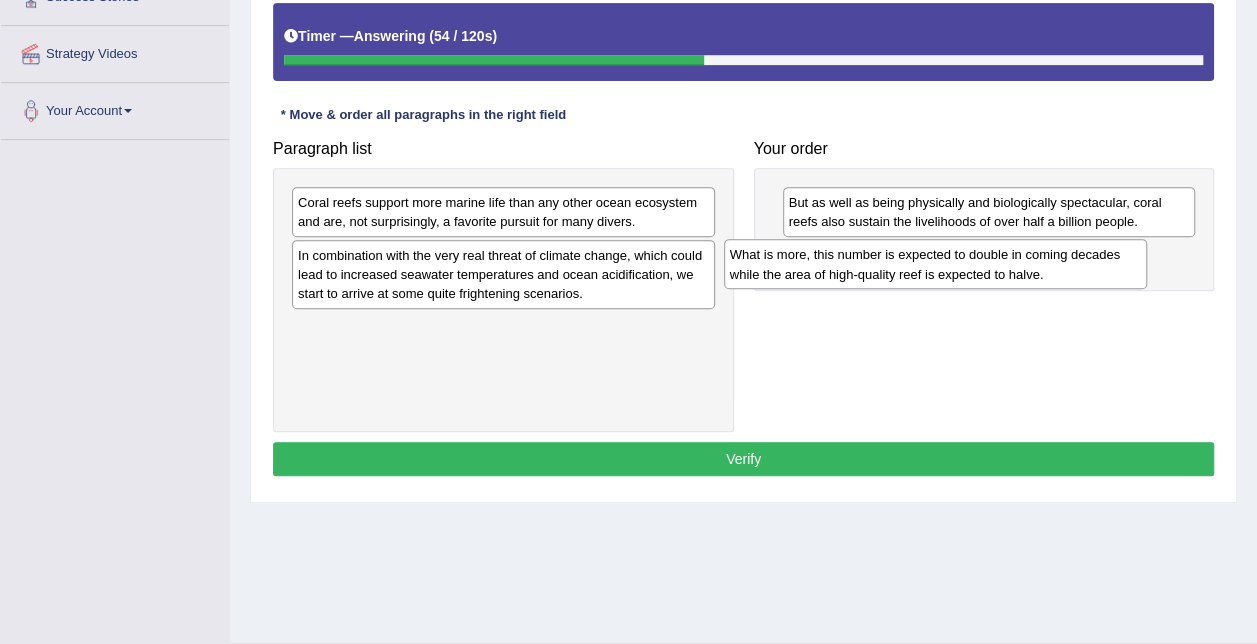 drag, startPoint x: 545, startPoint y: 202, endPoint x: 990, endPoint y: 255, distance: 448.14508 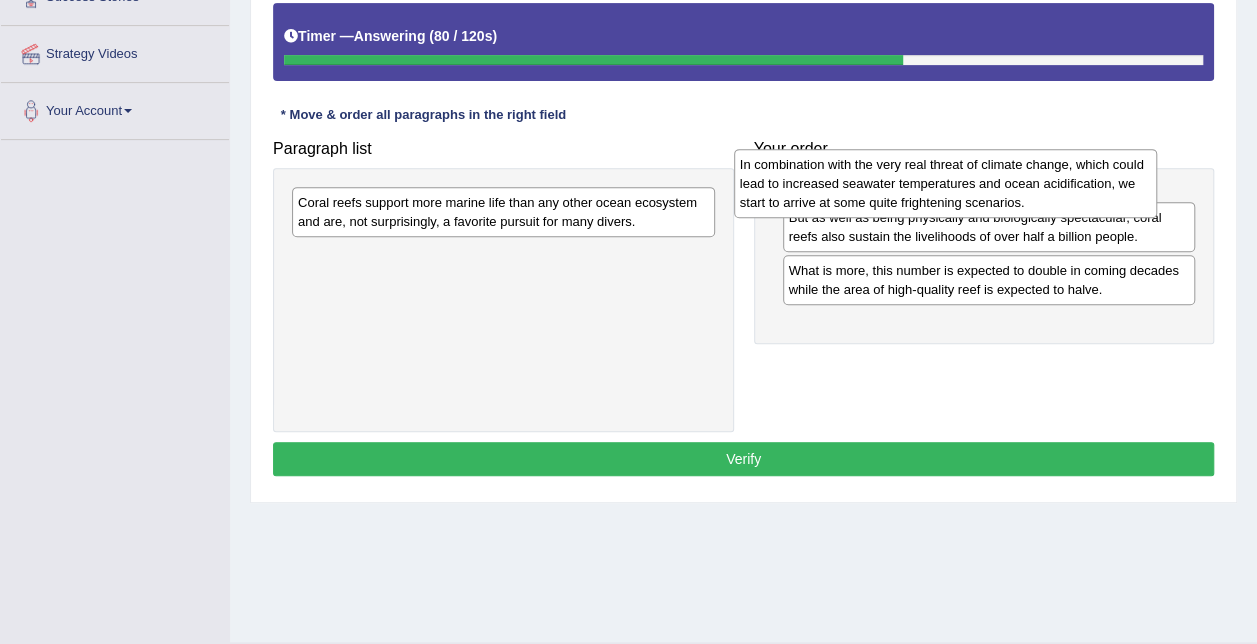 drag, startPoint x: 516, startPoint y: 268, endPoint x: 960, endPoint y: 178, distance: 453.0298 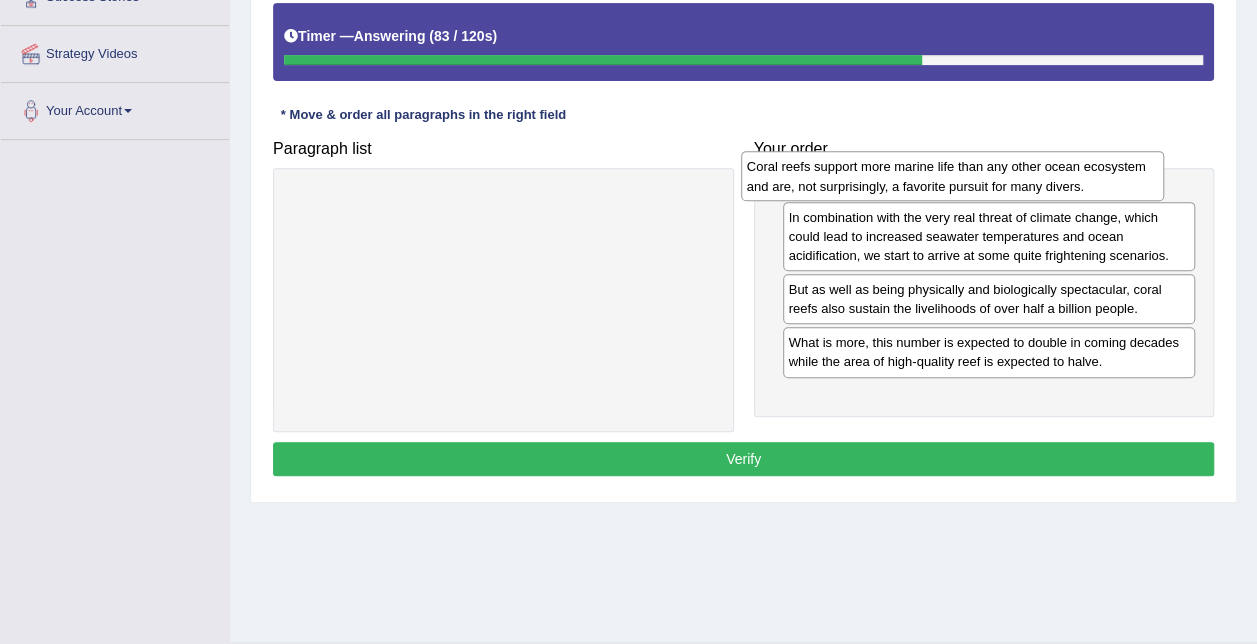 drag, startPoint x: 651, startPoint y: 210, endPoint x: 1021, endPoint y: 177, distance: 371.46872 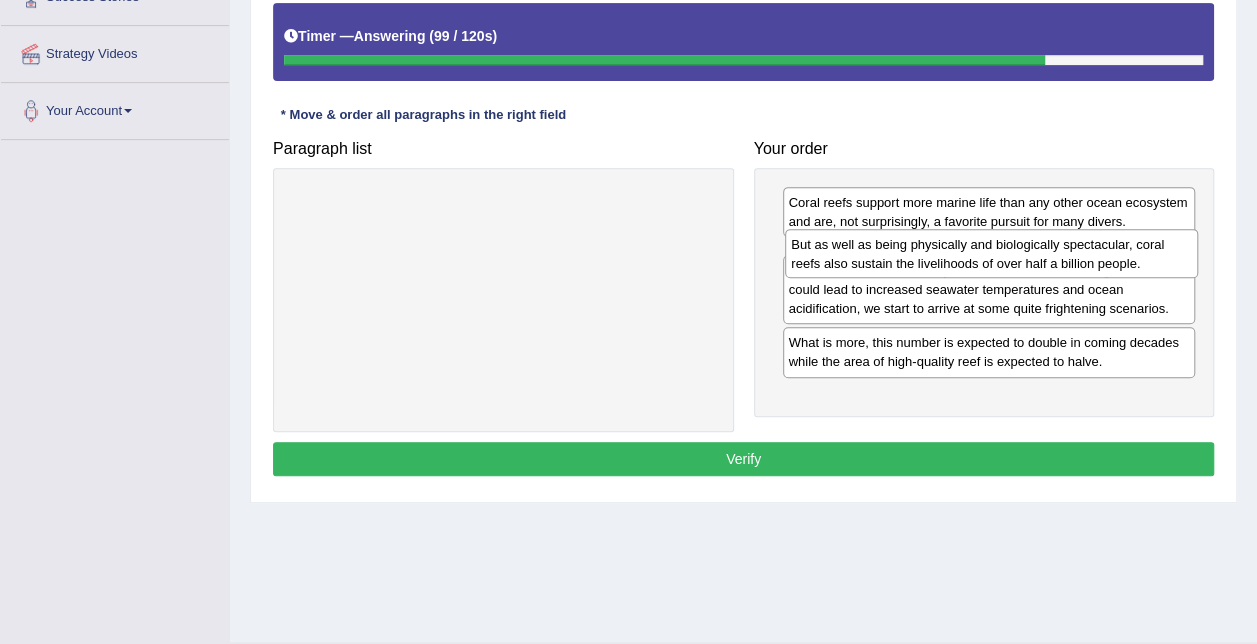 drag, startPoint x: 890, startPoint y: 342, endPoint x: 893, endPoint y: 261, distance: 81.055534 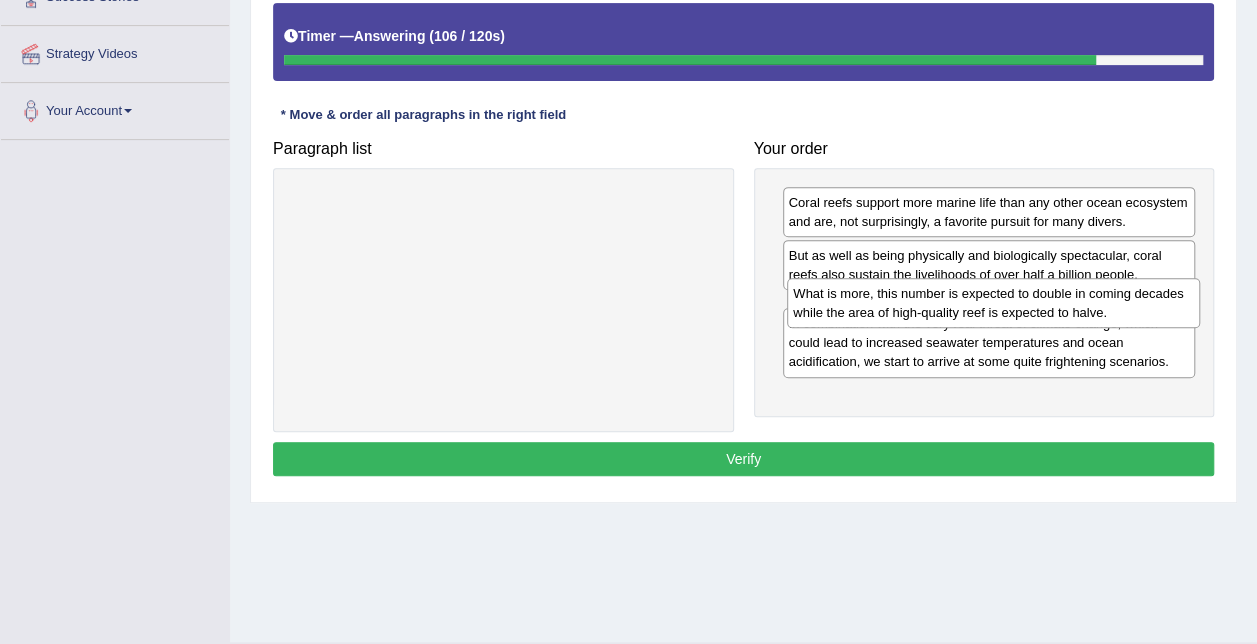 drag, startPoint x: 954, startPoint y: 390, endPoint x: 953, endPoint y: 308, distance: 82.006096 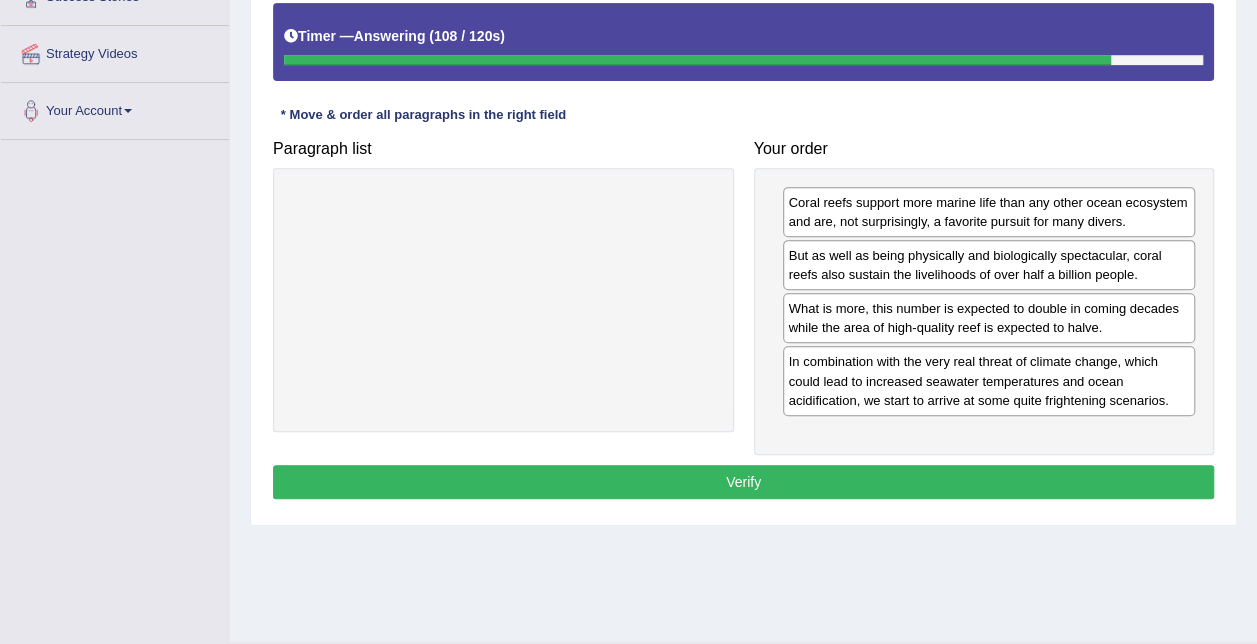 click on "Verify" at bounding box center [743, 482] 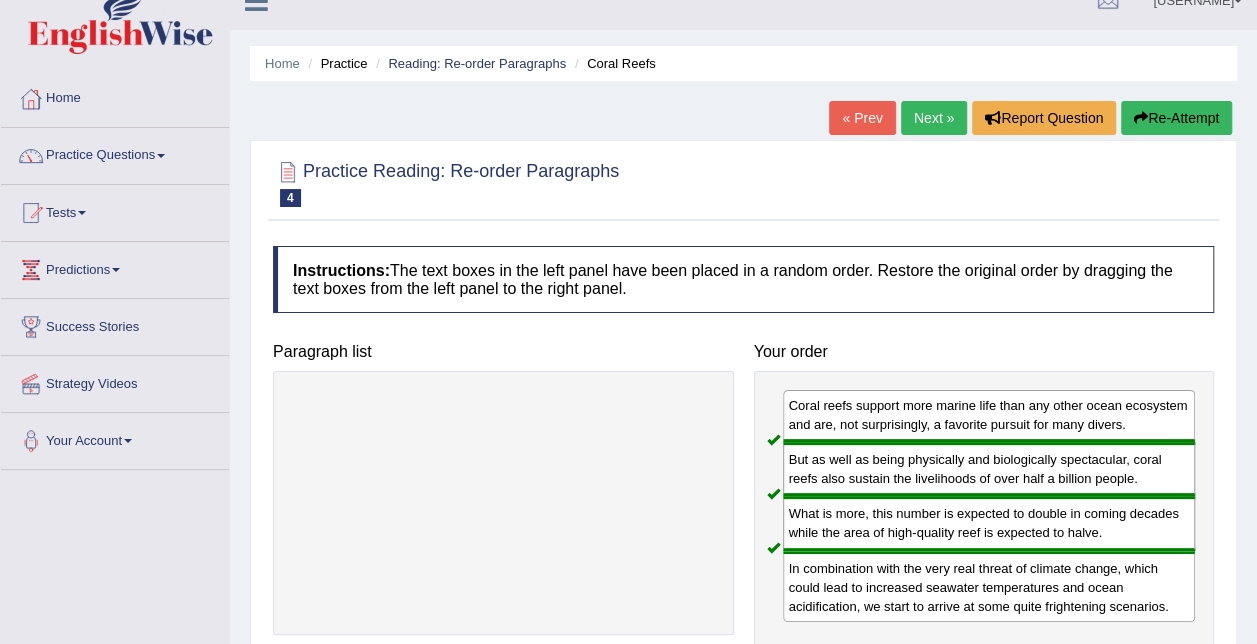 scroll, scrollTop: 0, scrollLeft: 0, axis: both 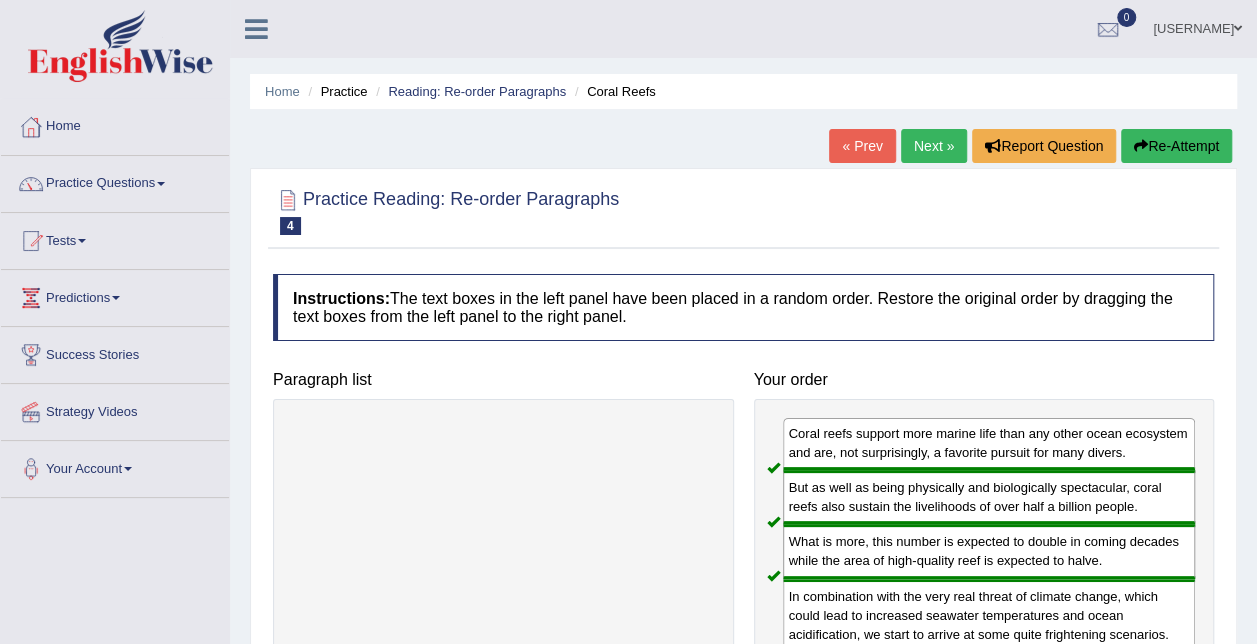 click on "Next »" at bounding box center [934, 146] 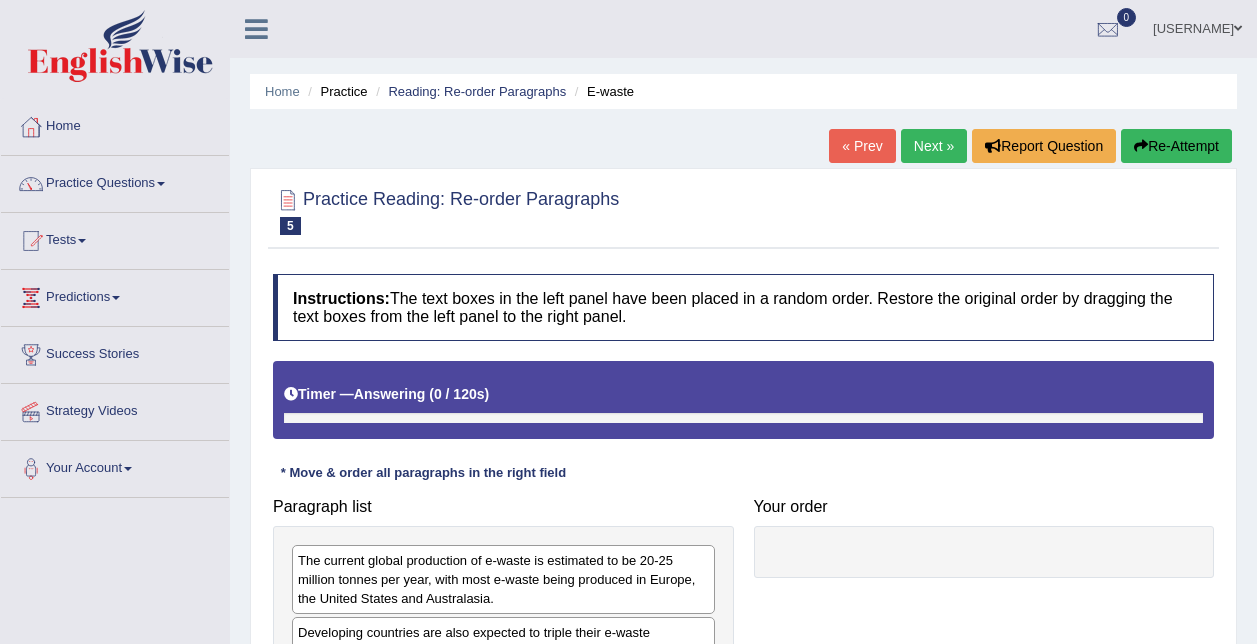 scroll, scrollTop: 0, scrollLeft: 0, axis: both 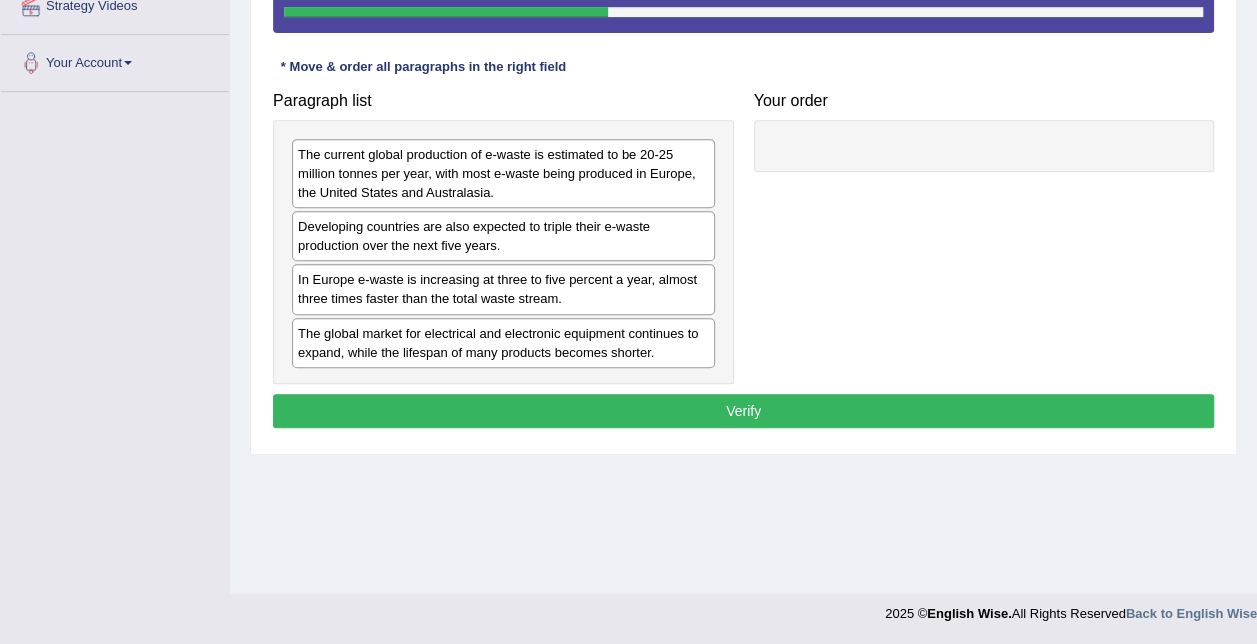 drag, startPoint x: 386, startPoint y: 332, endPoint x: 706, endPoint y: 264, distance: 327.14523 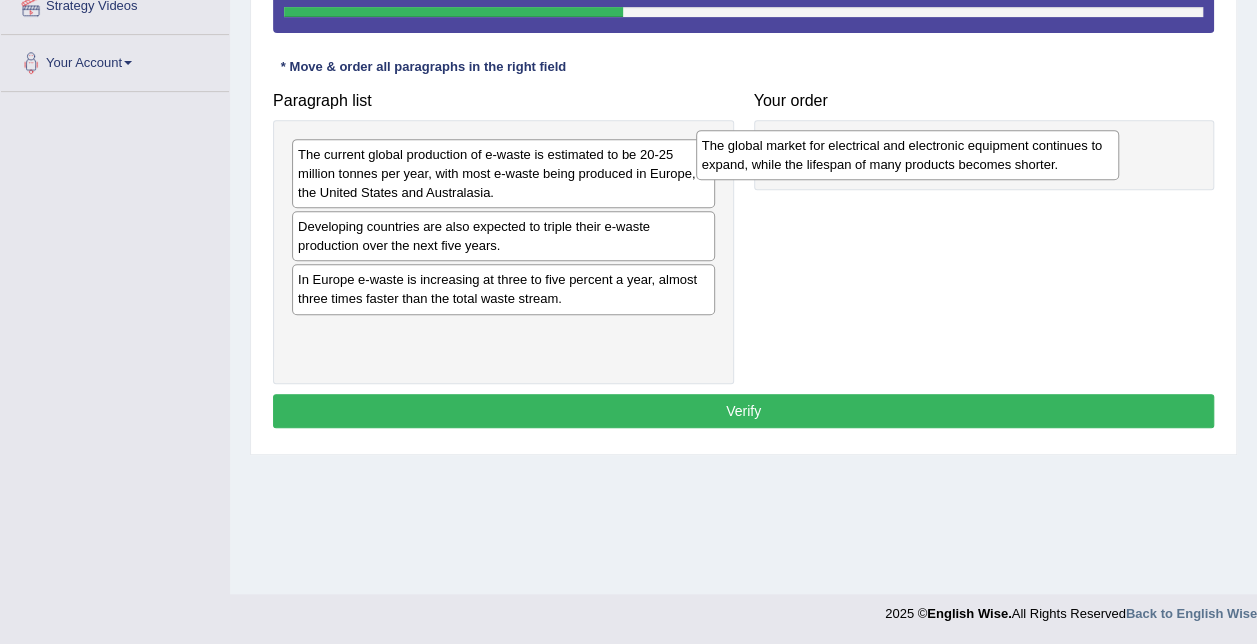 drag, startPoint x: 658, startPoint y: 345, endPoint x: 1073, endPoint y: 161, distance: 453.96146 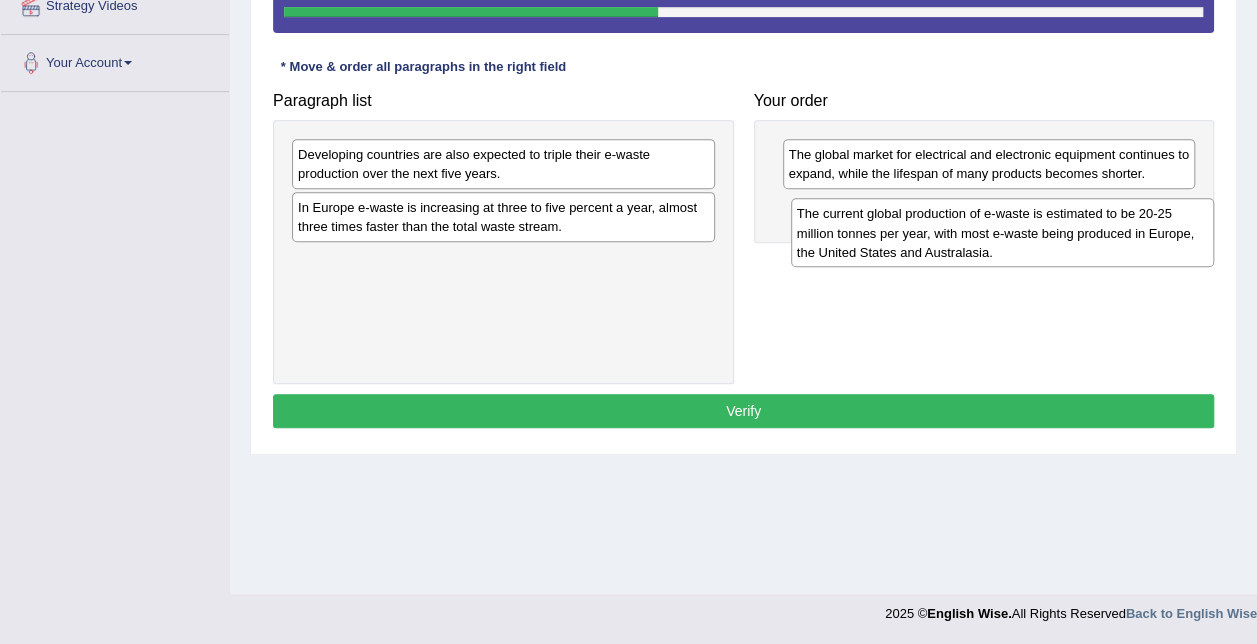 drag, startPoint x: 610, startPoint y: 166, endPoint x: 1109, endPoint y: 226, distance: 502.59427 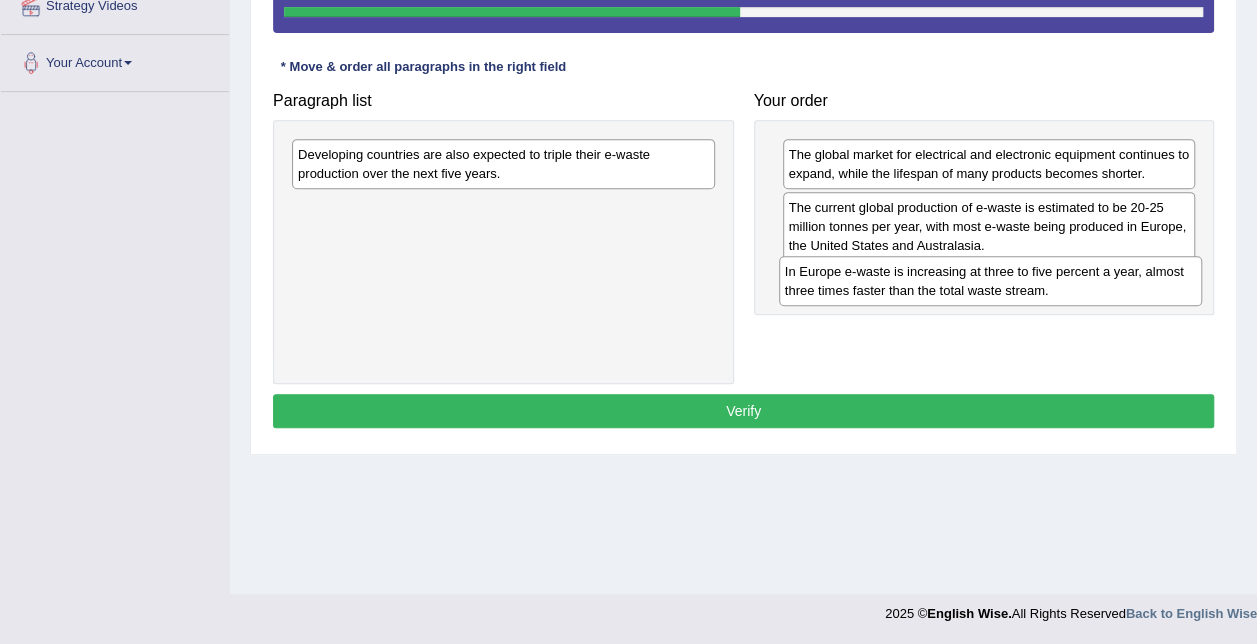 drag, startPoint x: 520, startPoint y: 208, endPoint x: 1012, endPoint y: 273, distance: 496.27512 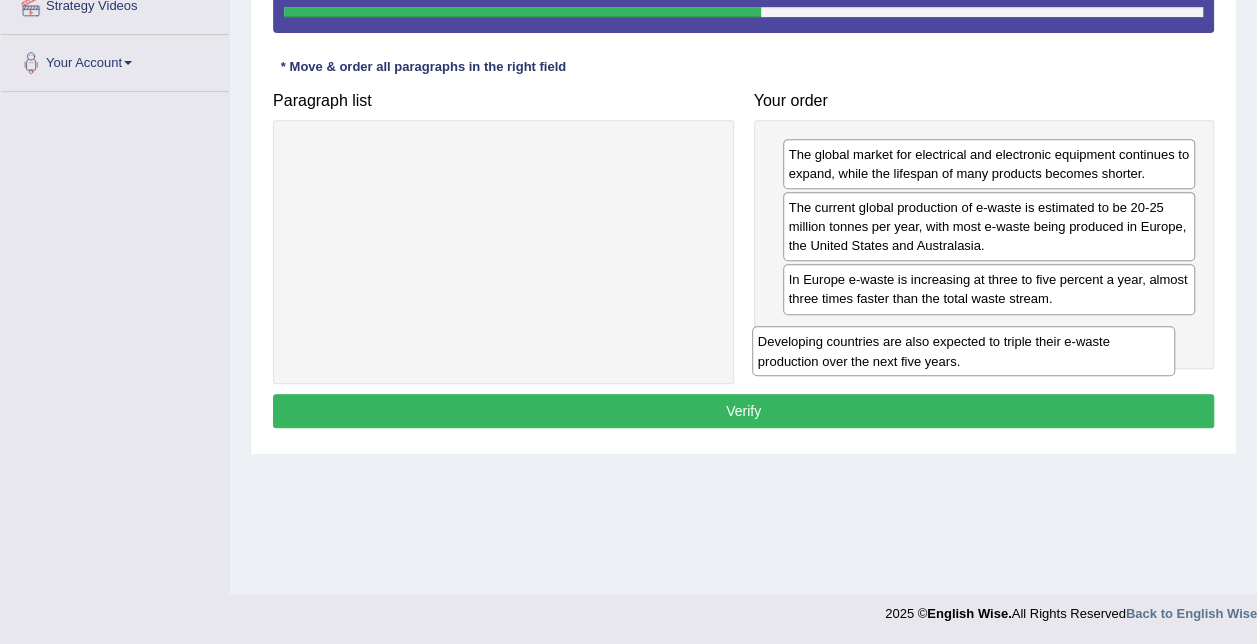 drag, startPoint x: 450, startPoint y: 160, endPoint x: 917, endPoint y: 350, distance: 504.1716 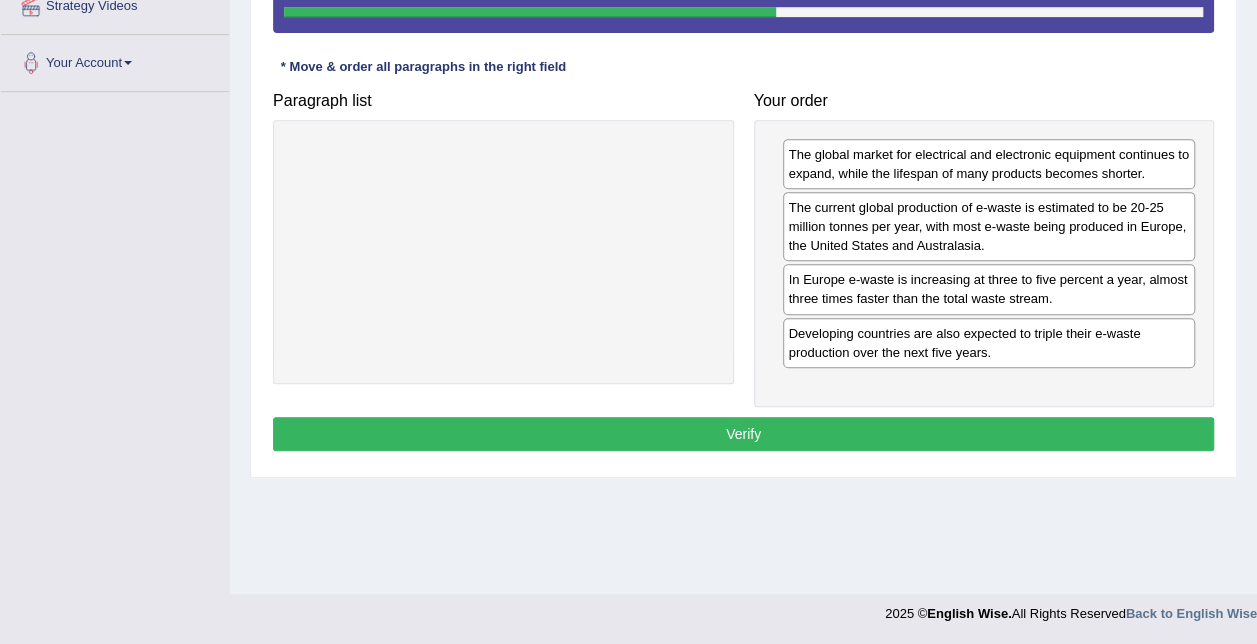 click on "Verify" at bounding box center (743, 434) 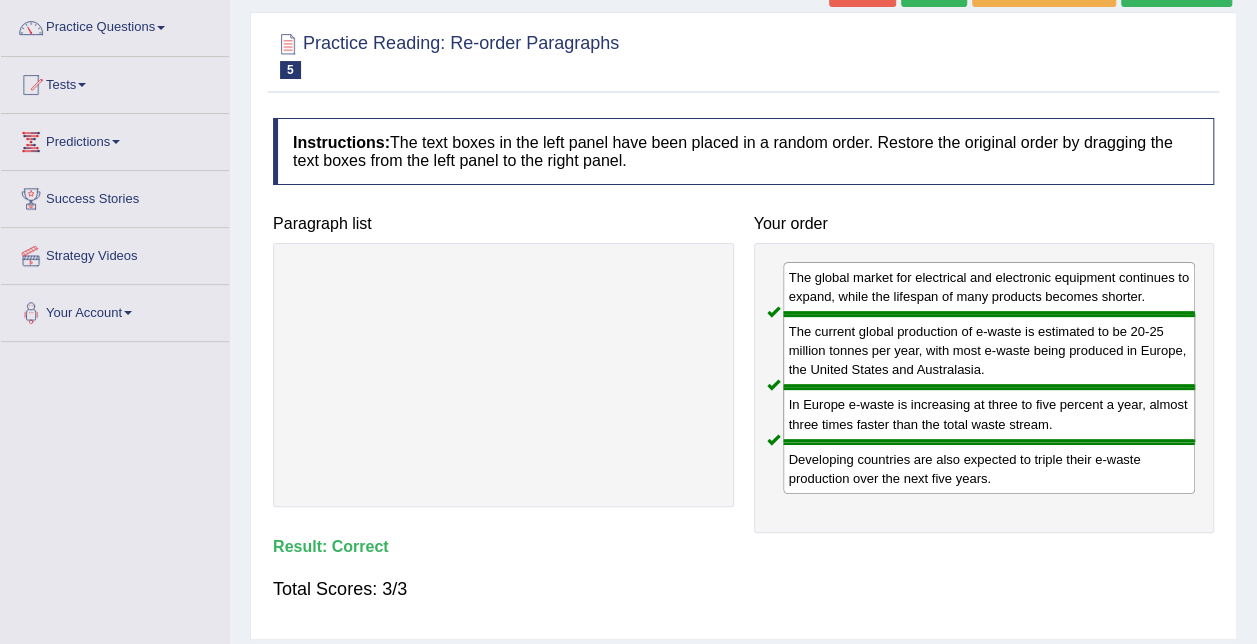 scroll, scrollTop: 0, scrollLeft: 0, axis: both 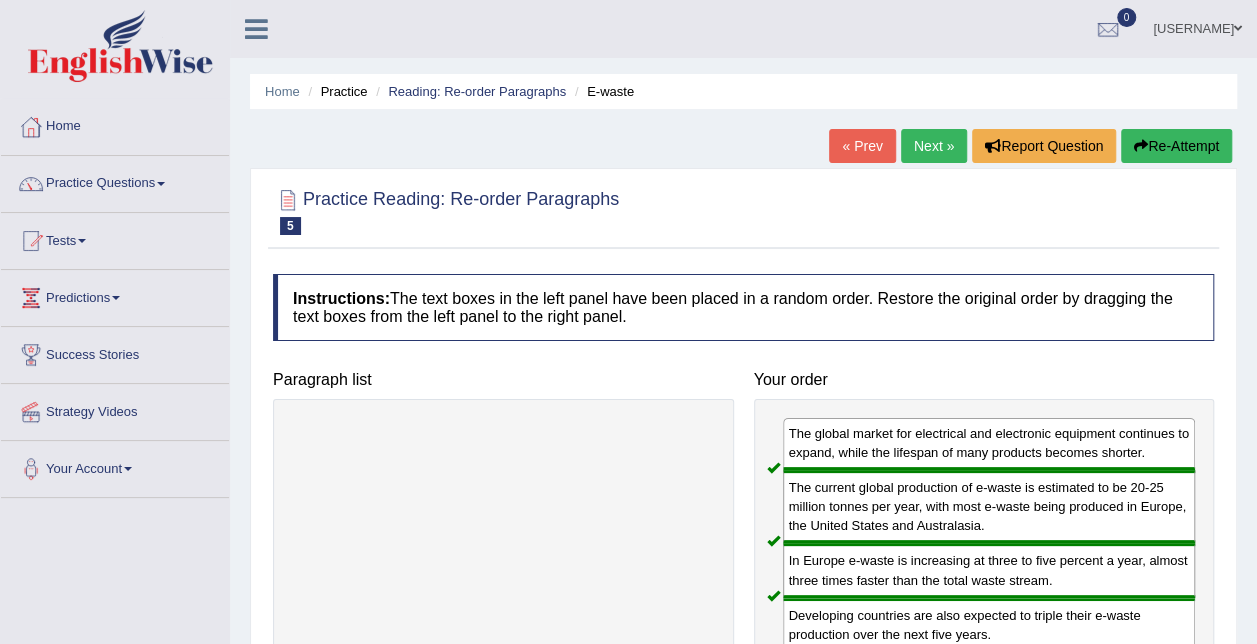 click on "Next »" at bounding box center [934, 146] 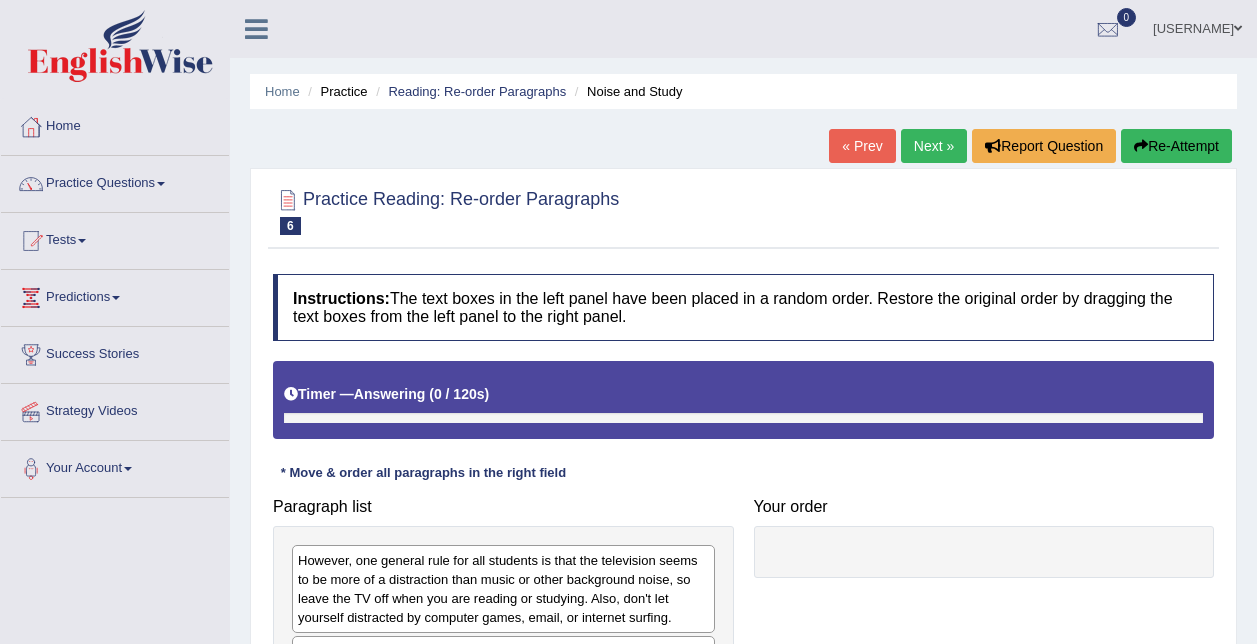scroll, scrollTop: 0, scrollLeft: 0, axis: both 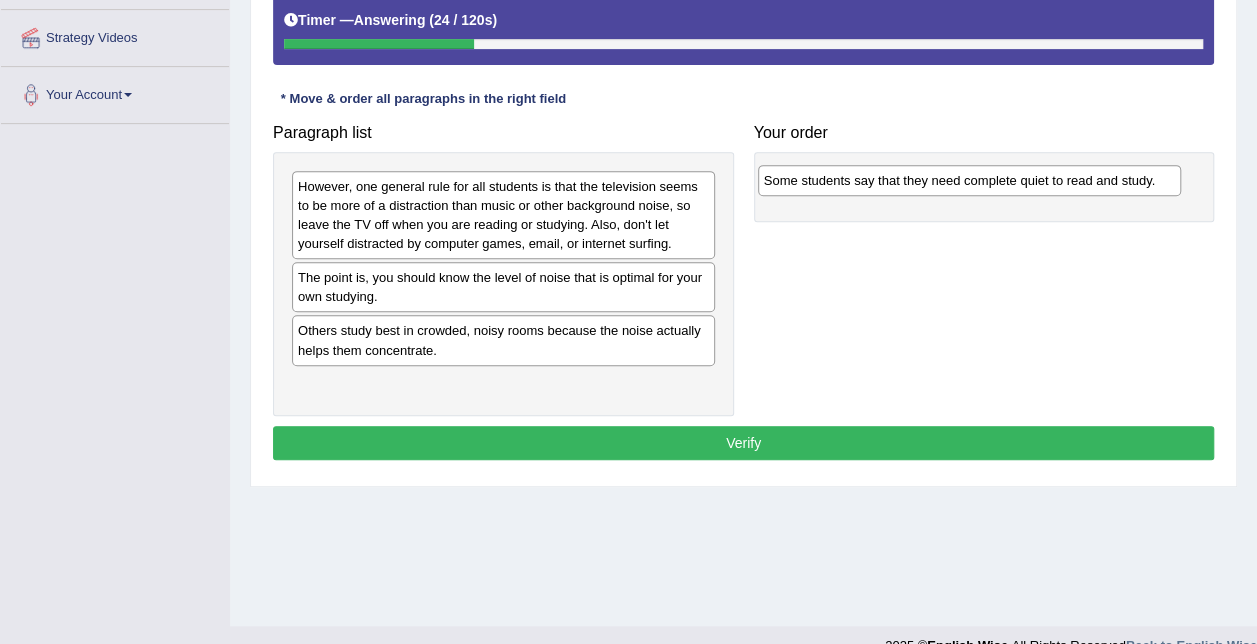 drag, startPoint x: 388, startPoint y: 272, endPoint x: 854, endPoint y: 176, distance: 475.78568 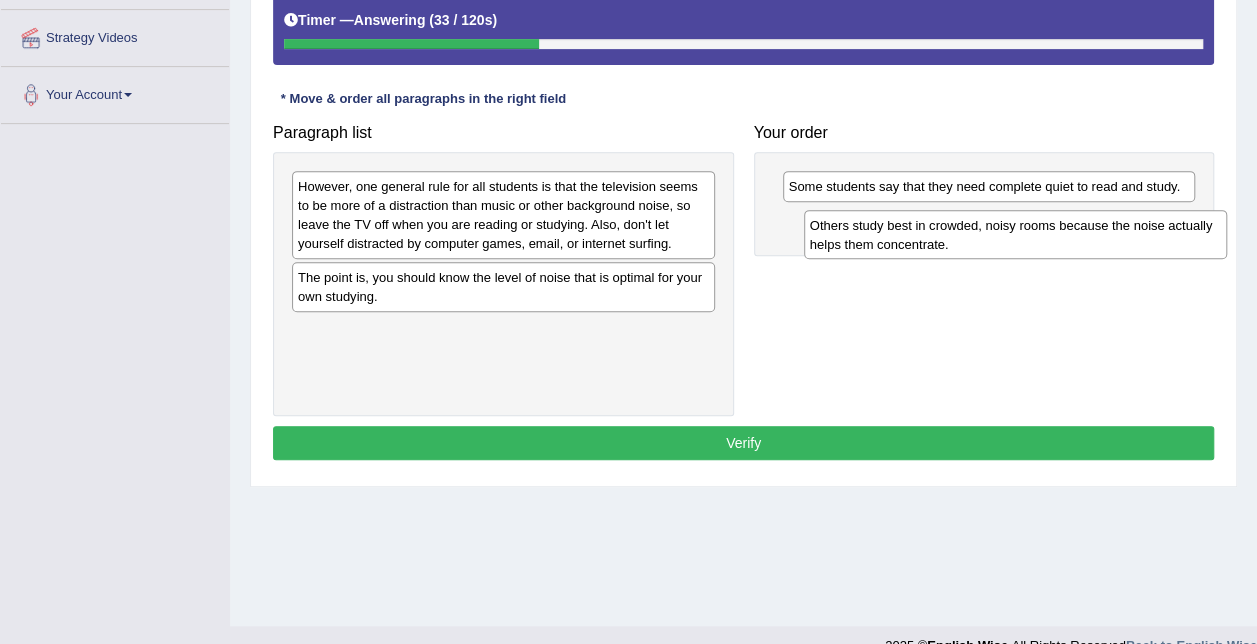 drag, startPoint x: 420, startPoint y: 342, endPoint x: 932, endPoint y: 238, distance: 522.45575 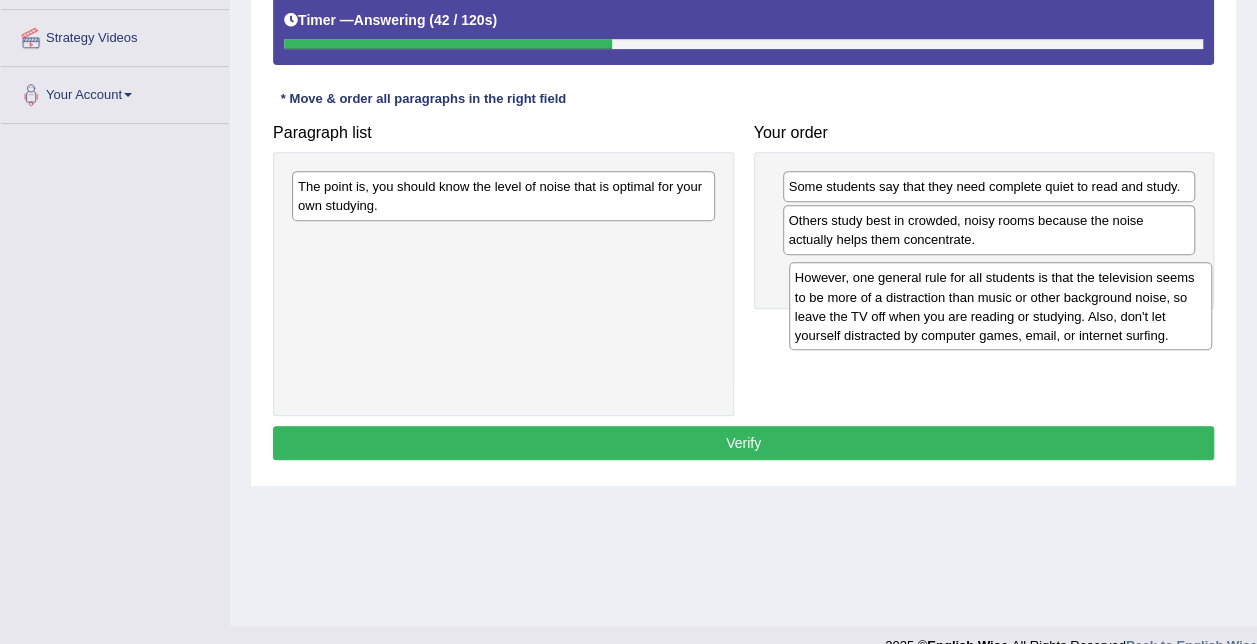 drag, startPoint x: 464, startPoint y: 204, endPoint x: 950, endPoint y: 290, distance: 493.5504 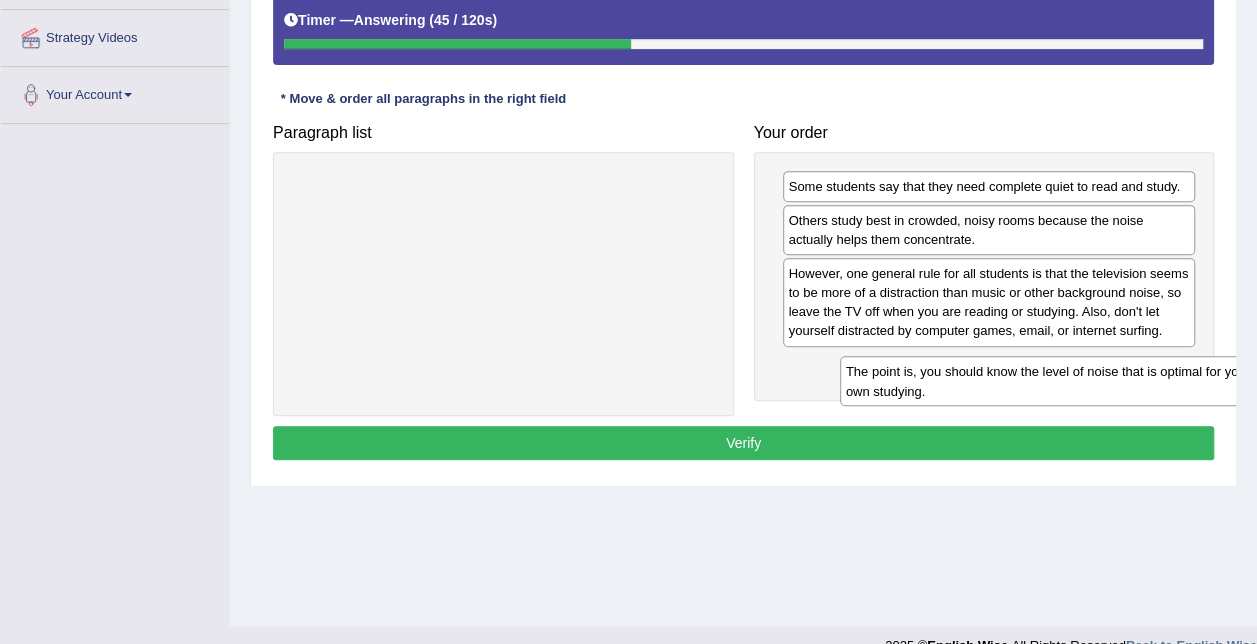drag, startPoint x: 522, startPoint y: 194, endPoint x: 1052, endPoint y: 375, distance: 560.05444 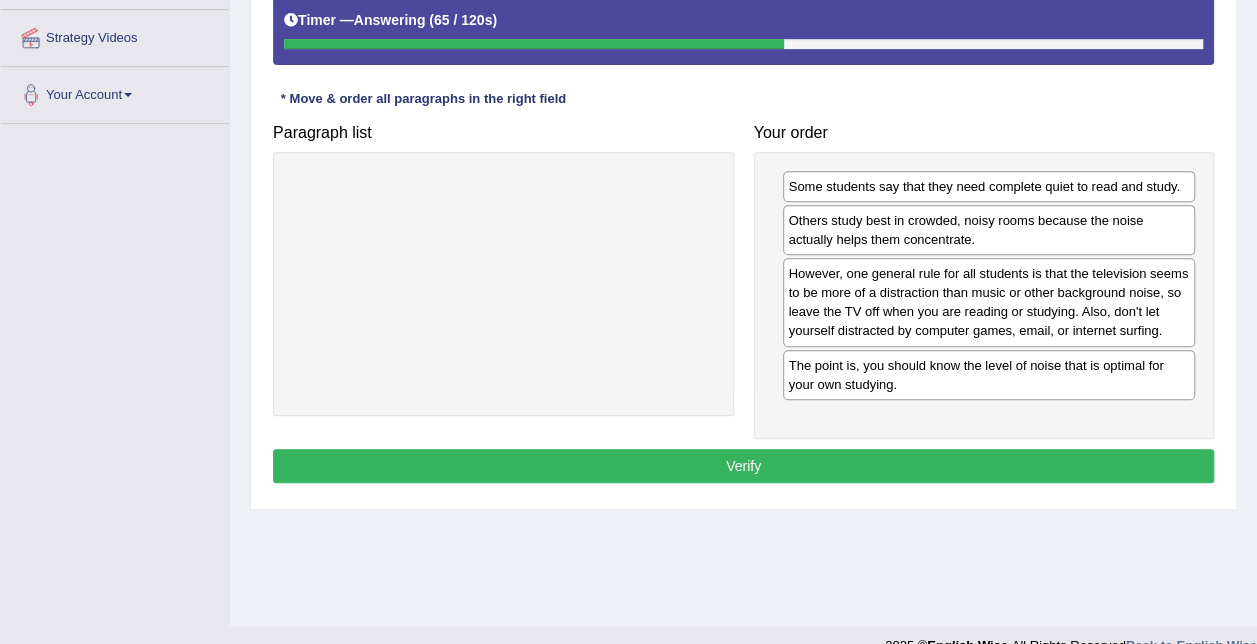 drag, startPoint x: 935, startPoint y: 374, endPoint x: 920, endPoint y: 287, distance: 88.28363 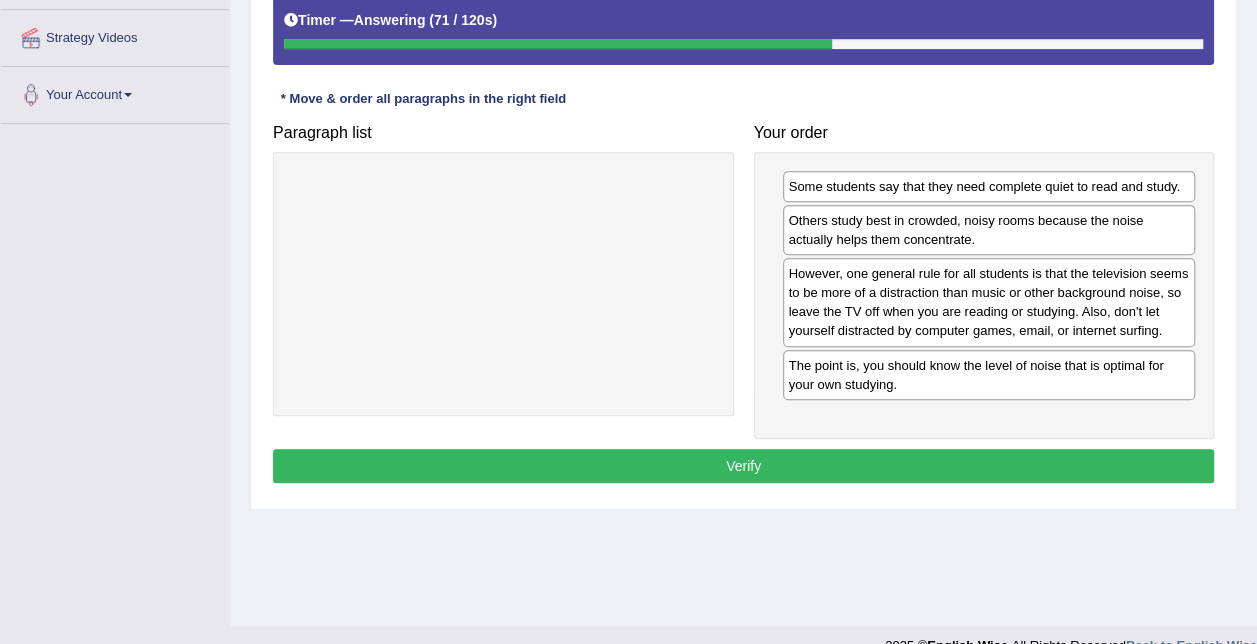 click on "Some students say that they need complete quiet to read and study." at bounding box center [989, 186] 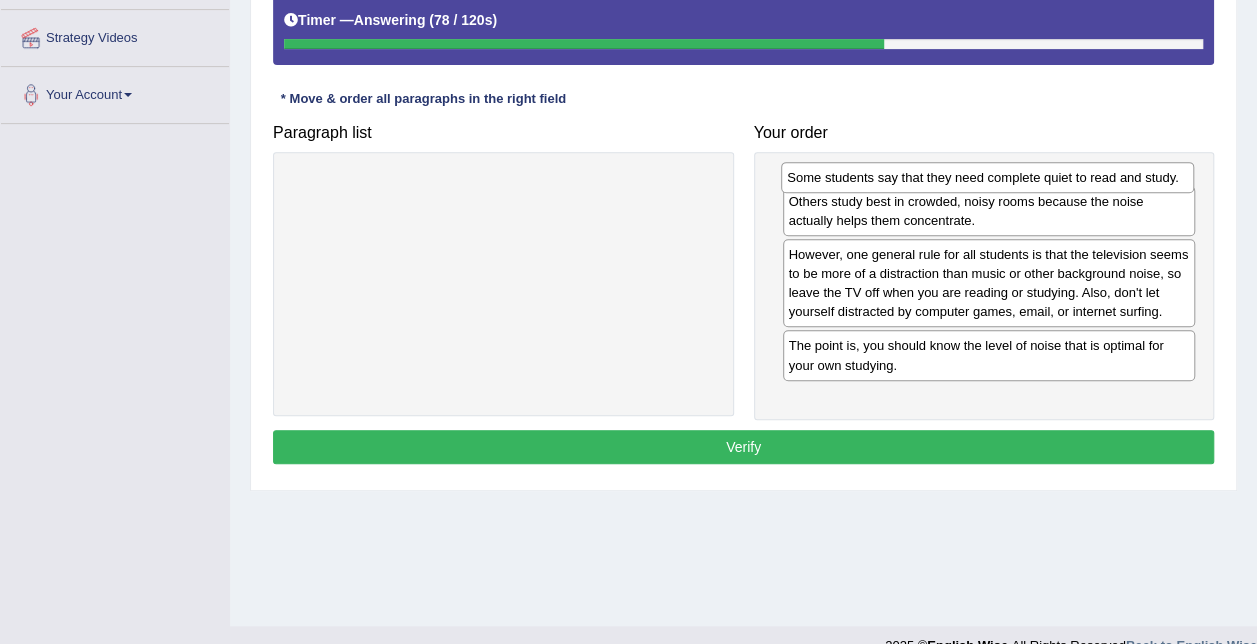 click on "Some students say that they need complete quiet to read and study." at bounding box center [987, 177] 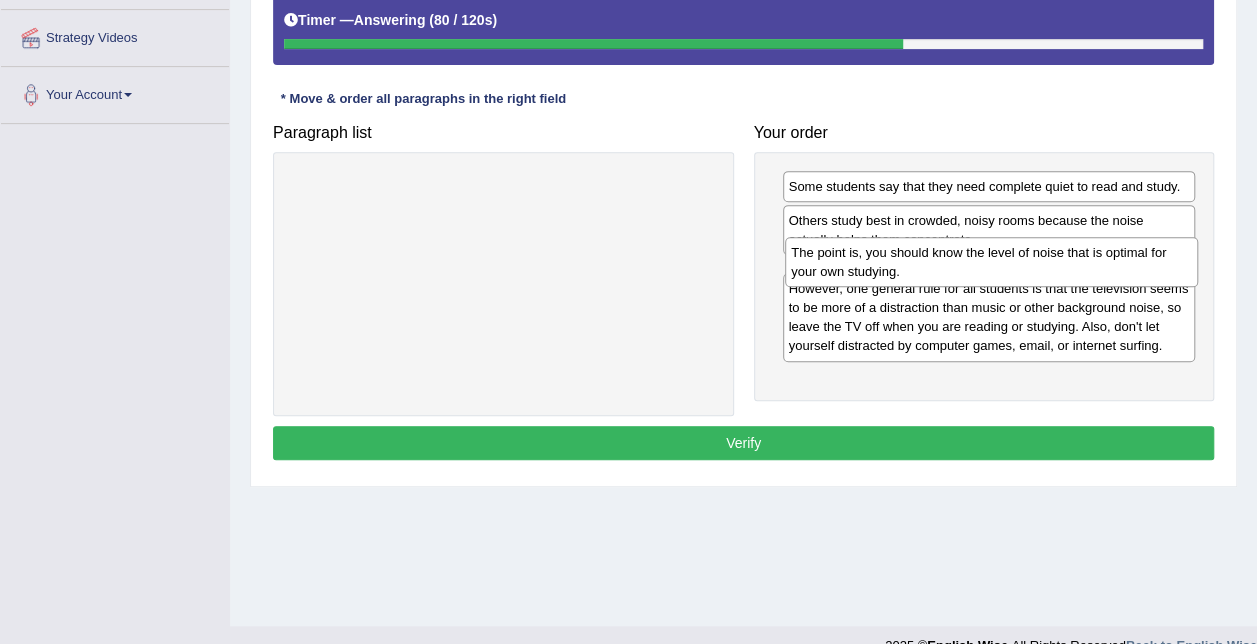 drag, startPoint x: 879, startPoint y: 374, endPoint x: 883, endPoint y: 268, distance: 106.07545 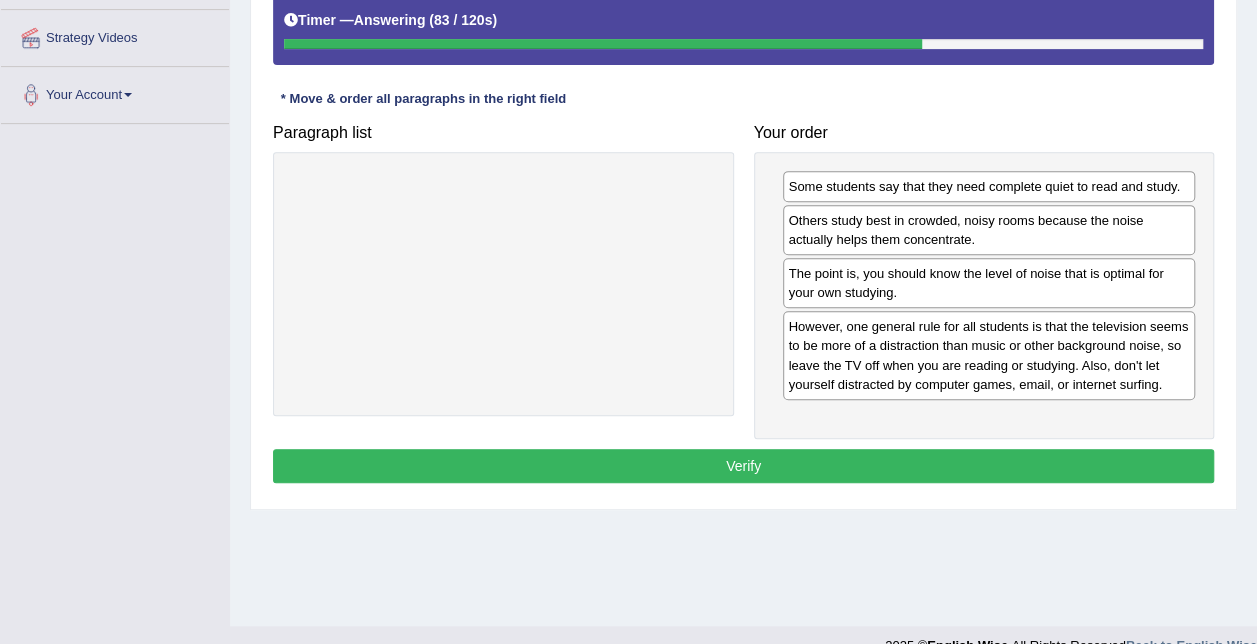 click on "Verify" at bounding box center (743, 466) 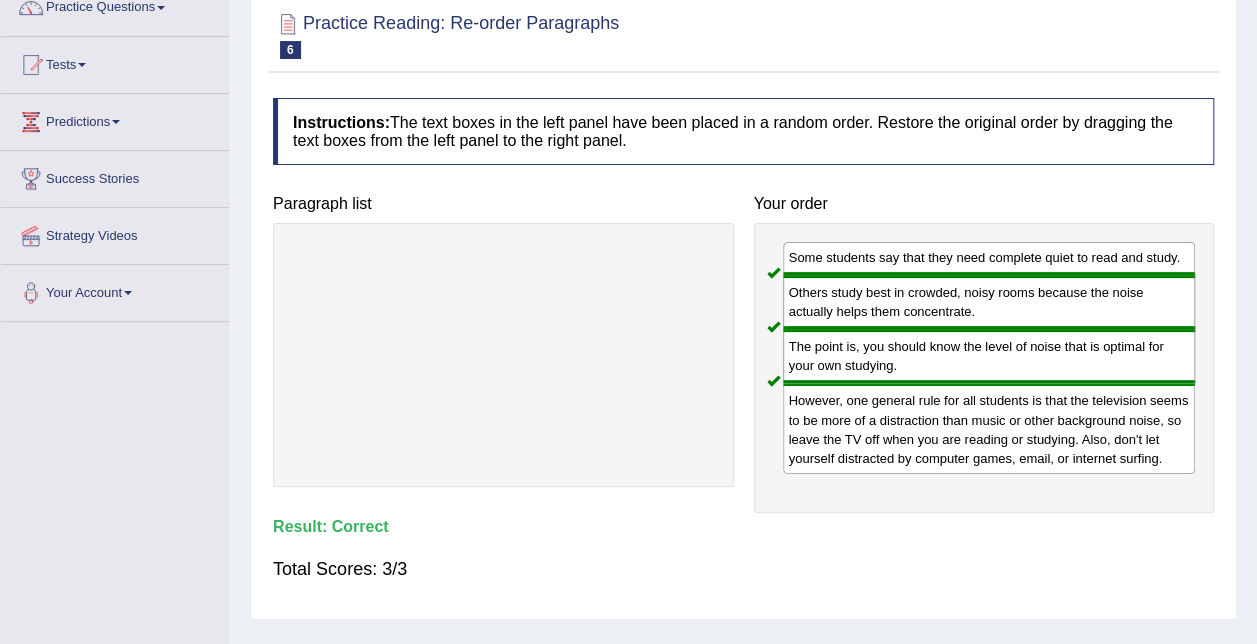 scroll, scrollTop: 0, scrollLeft: 0, axis: both 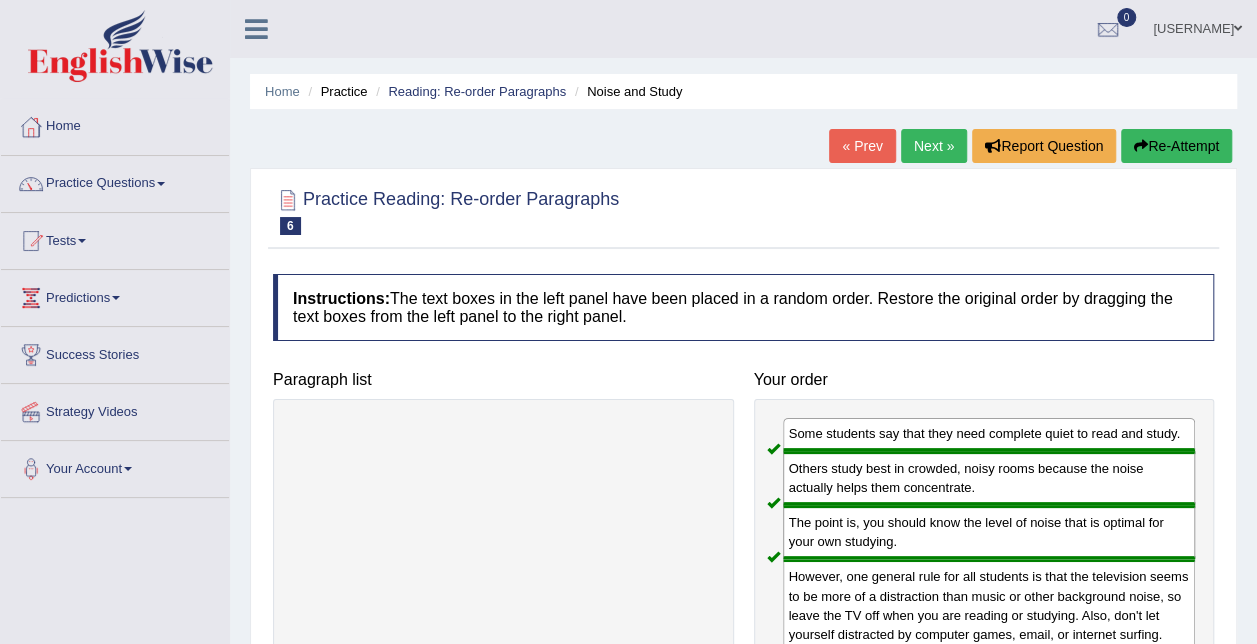 click on "Next »" at bounding box center [934, 146] 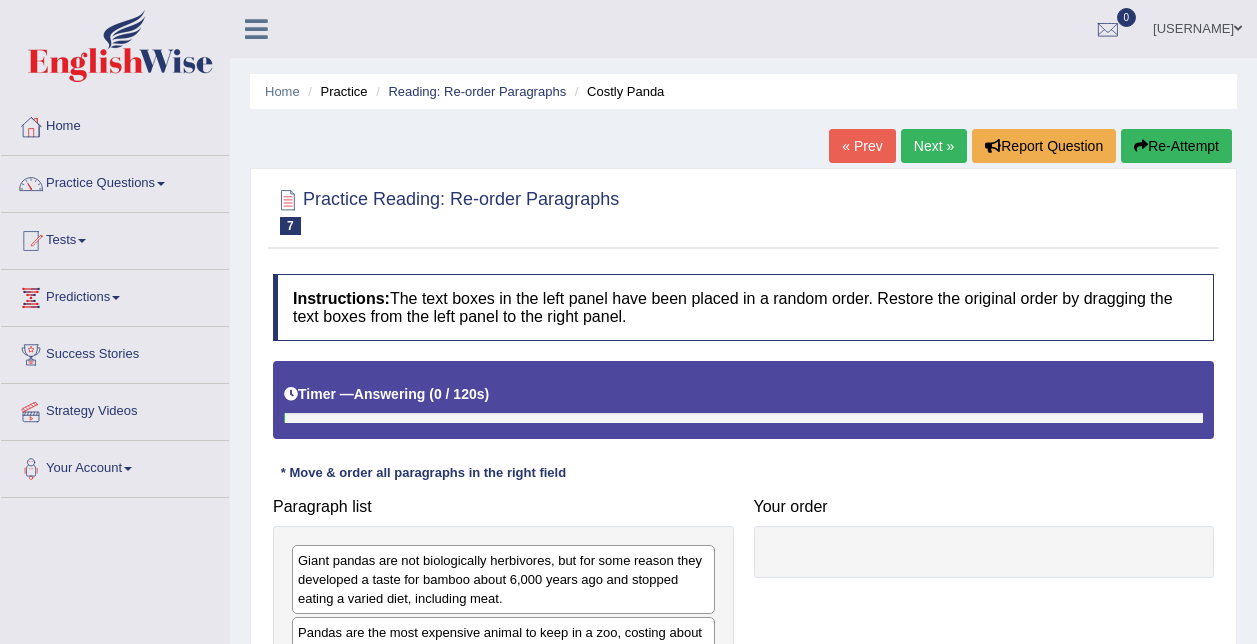 scroll, scrollTop: 0, scrollLeft: 0, axis: both 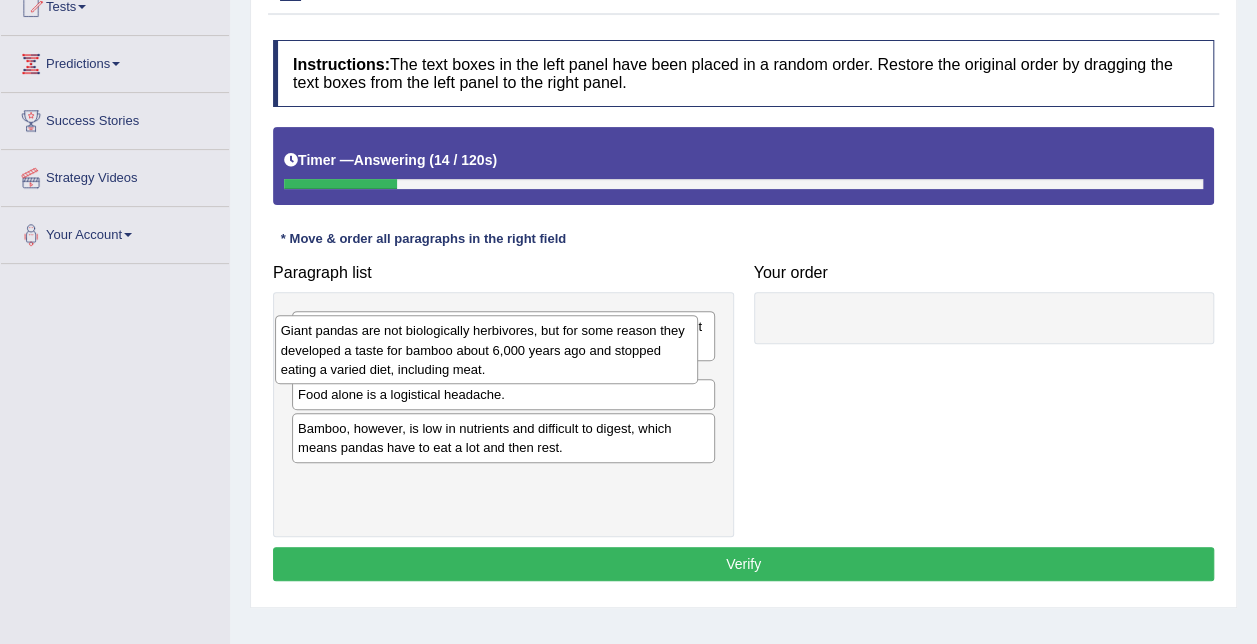 drag, startPoint x: 466, startPoint y: 366, endPoint x: 447, endPoint y: 363, distance: 19.235384 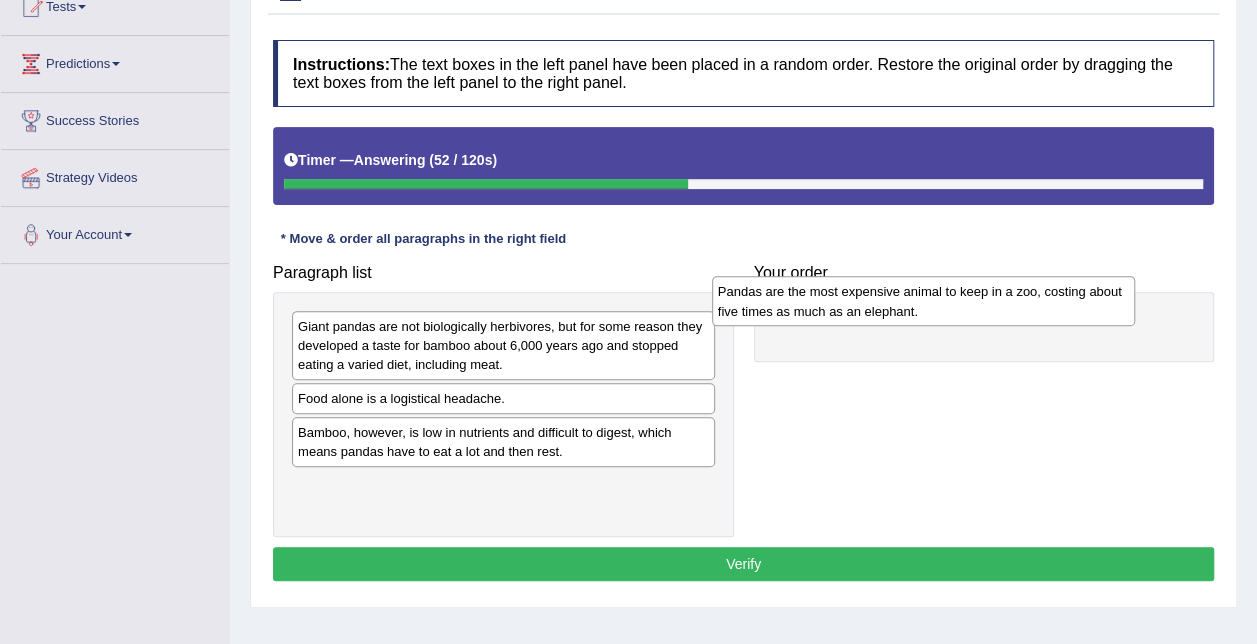 drag, startPoint x: 427, startPoint y: 334, endPoint x: 863, endPoint y: 316, distance: 436.3714 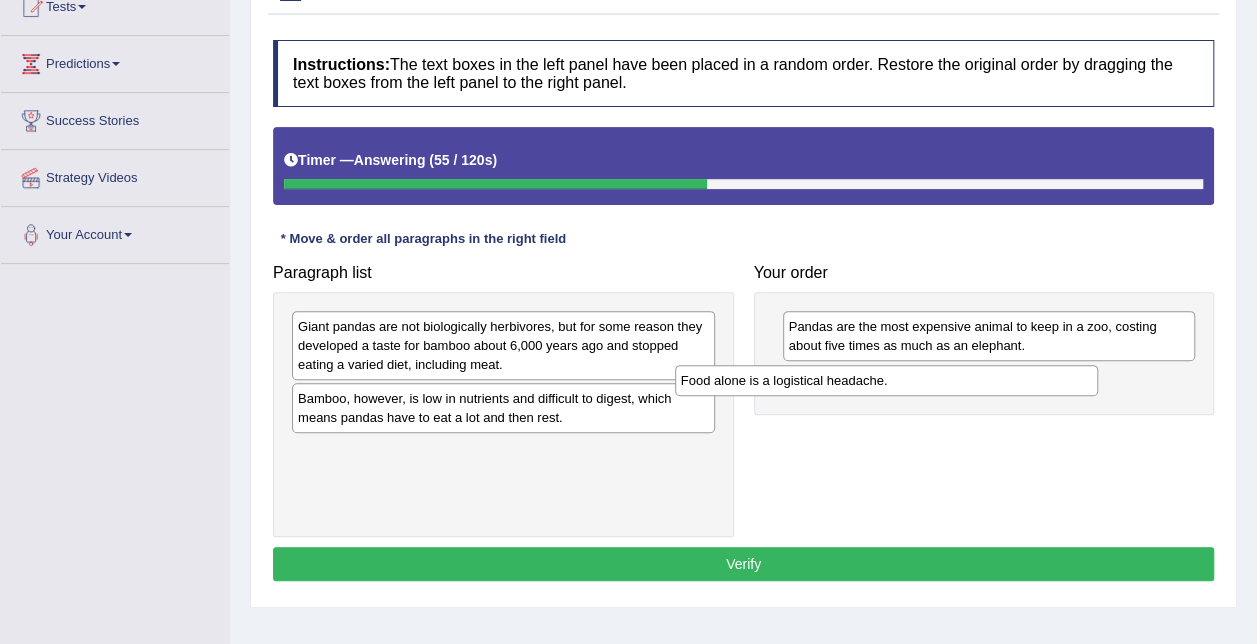 drag, startPoint x: 460, startPoint y: 399, endPoint x: 868, endPoint y: 404, distance: 408.03064 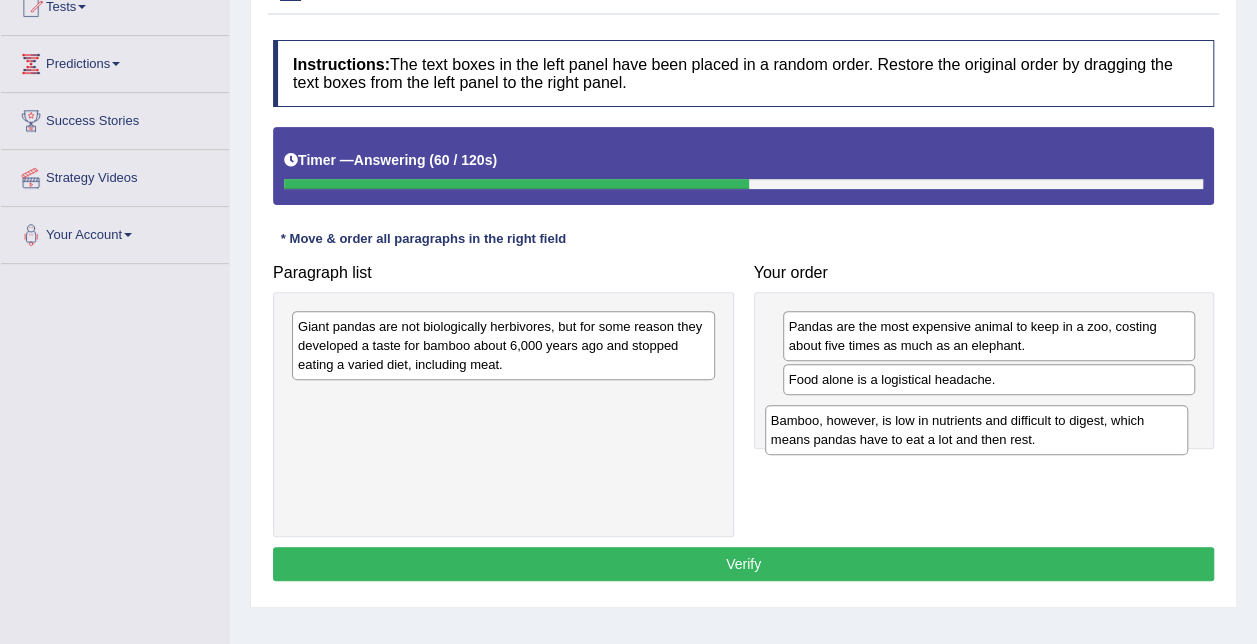 drag, startPoint x: 403, startPoint y: 412, endPoint x: 884, endPoint y: 435, distance: 481.5496 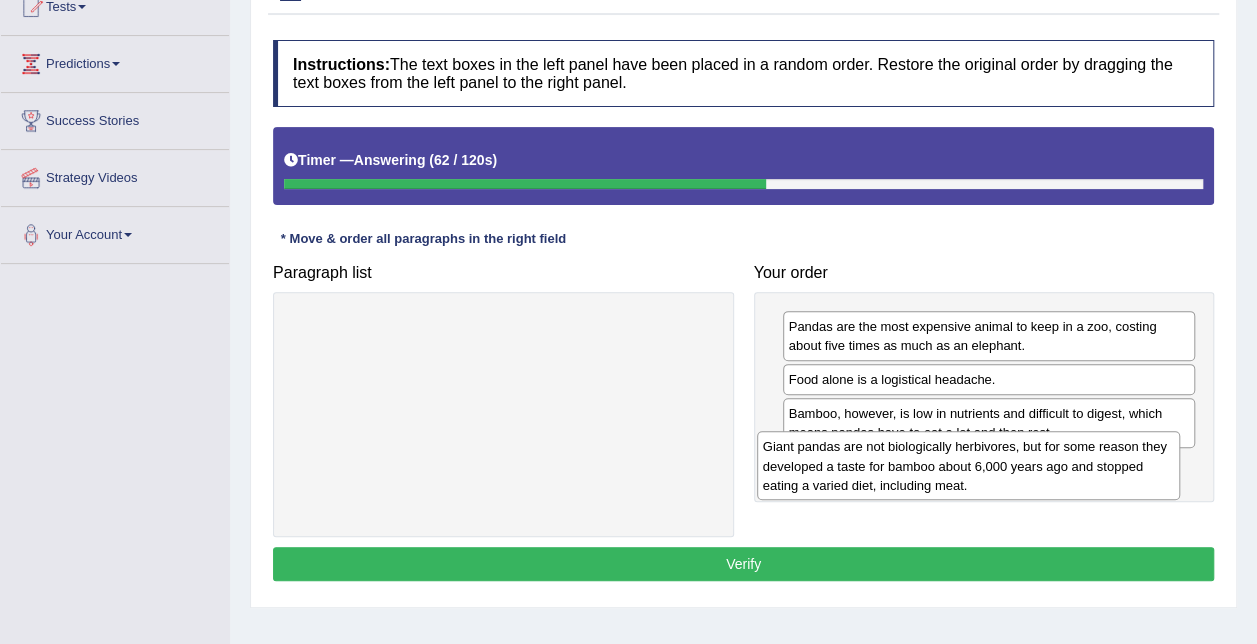 drag, startPoint x: 448, startPoint y: 331, endPoint x: 913, endPoint y: 452, distance: 480.48517 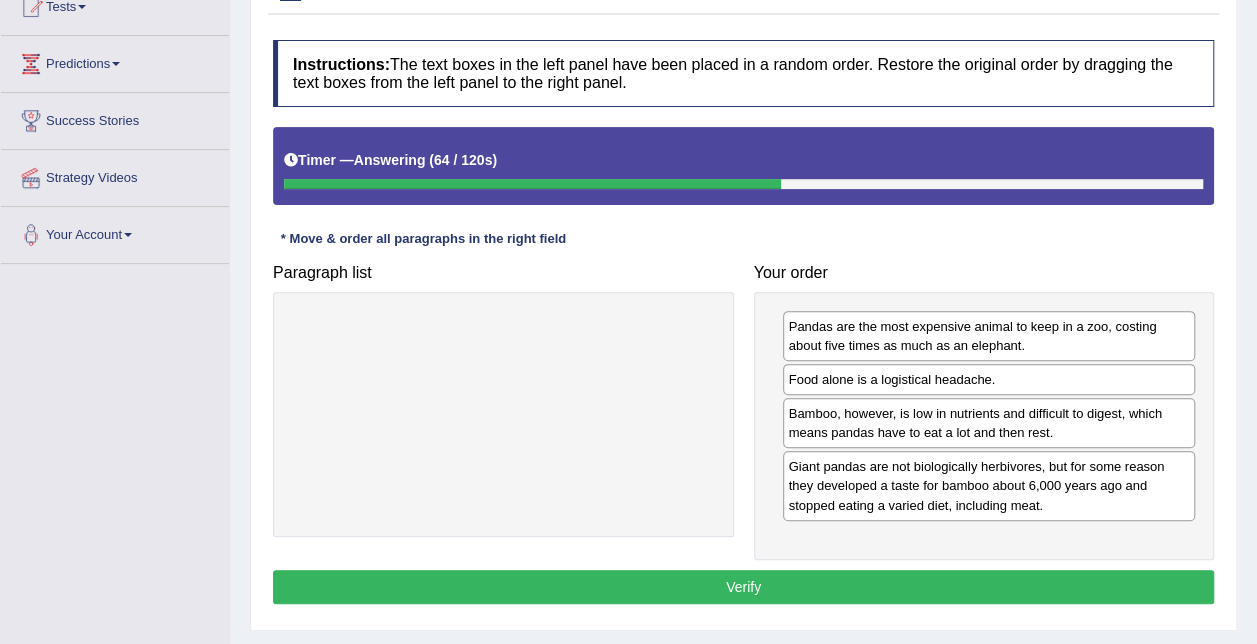 click on "Verify" at bounding box center [743, 587] 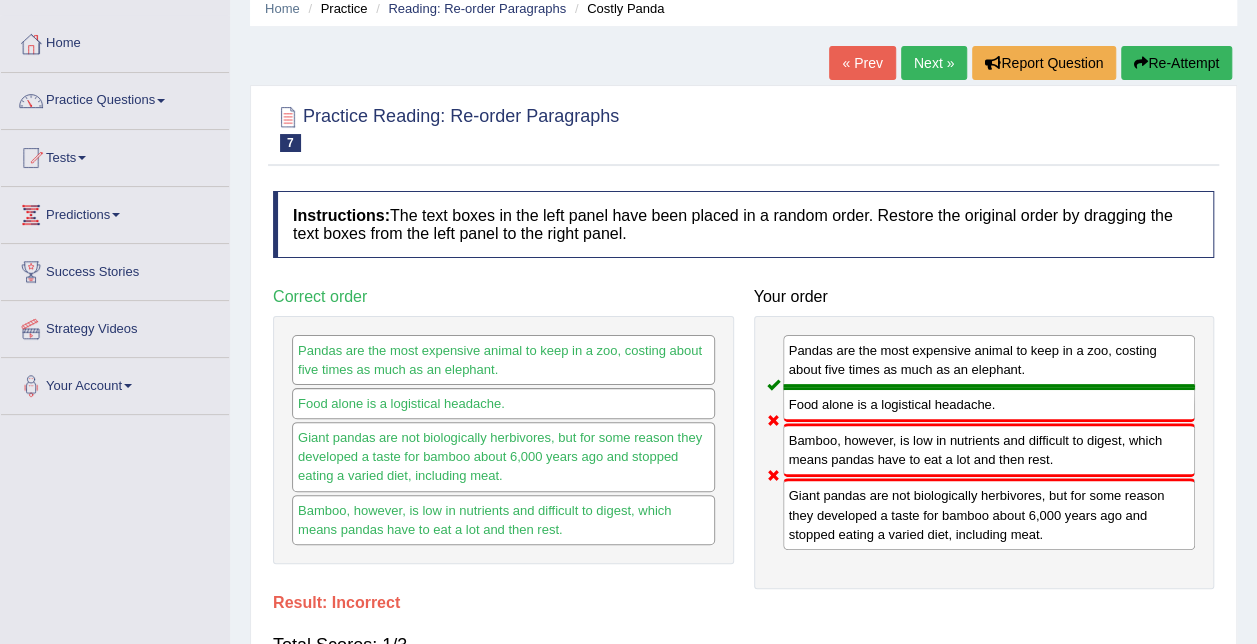 scroll, scrollTop: 0, scrollLeft: 0, axis: both 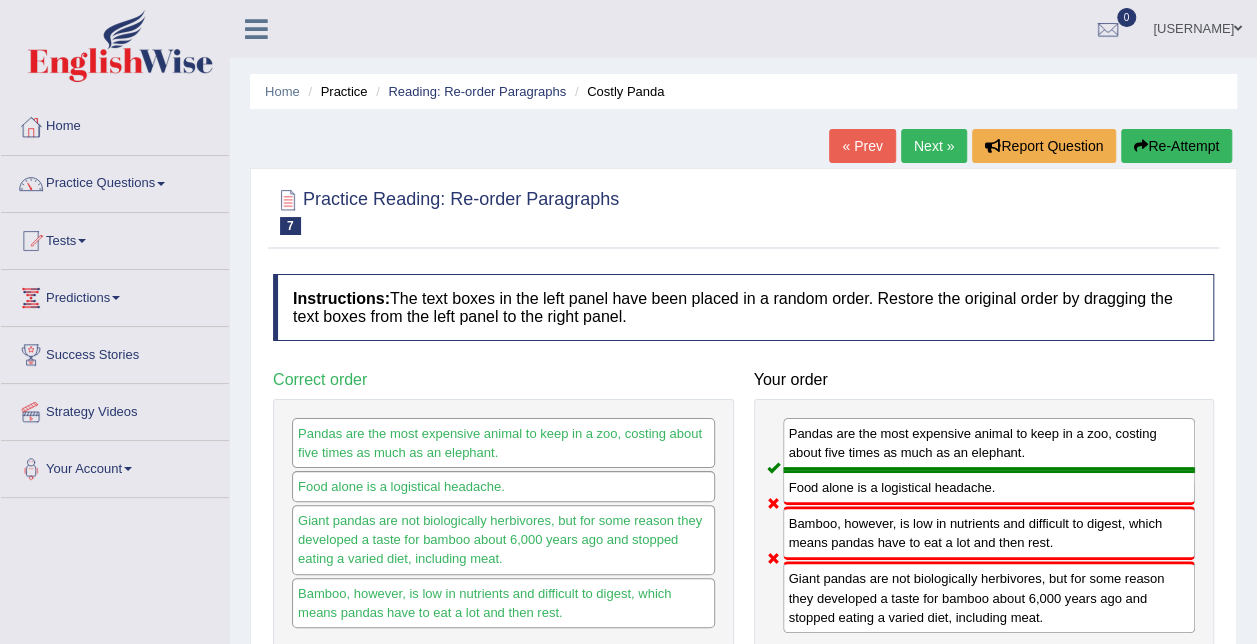 click on "Next »" at bounding box center (934, 146) 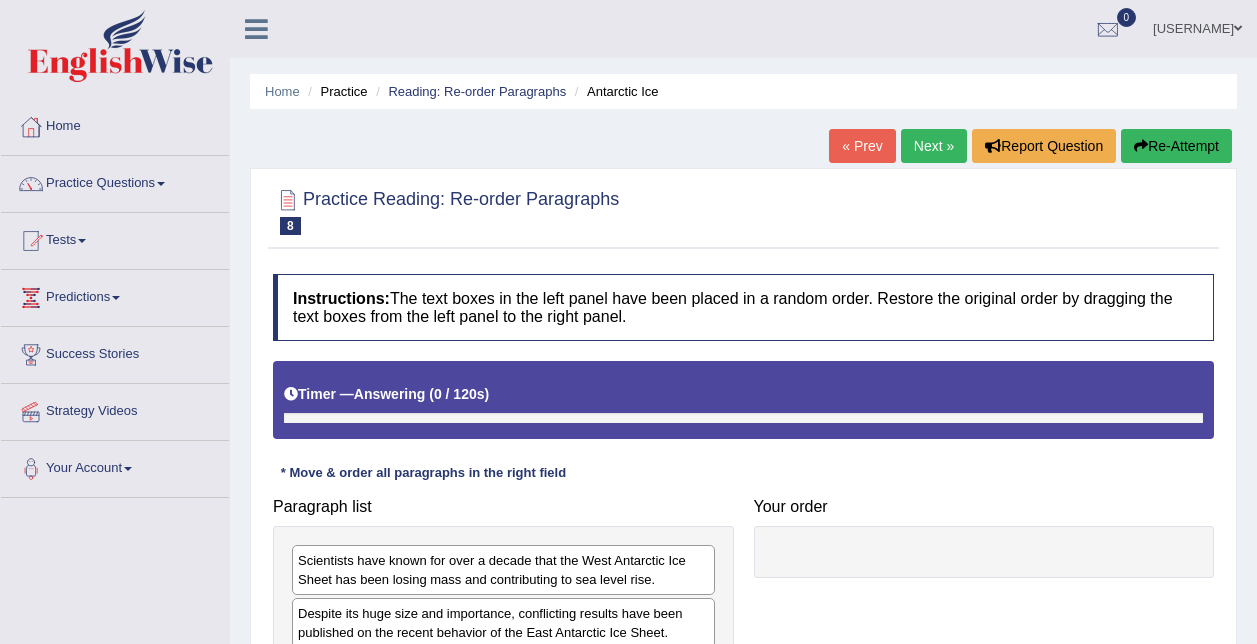 scroll, scrollTop: 0, scrollLeft: 0, axis: both 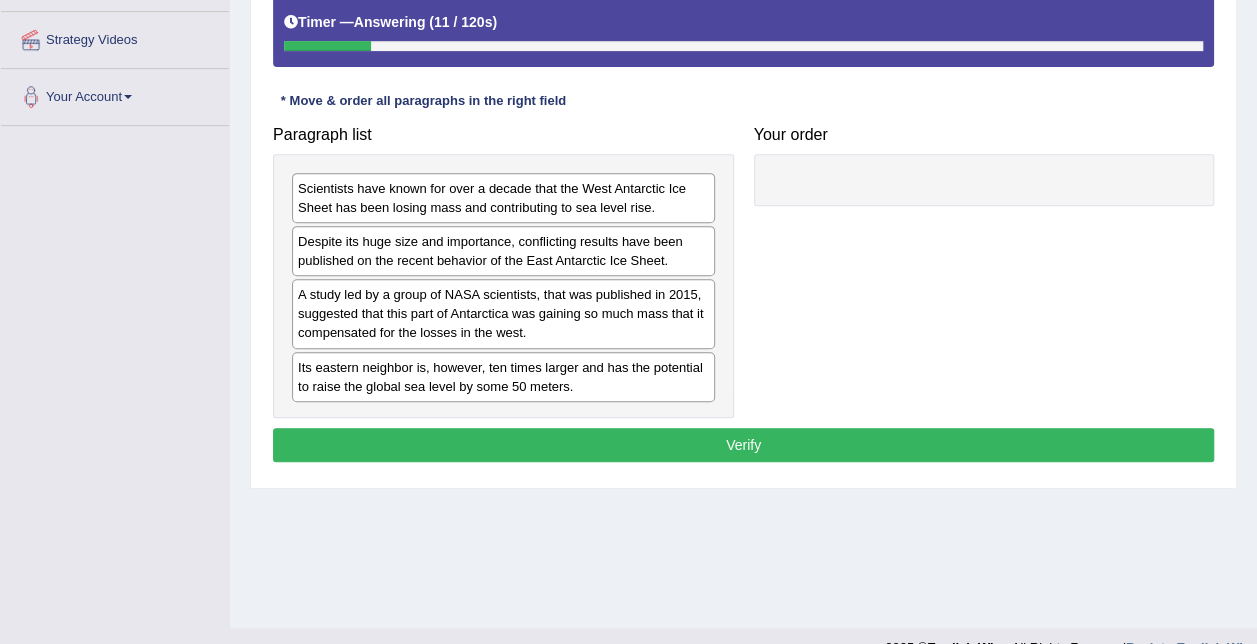 click on "Despite its huge size and importance, conflicting results have been published on the recent
behavior of the East Antarctic Ice Sheet." at bounding box center (503, 251) 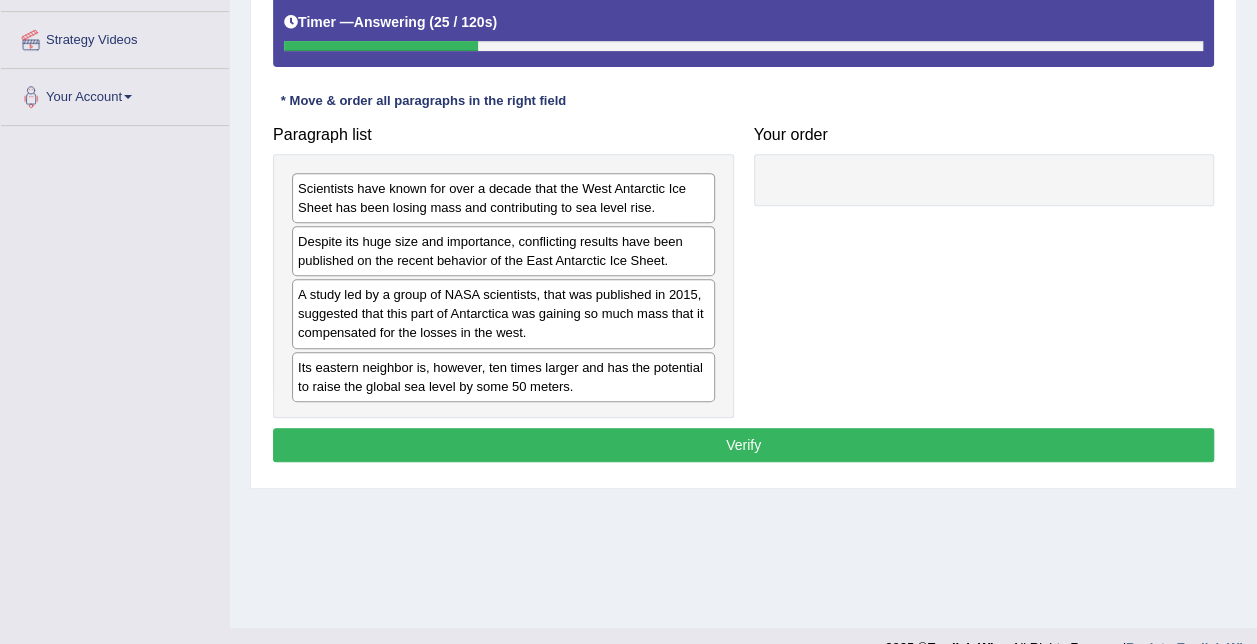 click on "Its eastern neighbor is, however, ten times larger and has the potential to raise the global sea level
by some 50 meters." at bounding box center (503, 377) 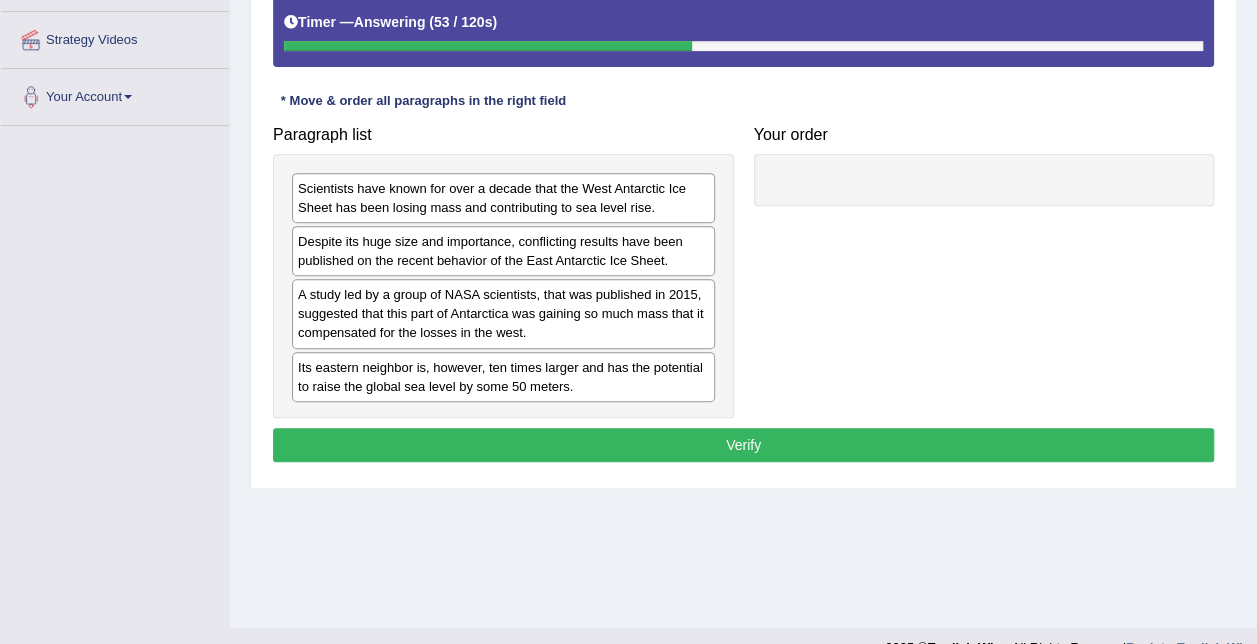 drag, startPoint x: 467, startPoint y: 313, endPoint x: 697, endPoint y: 234, distance: 243.18922 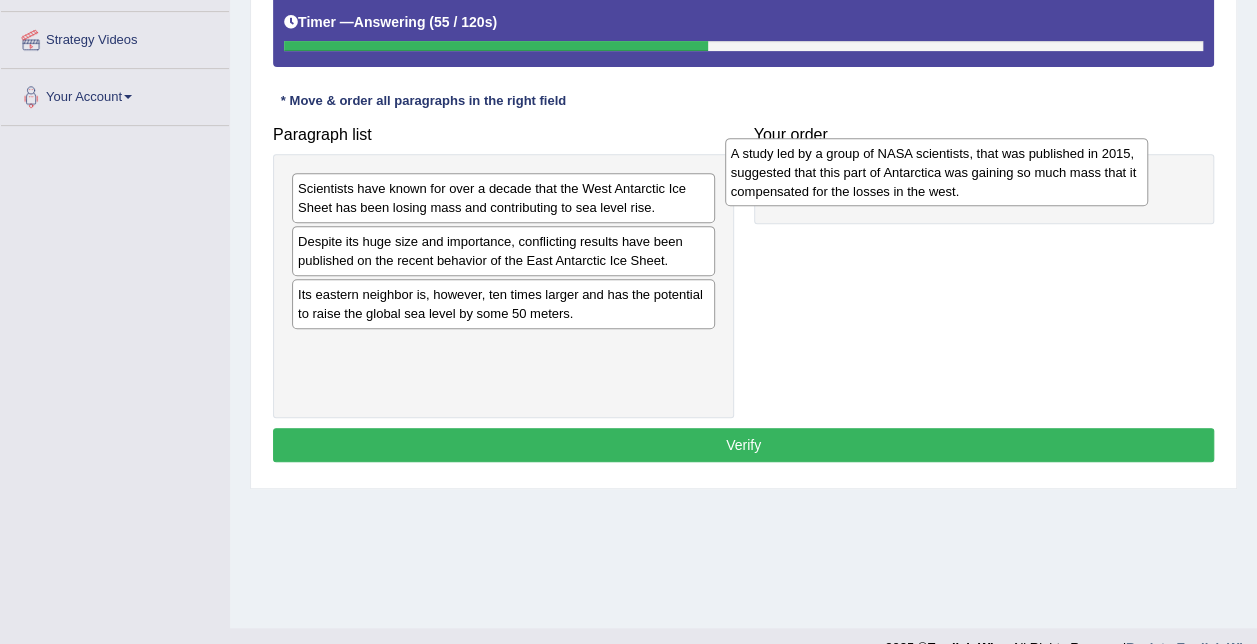 drag, startPoint x: 601, startPoint y: 303, endPoint x: 1045, endPoint y: 184, distance: 459.67053 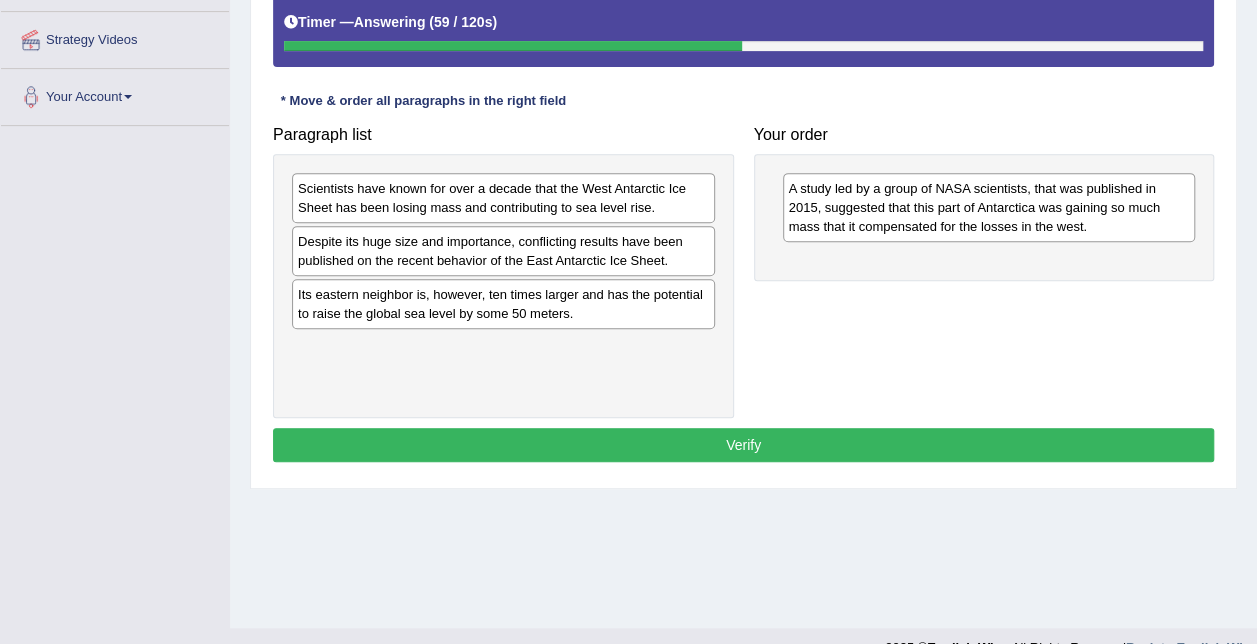 click on "Scientists have known for over a decade that the West Antarctic Ice Sheet has been losing mass
and contributing to sea level rise." at bounding box center (503, 198) 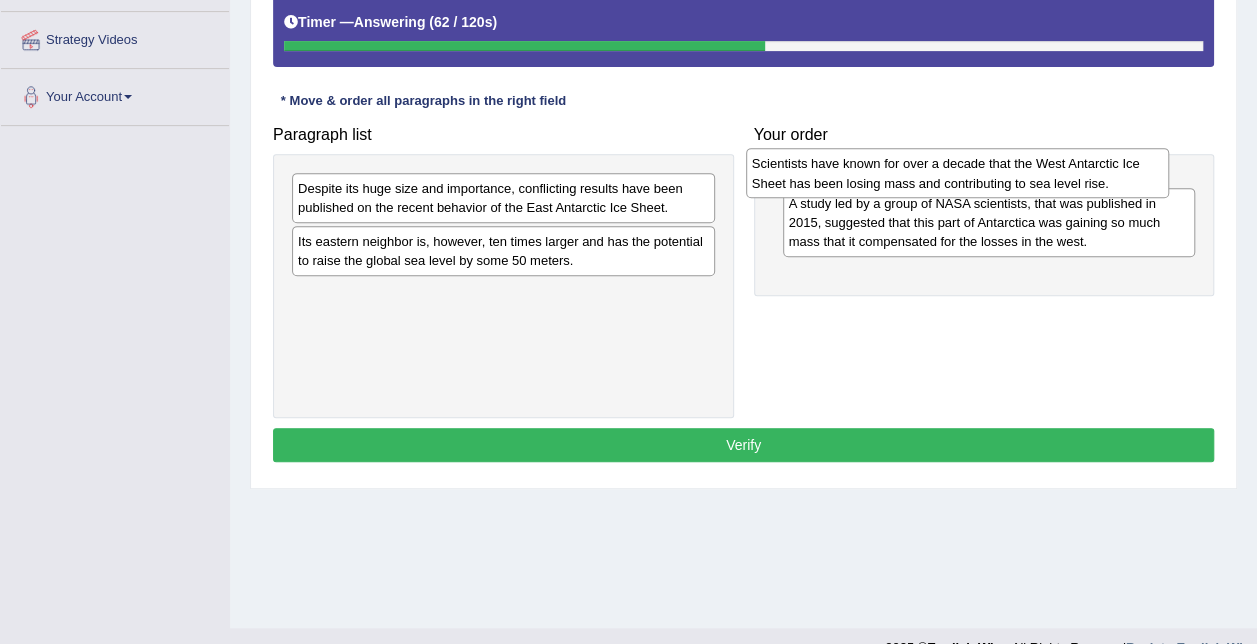 drag, startPoint x: 526, startPoint y: 187, endPoint x: 981, endPoint y: 164, distance: 455.58093 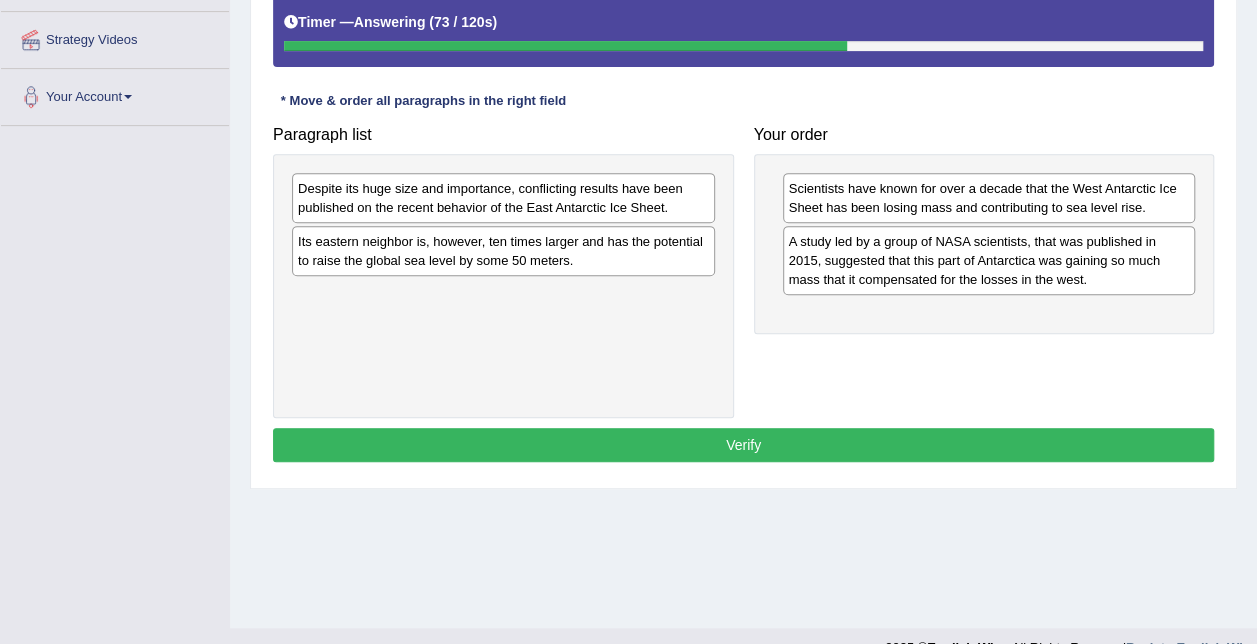 click on "Despite its huge size and importance, conflicting results have been published on the recent
behavior of the East Antarctic Ice Sheet." at bounding box center (503, 198) 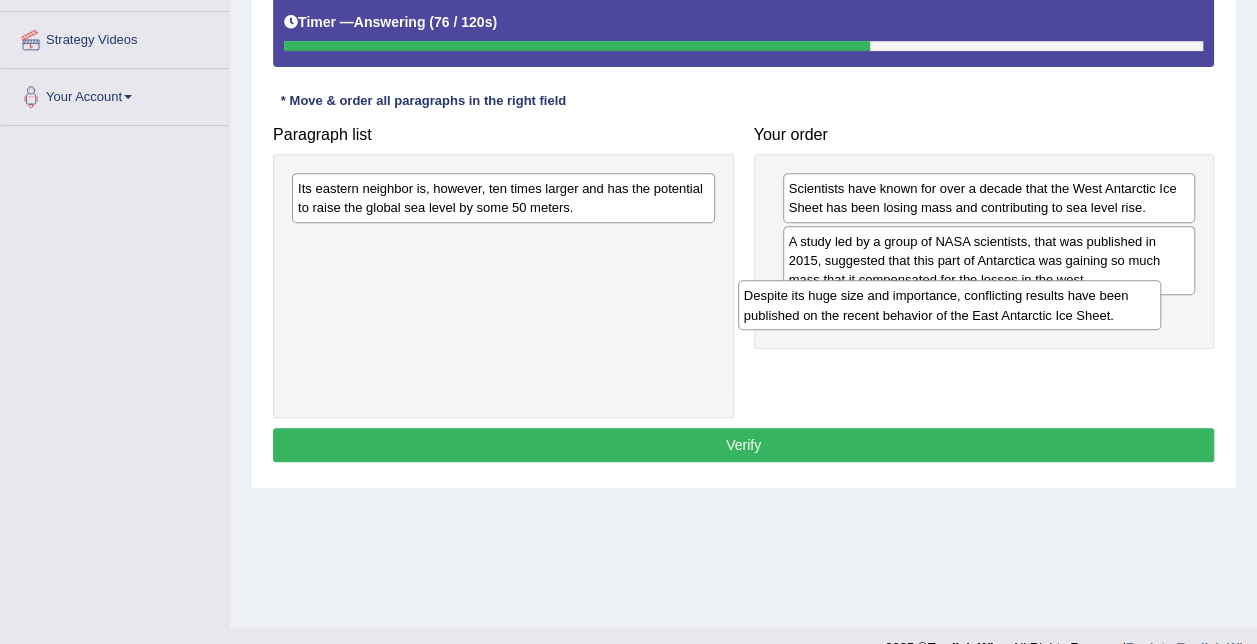 drag, startPoint x: 434, startPoint y: 187, endPoint x: 883, endPoint y: 298, distance: 462.51703 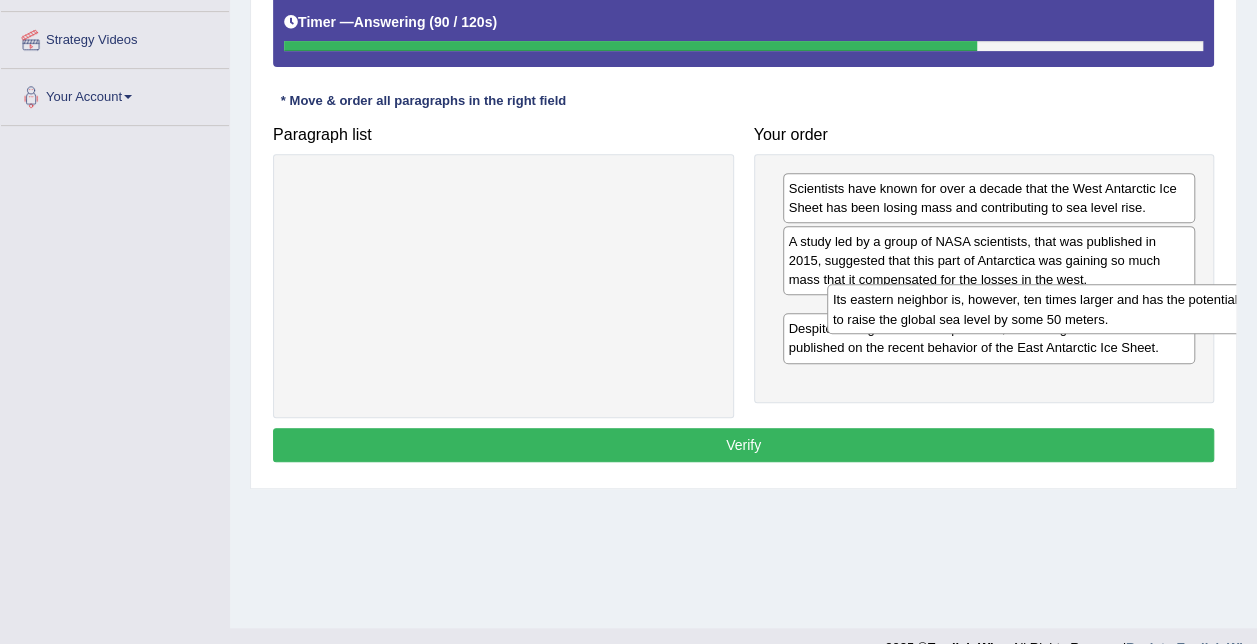 drag, startPoint x: 451, startPoint y: 184, endPoint x: 1009, endPoint y: 296, distance: 569.12915 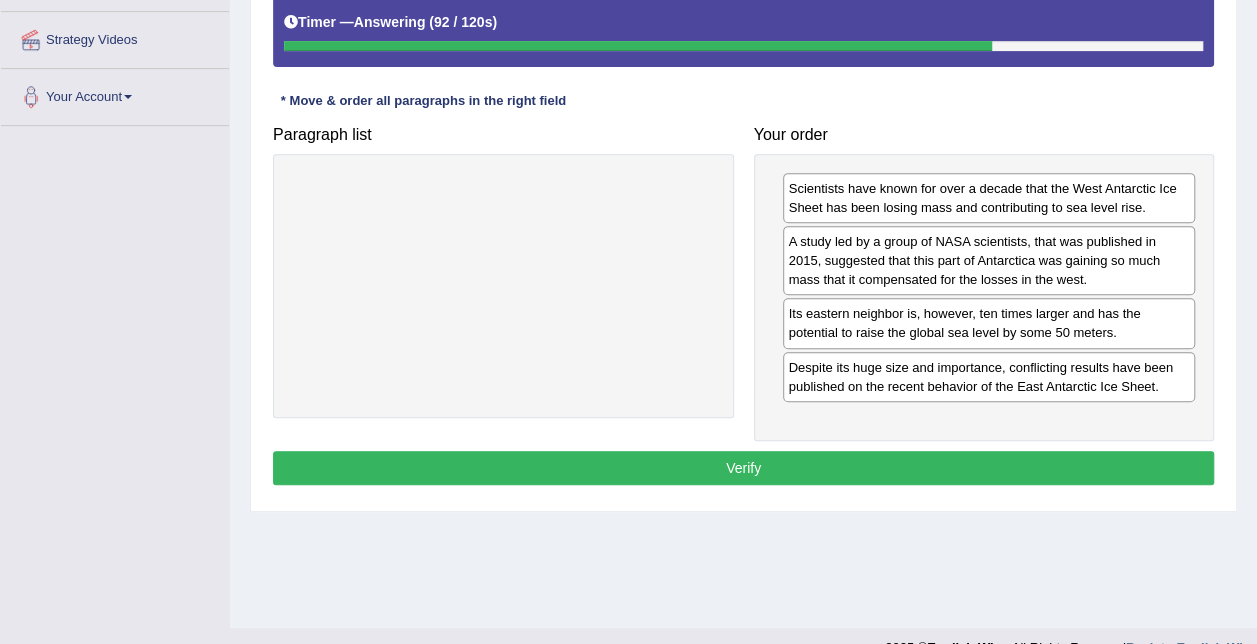 click on "Verify" at bounding box center (743, 468) 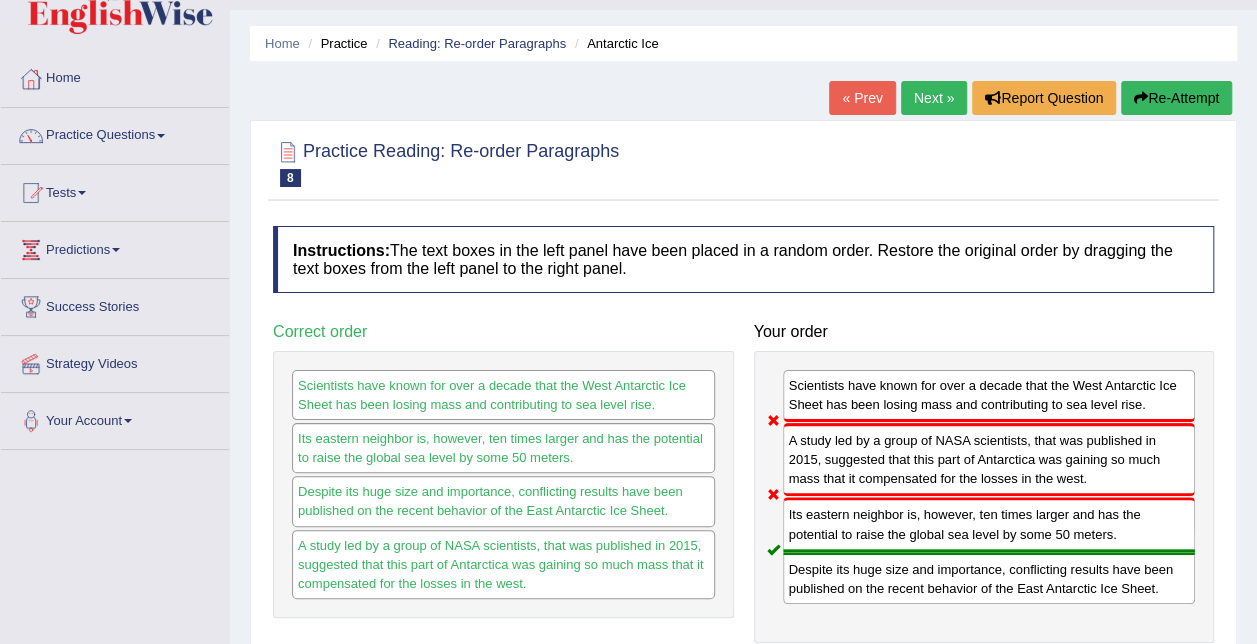 scroll, scrollTop: 44, scrollLeft: 0, axis: vertical 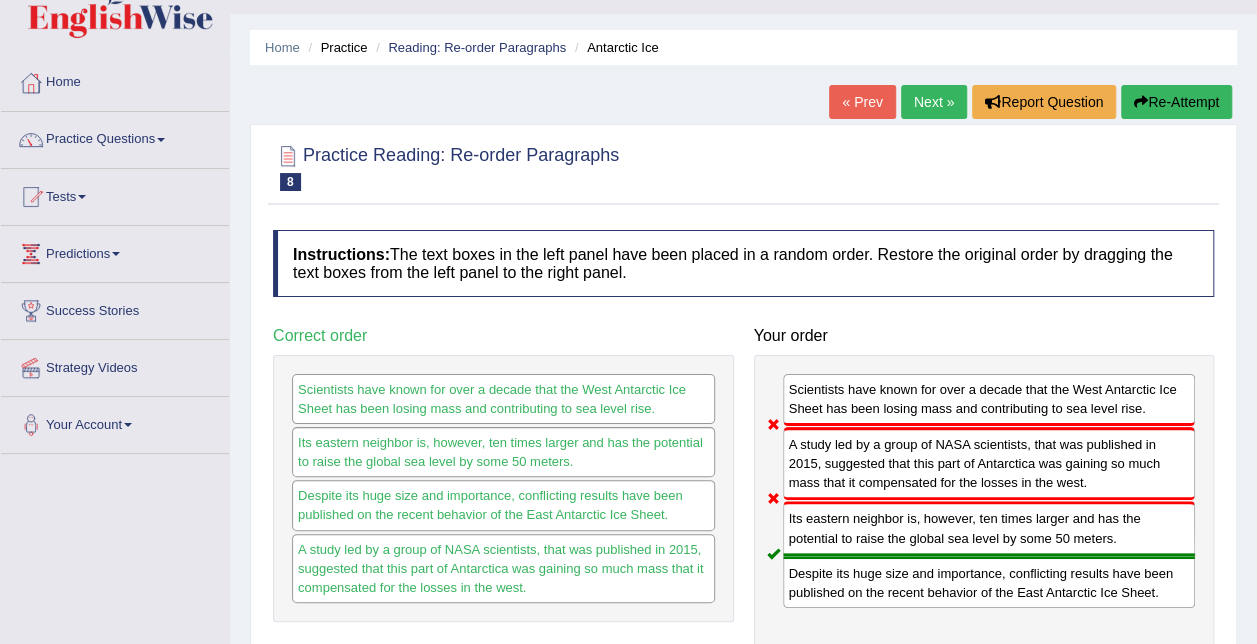 click on "Next »" at bounding box center [934, 102] 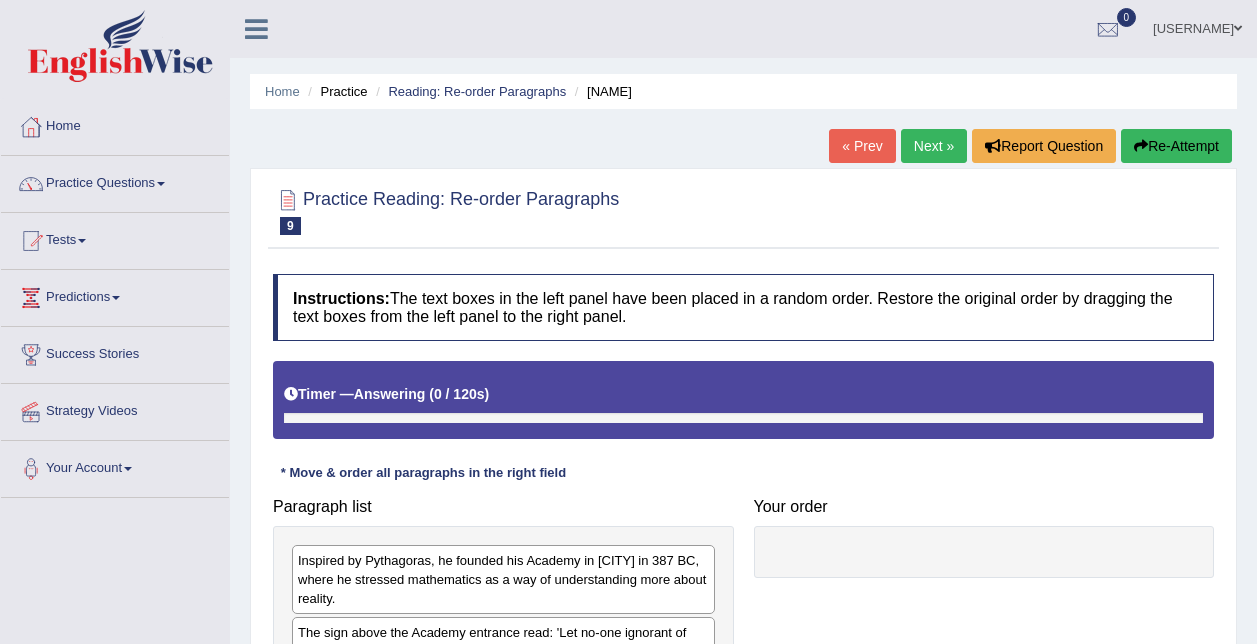 scroll, scrollTop: 0, scrollLeft: 0, axis: both 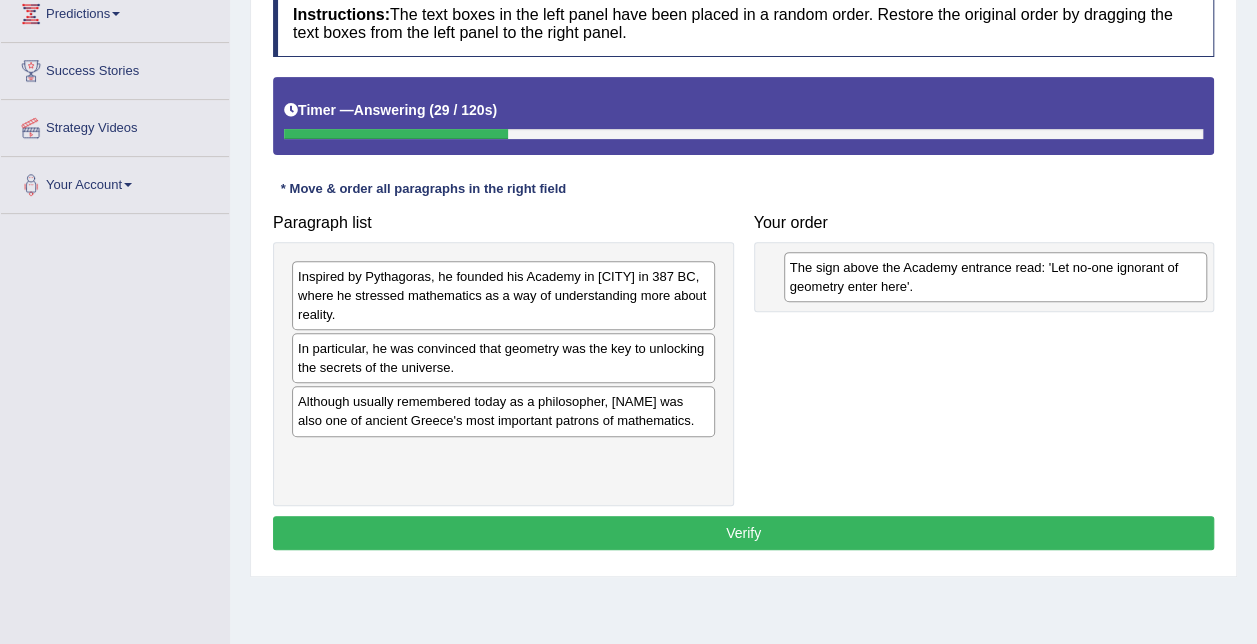 drag, startPoint x: 526, startPoint y: 357, endPoint x: 1018, endPoint y: 277, distance: 498.46164 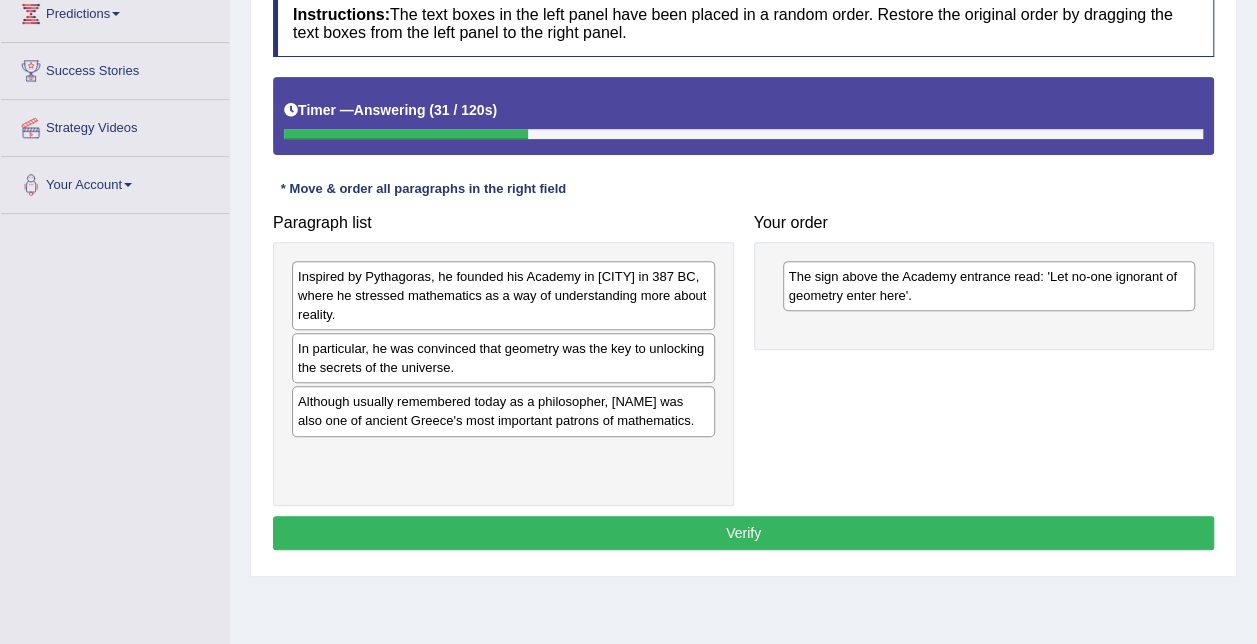 click on "In particular, he was convinced that geometry was the key to unlocking the secrets of the universe." at bounding box center (503, 358) 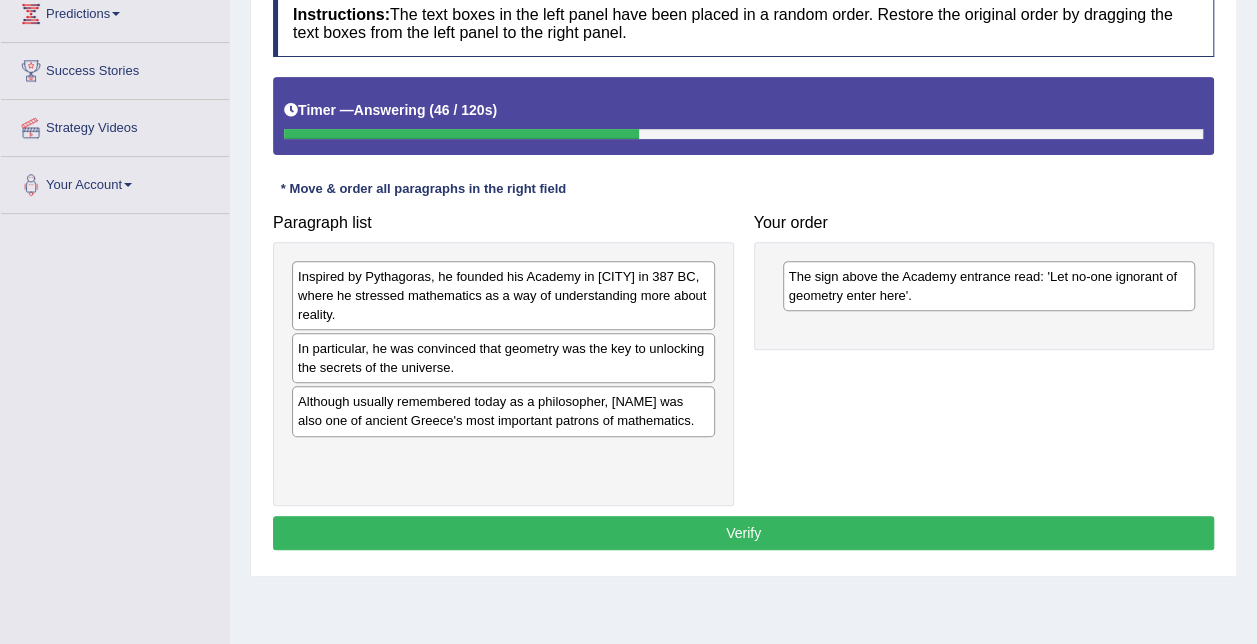 drag, startPoint x: 570, startPoint y: 412, endPoint x: 631, endPoint y: 434, distance: 64.84597 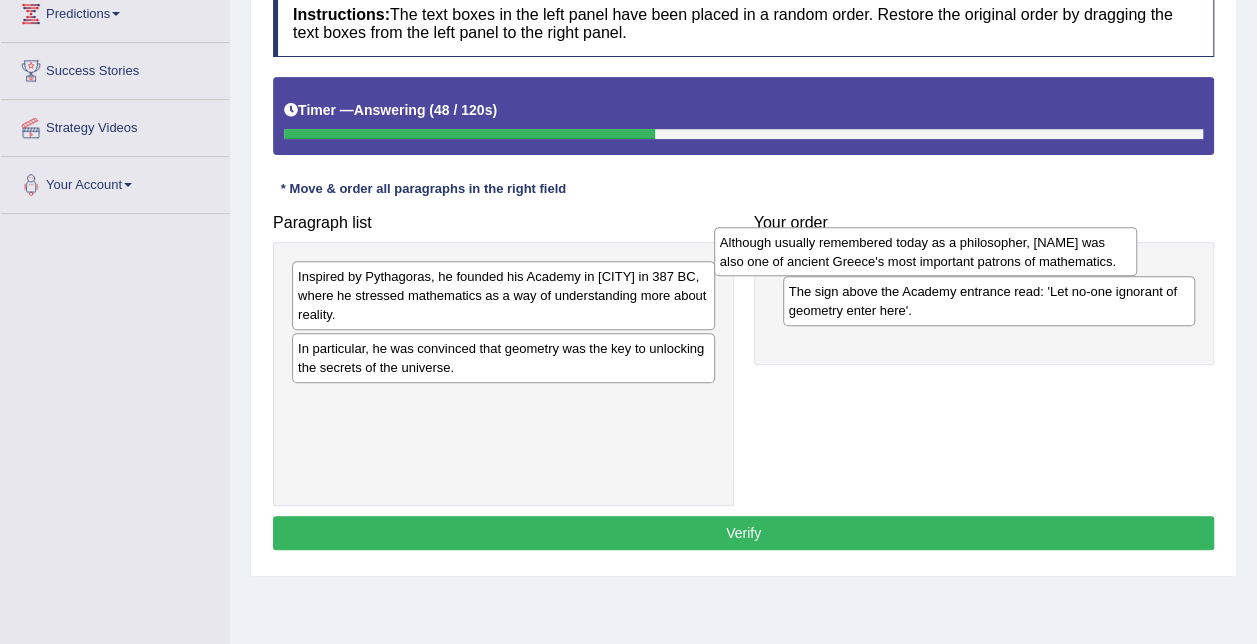 drag, startPoint x: 610, startPoint y: 414, endPoint x: 1036, endPoint y: 256, distance: 454.3567 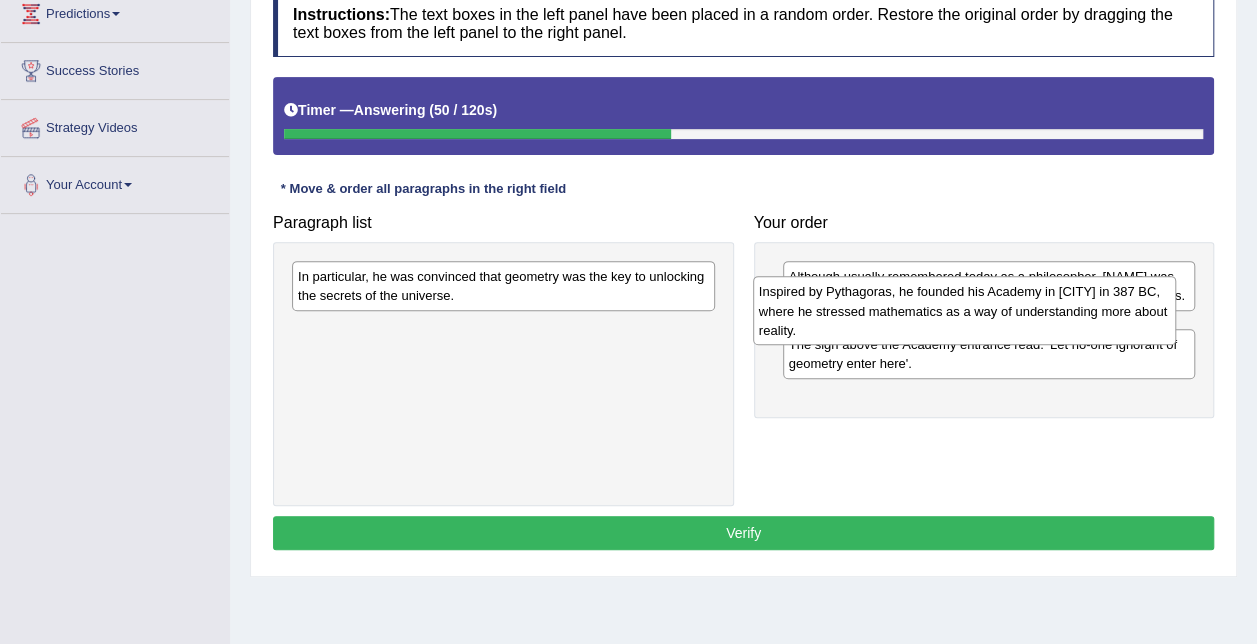 drag, startPoint x: 548, startPoint y: 282, endPoint x: 1016, endPoint y: 298, distance: 468.27344 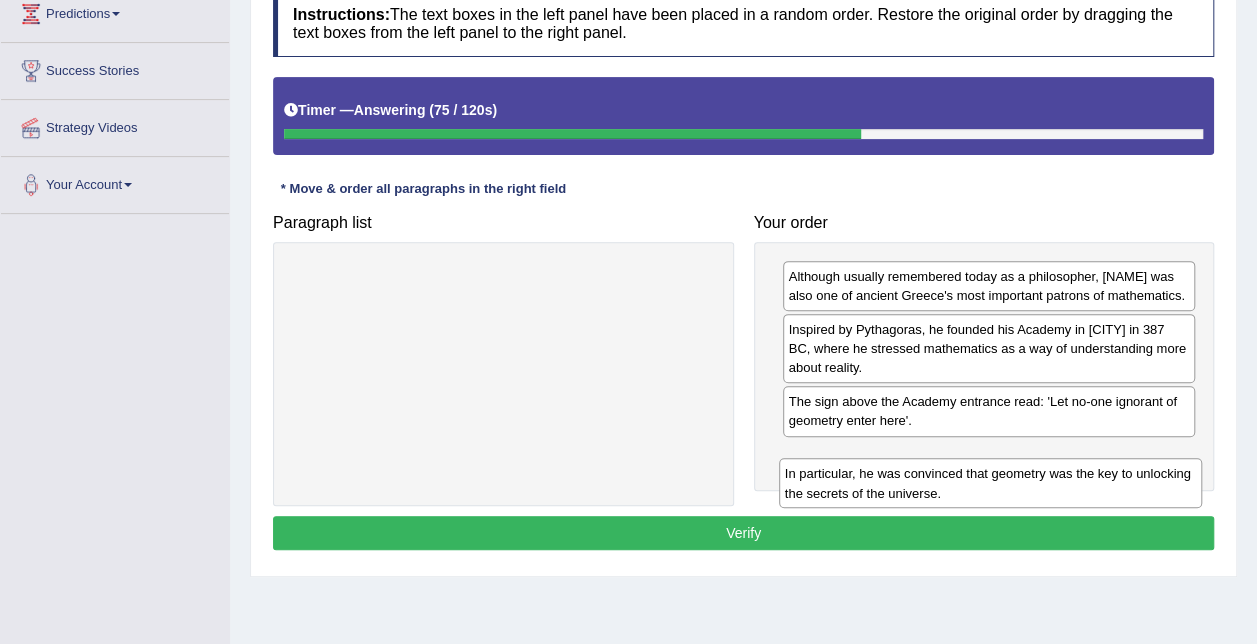 drag, startPoint x: 572, startPoint y: 289, endPoint x: 1063, endPoint y: 484, distance: 528.3048 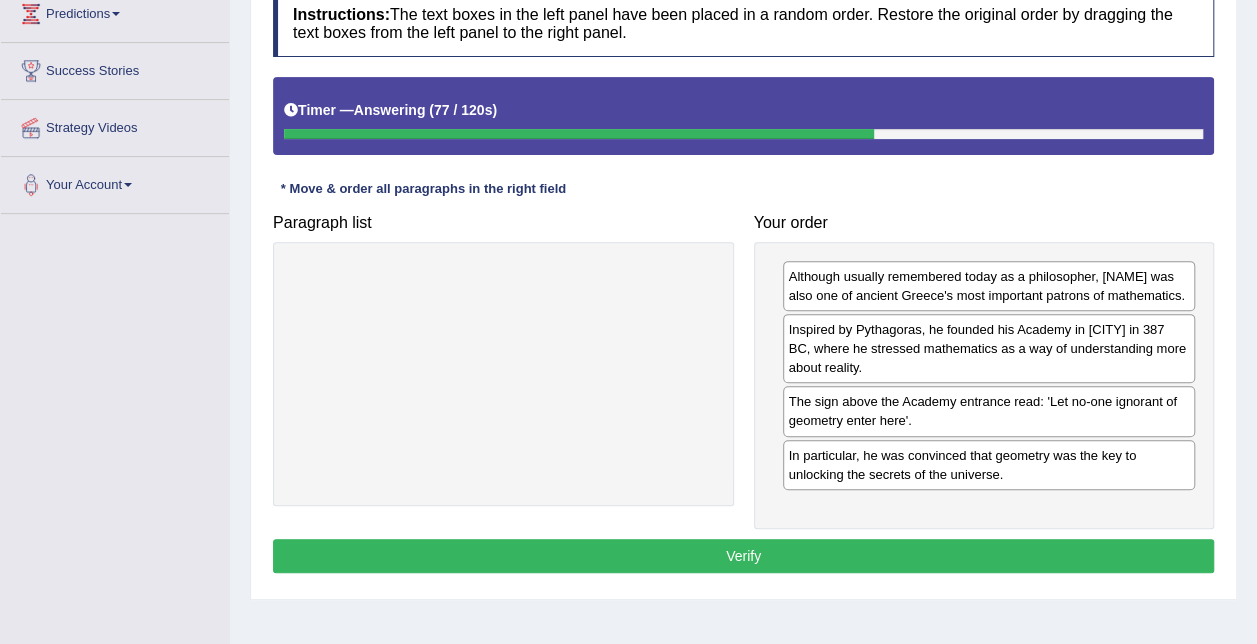 click on "Verify" at bounding box center [743, 556] 